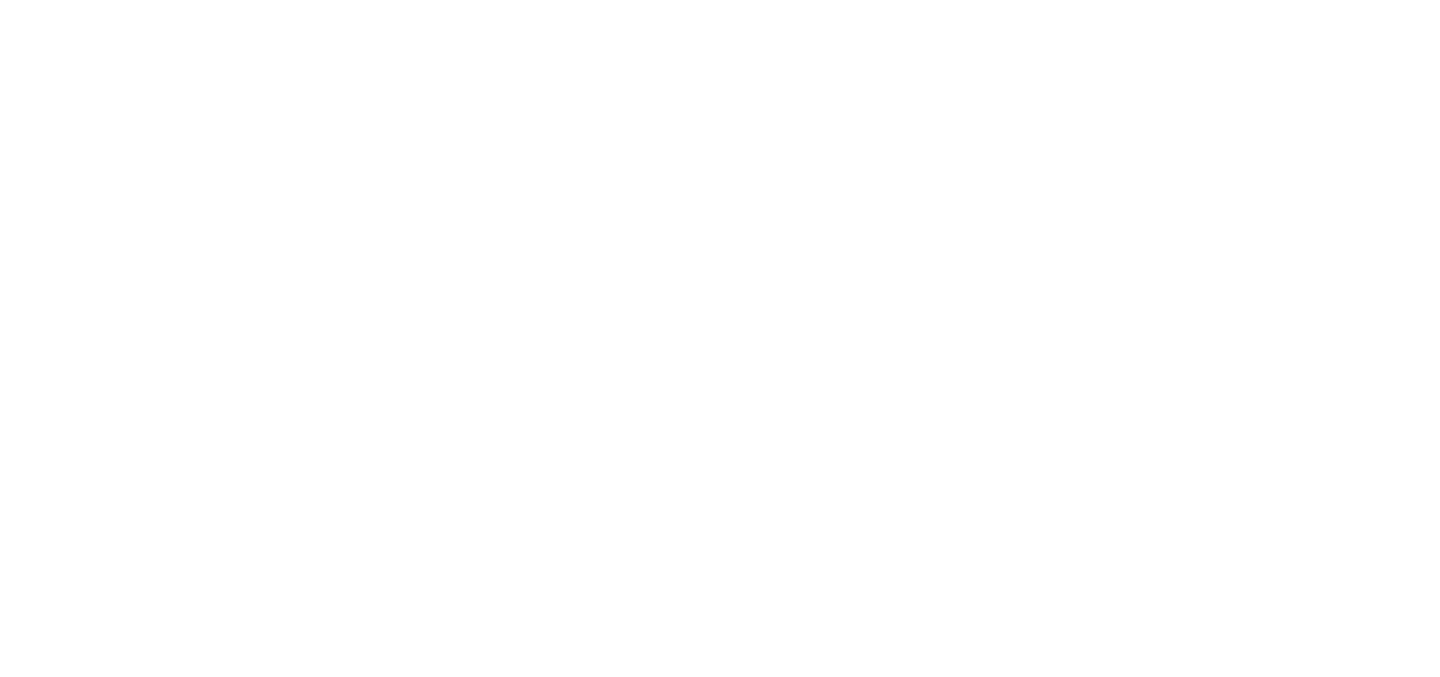 scroll, scrollTop: 0, scrollLeft: 0, axis: both 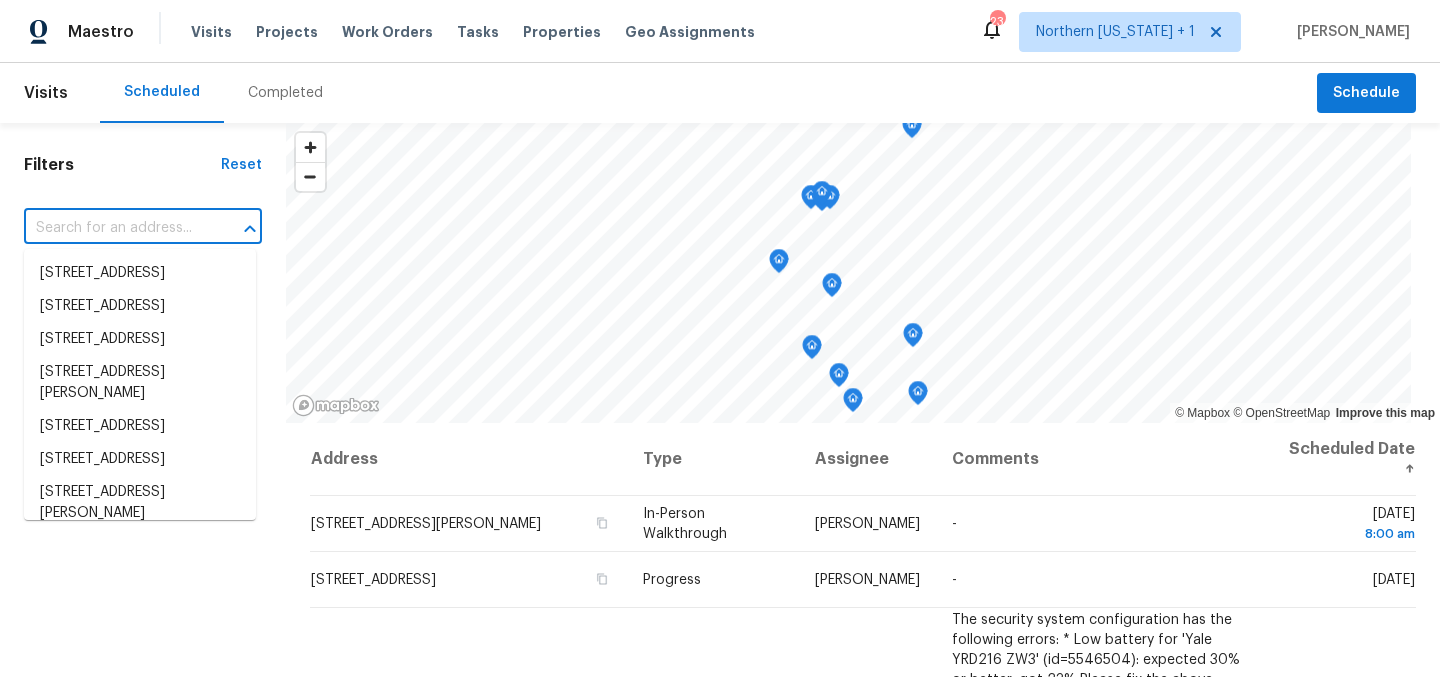 click at bounding box center [115, 228] 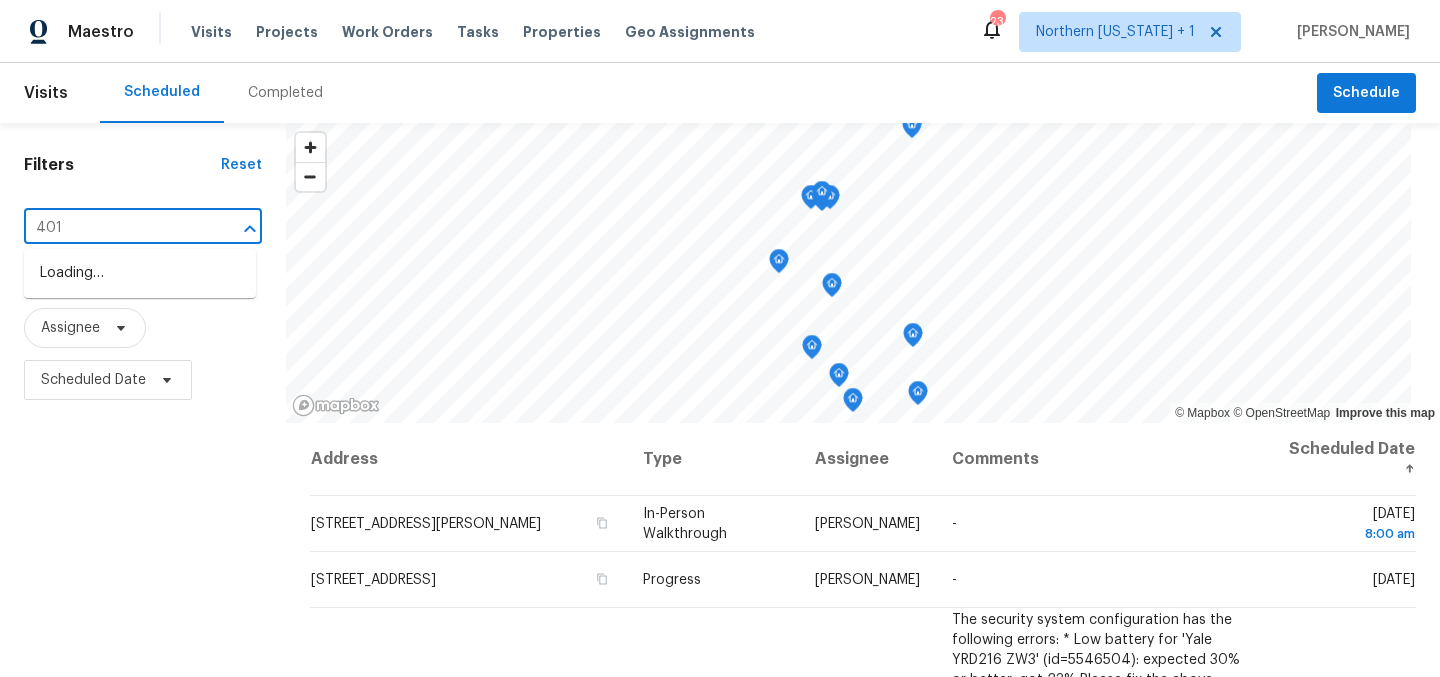 type on "4011" 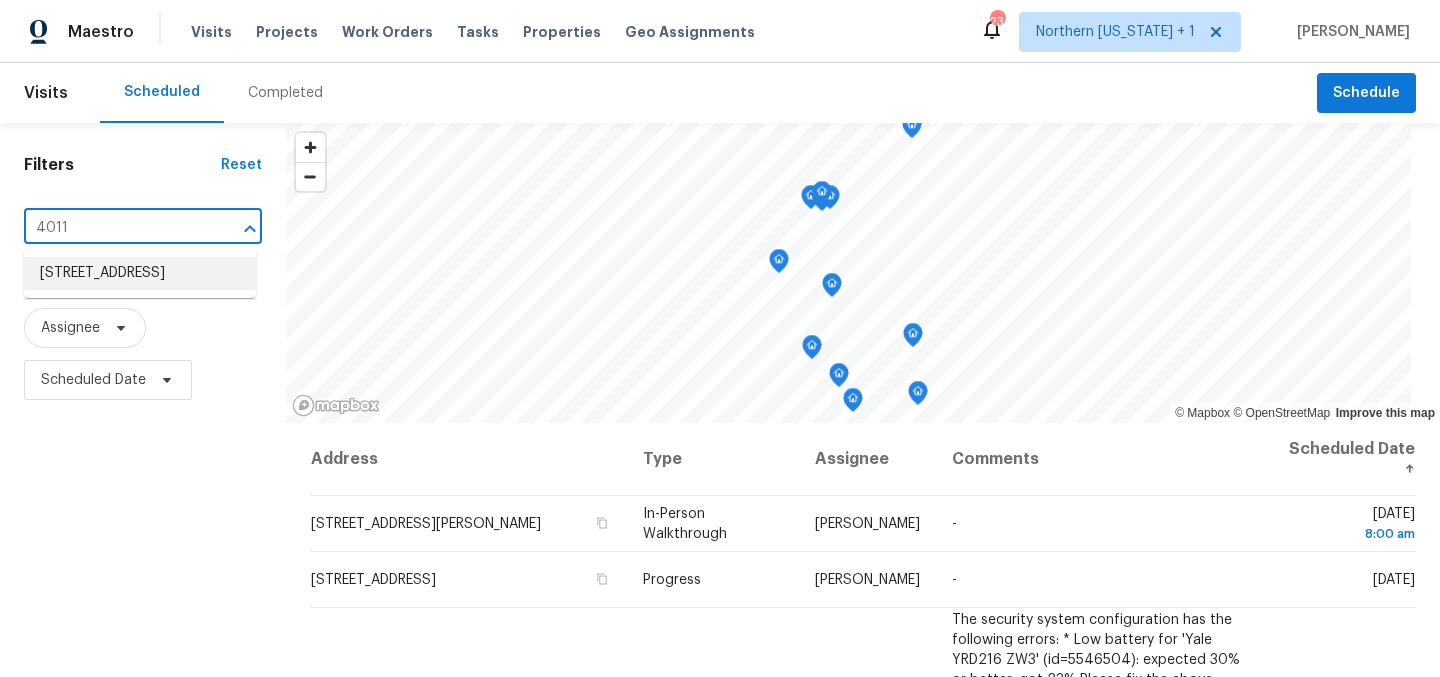 click on "4011 W 28th Street Rd, Greeley, CO 80634" at bounding box center [140, 273] 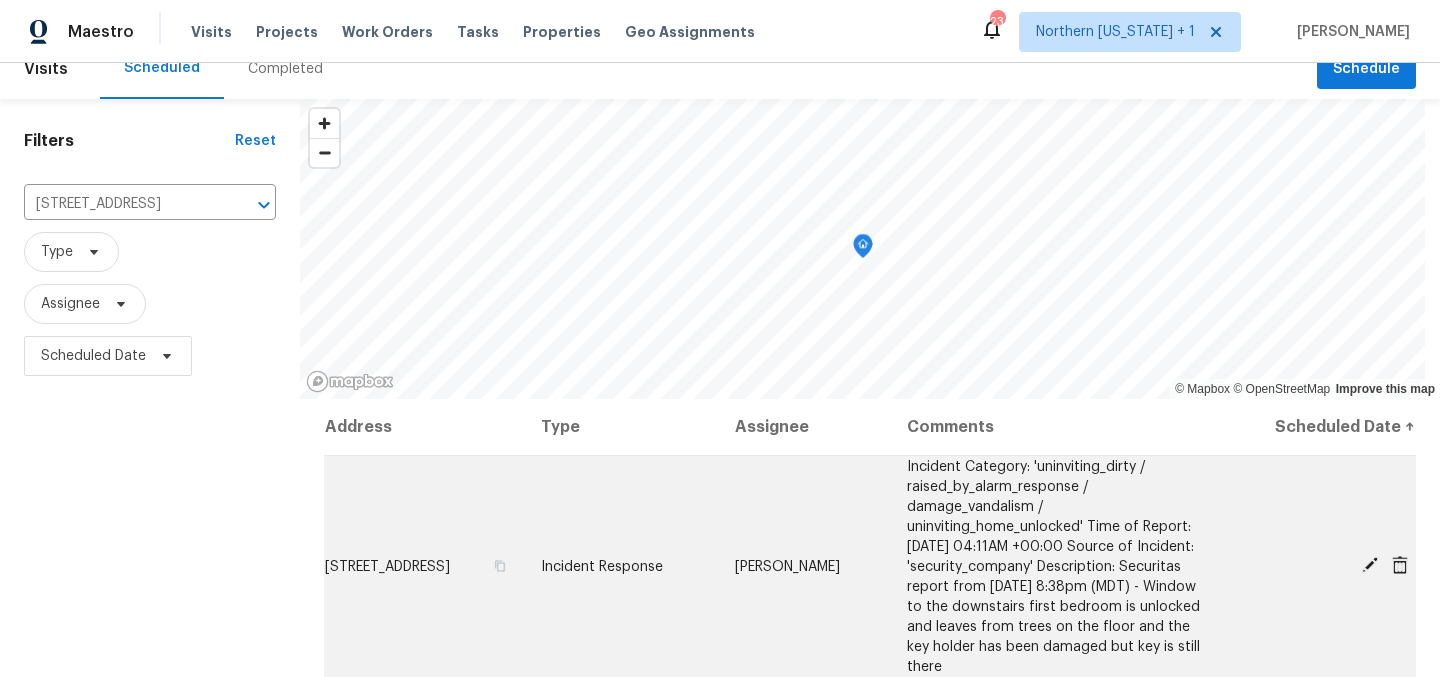 scroll, scrollTop: 35, scrollLeft: 0, axis: vertical 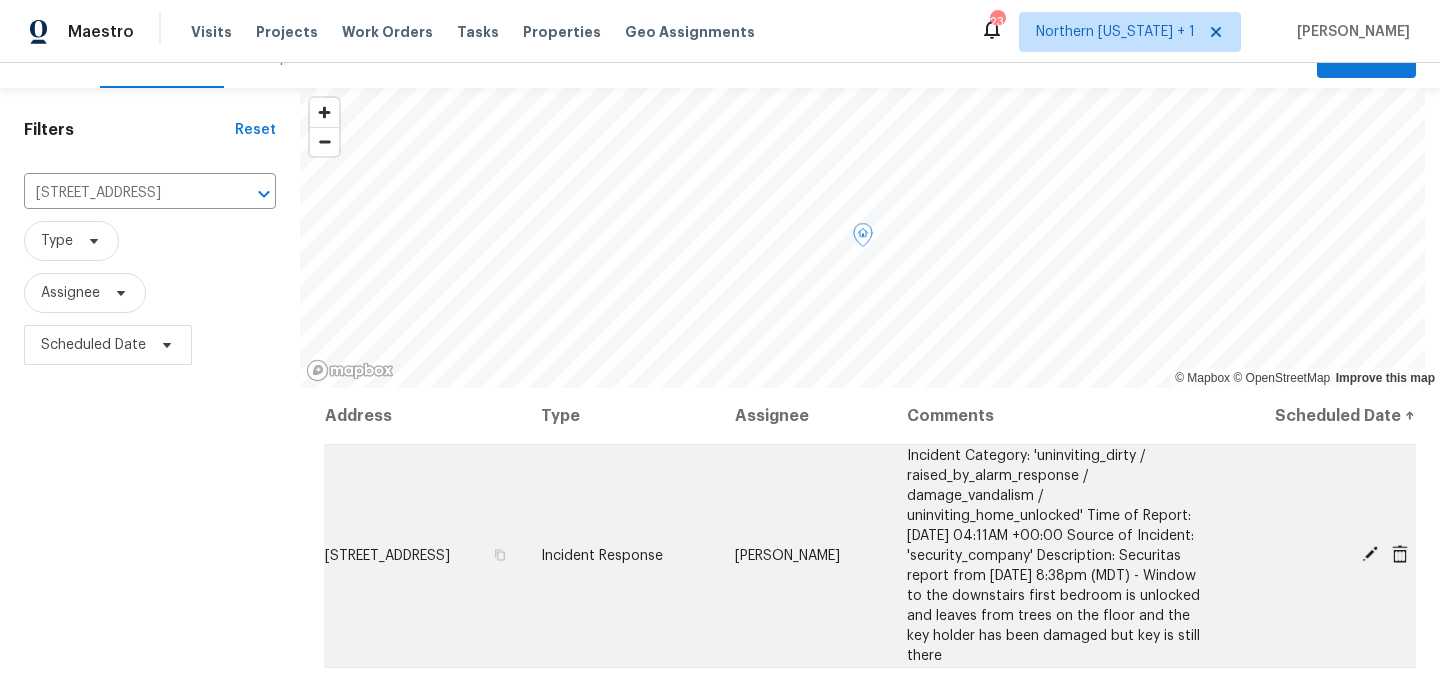 click on "4011 W 28th Street Rd, Greeley, CO 80634" at bounding box center [387, 556] 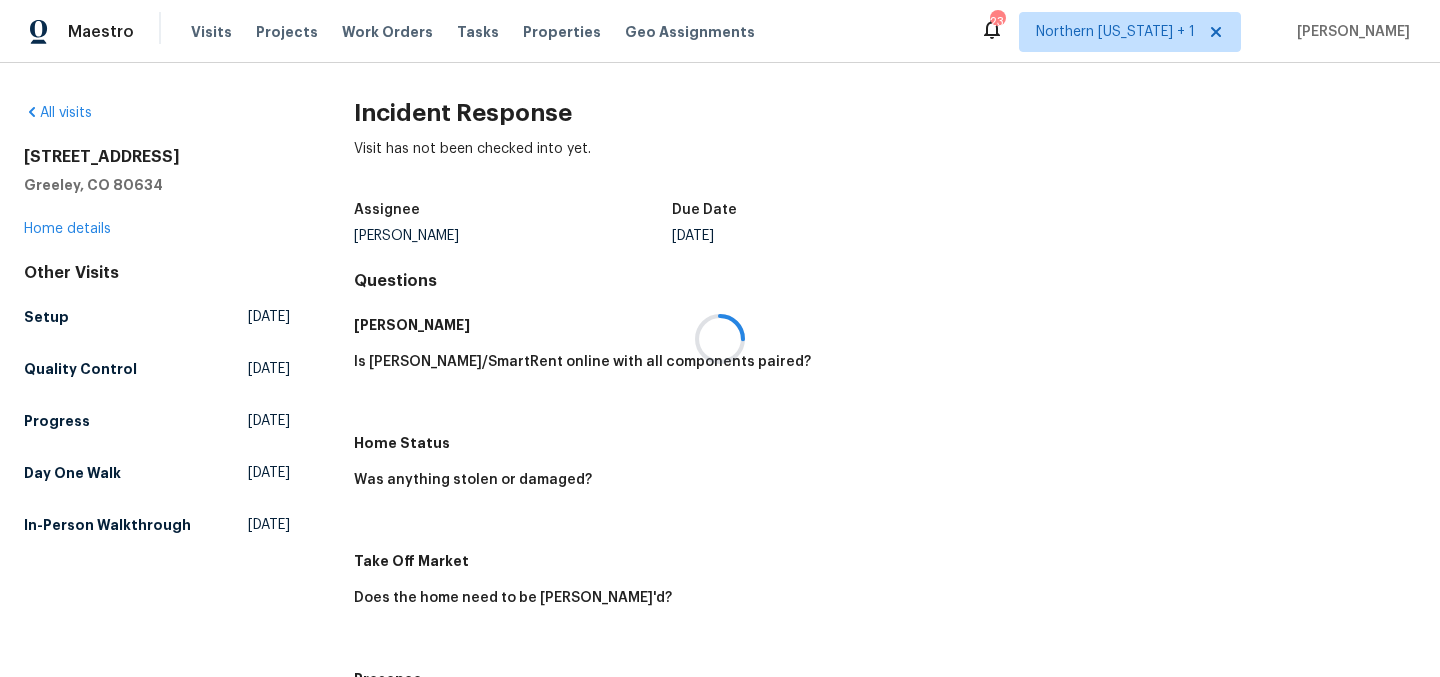click at bounding box center [720, 338] 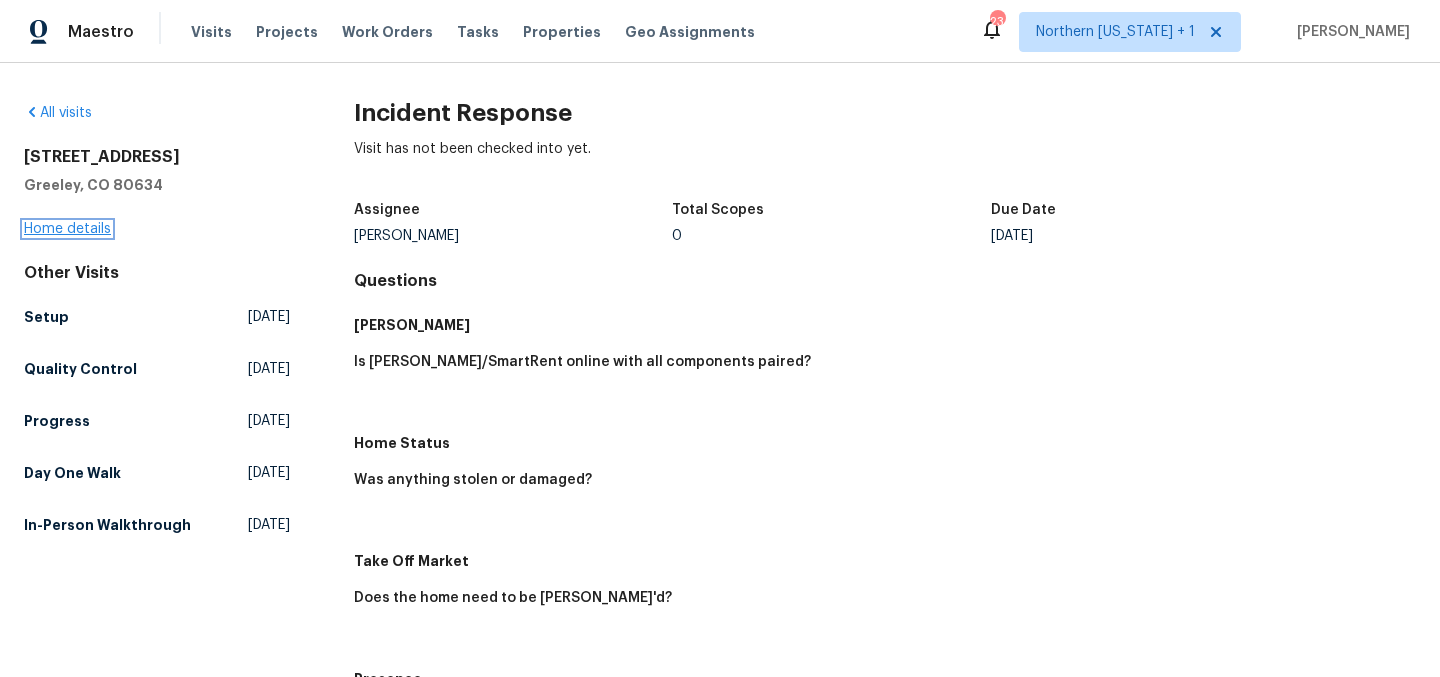 click on "Home details" at bounding box center (67, 229) 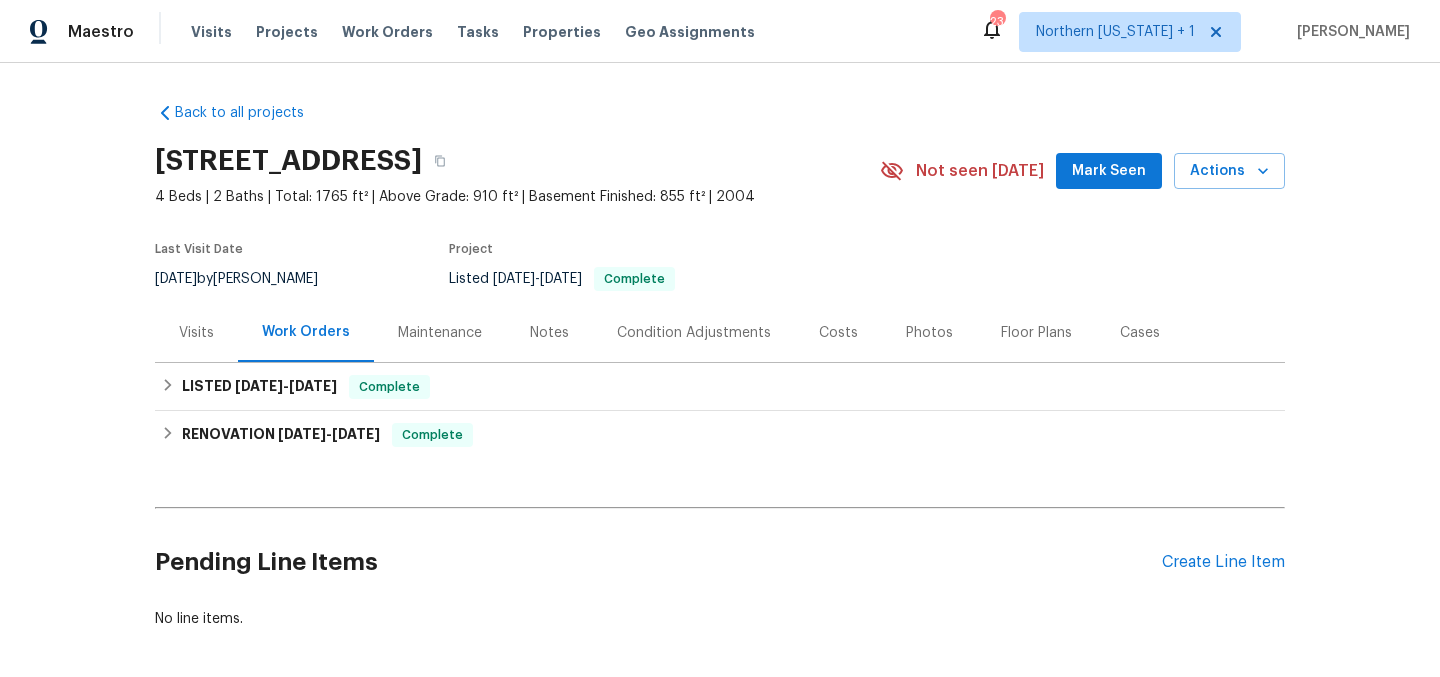 click on "Photos" at bounding box center (929, 333) 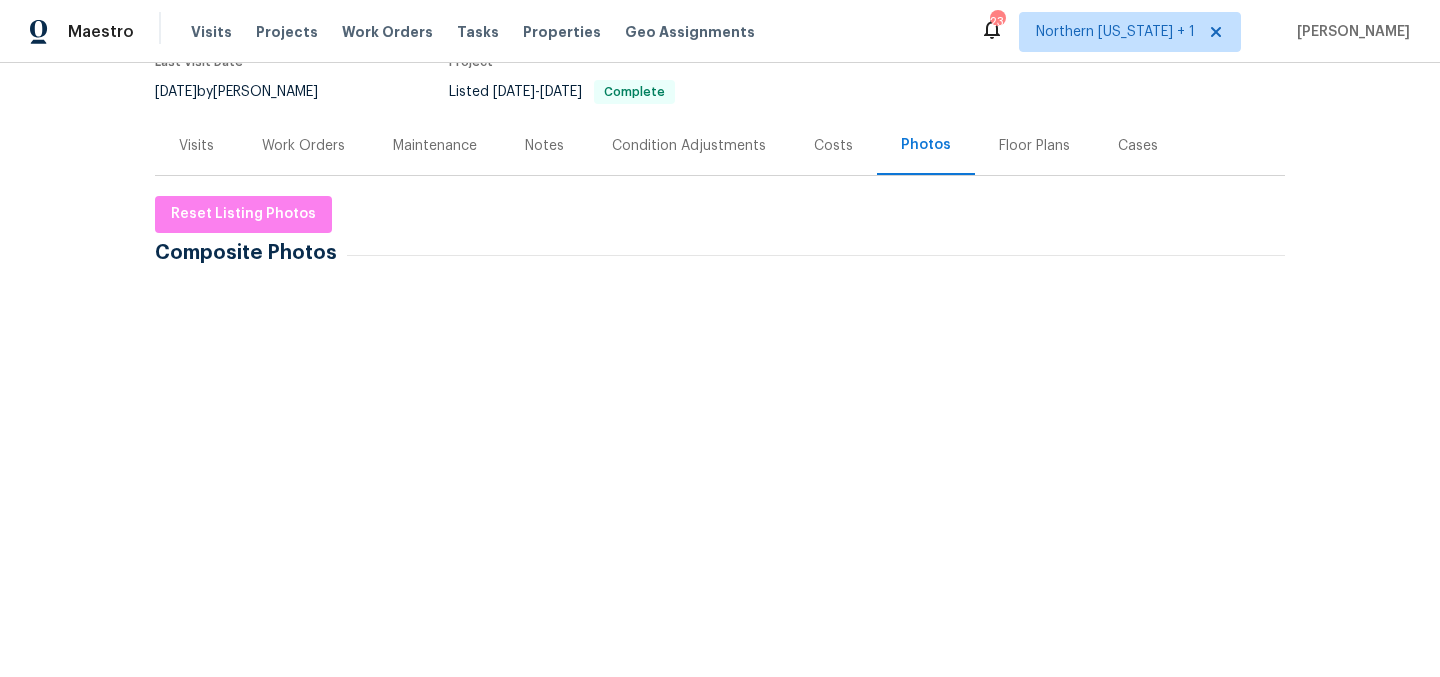 scroll, scrollTop: 155, scrollLeft: 0, axis: vertical 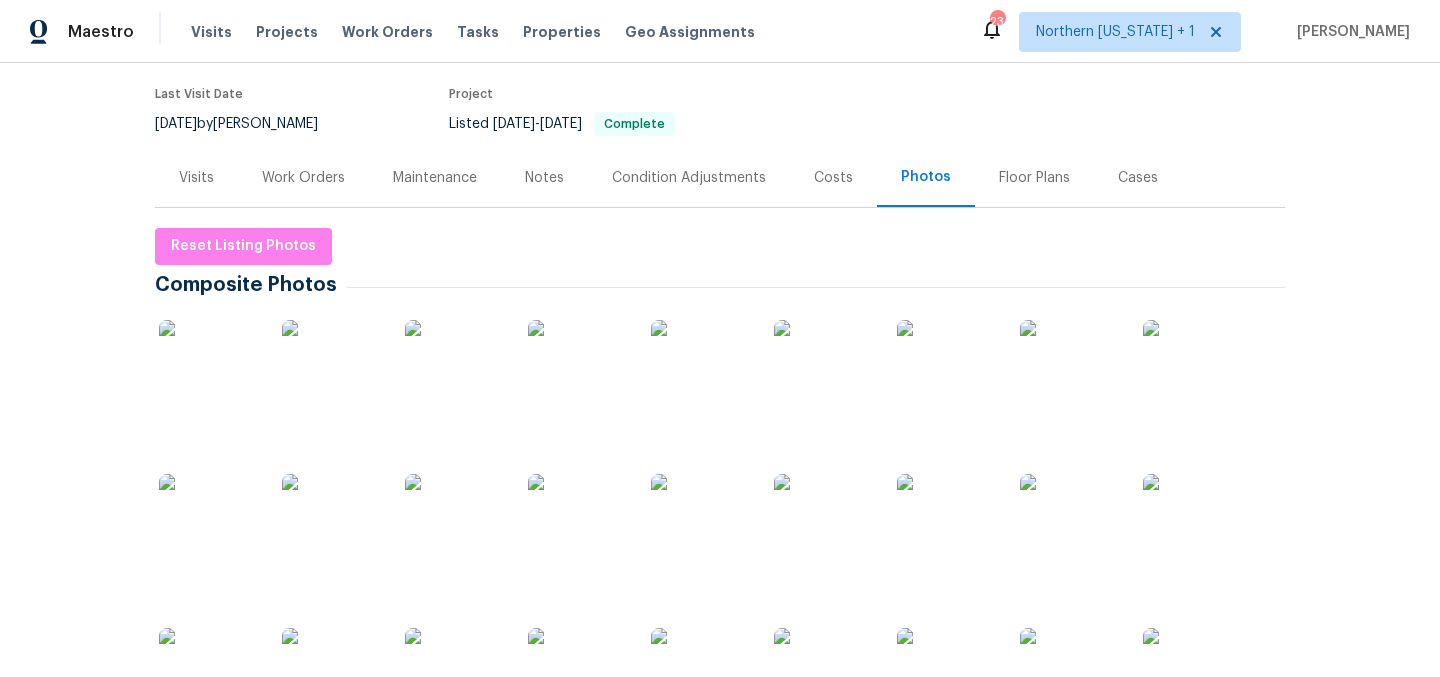 click at bounding box center [701, 370] 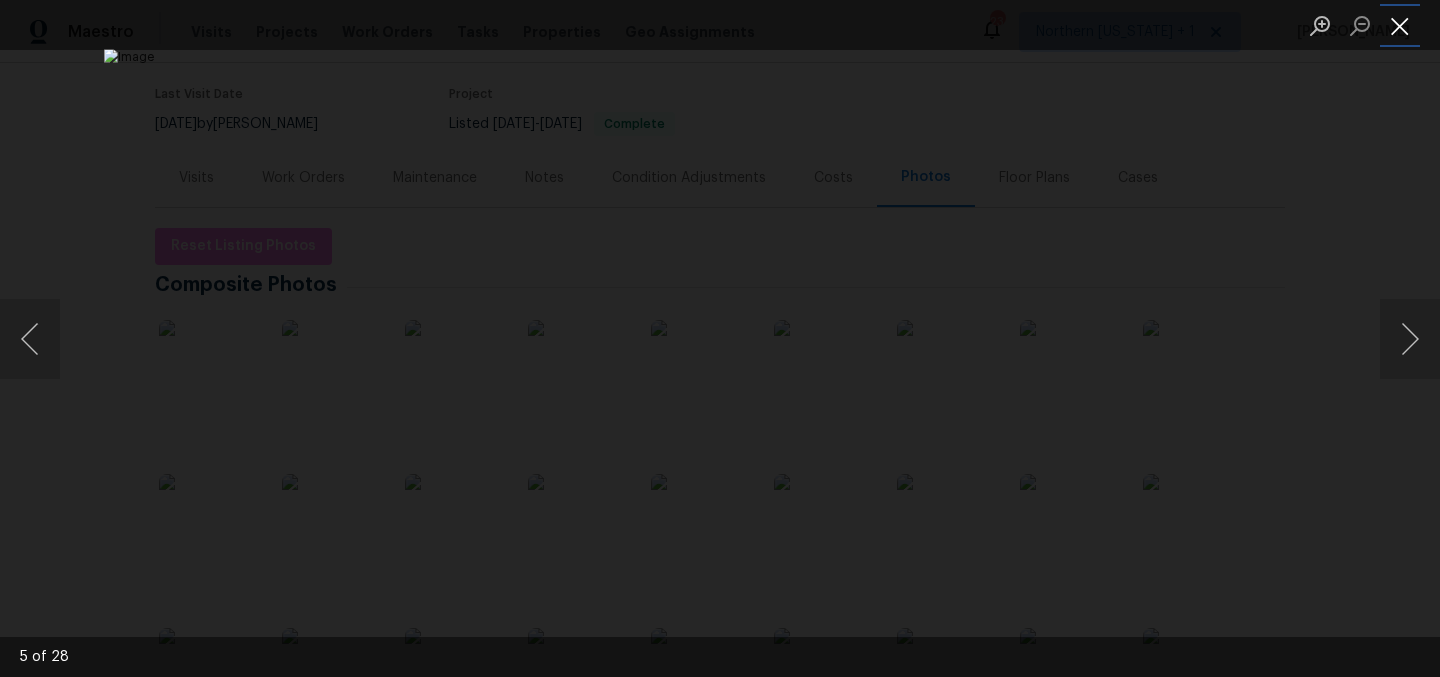 click at bounding box center (1400, 25) 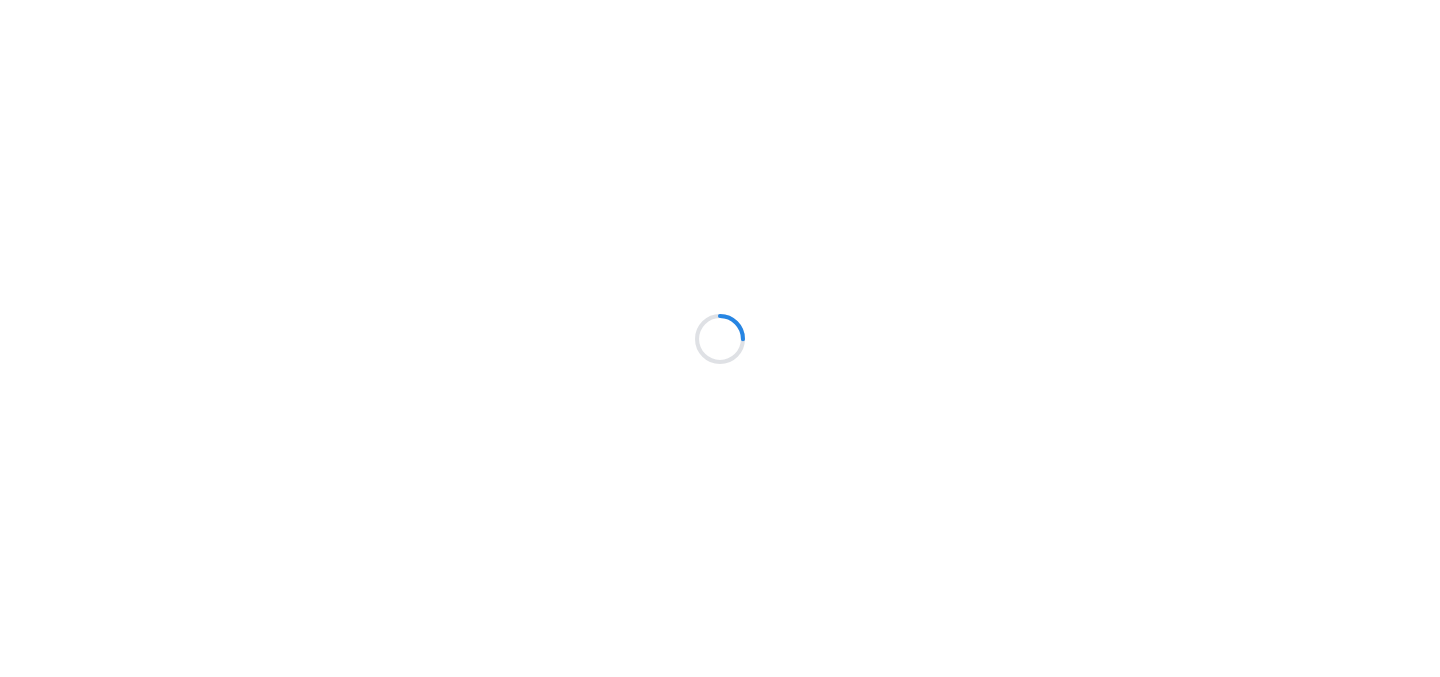 scroll, scrollTop: 0, scrollLeft: 0, axis: both 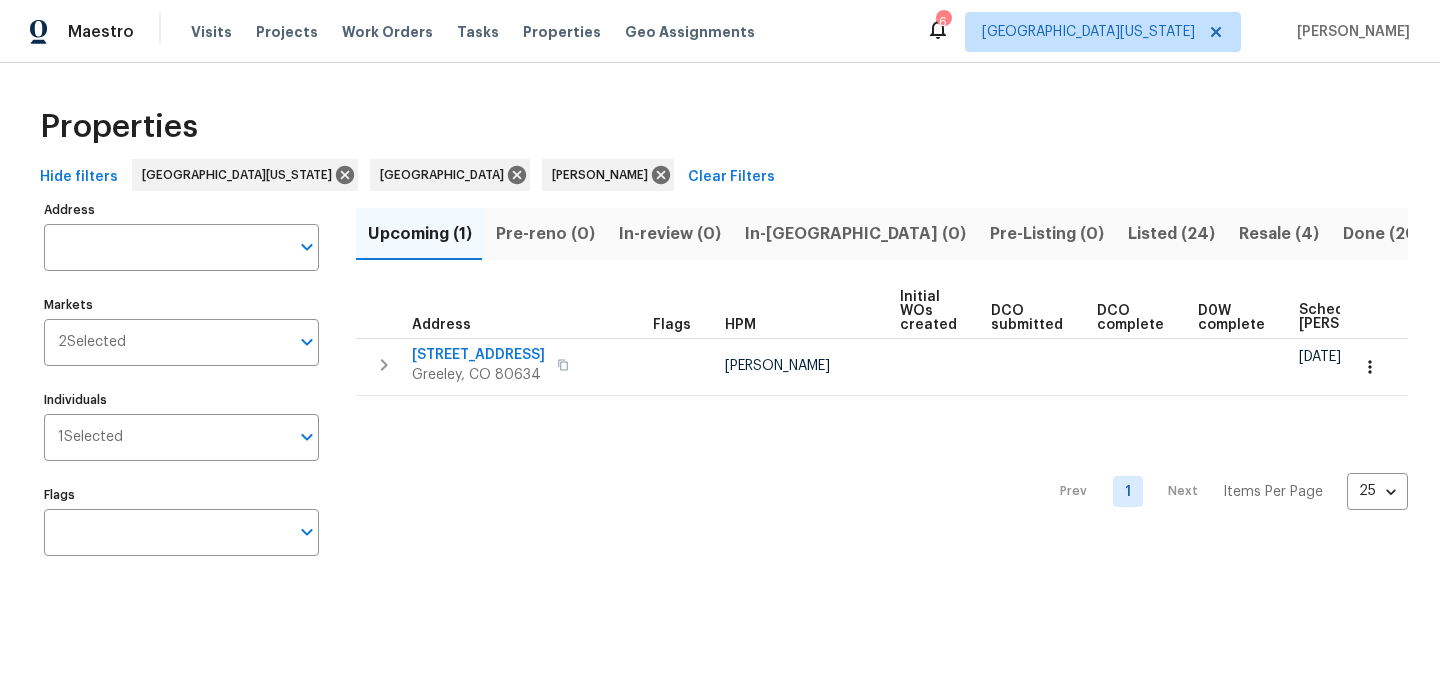 click on "Resale (4)" at bounding box center (1279, 234) 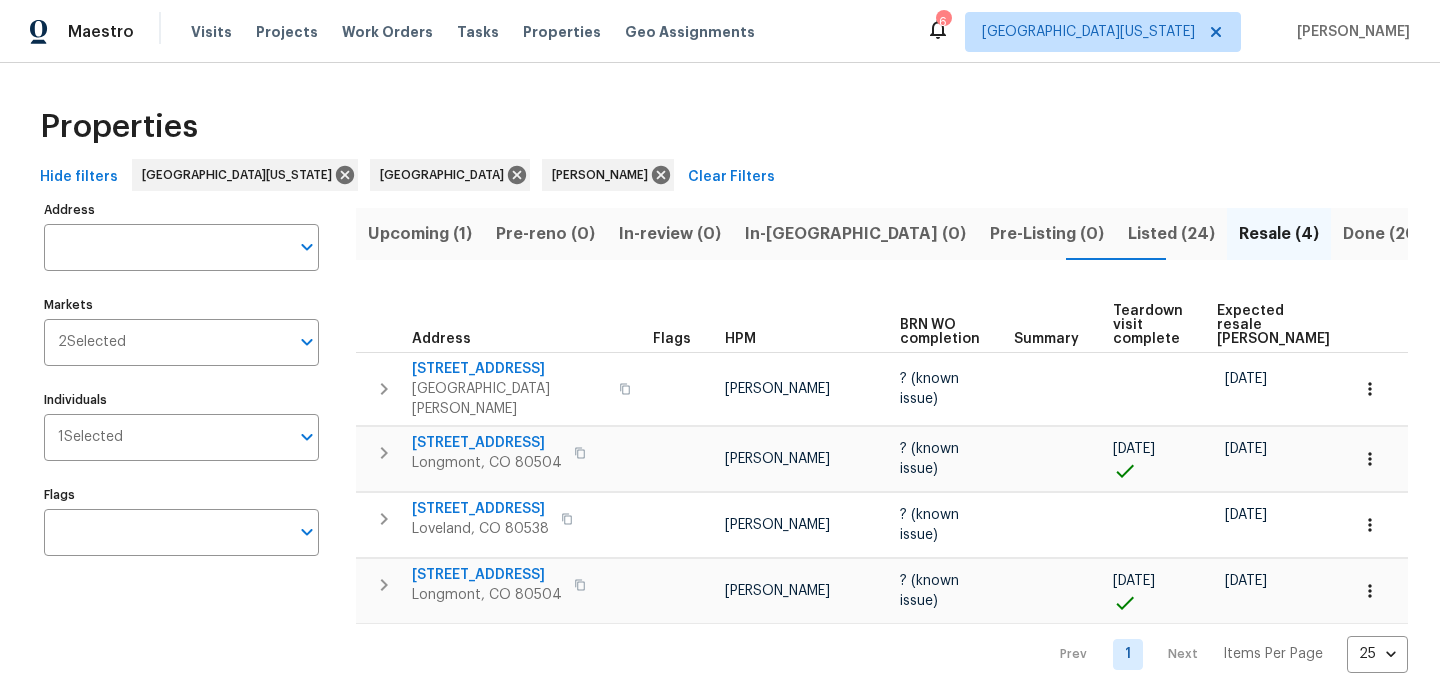 click on "Expected resale COE" at bounding box center [1273, 325] 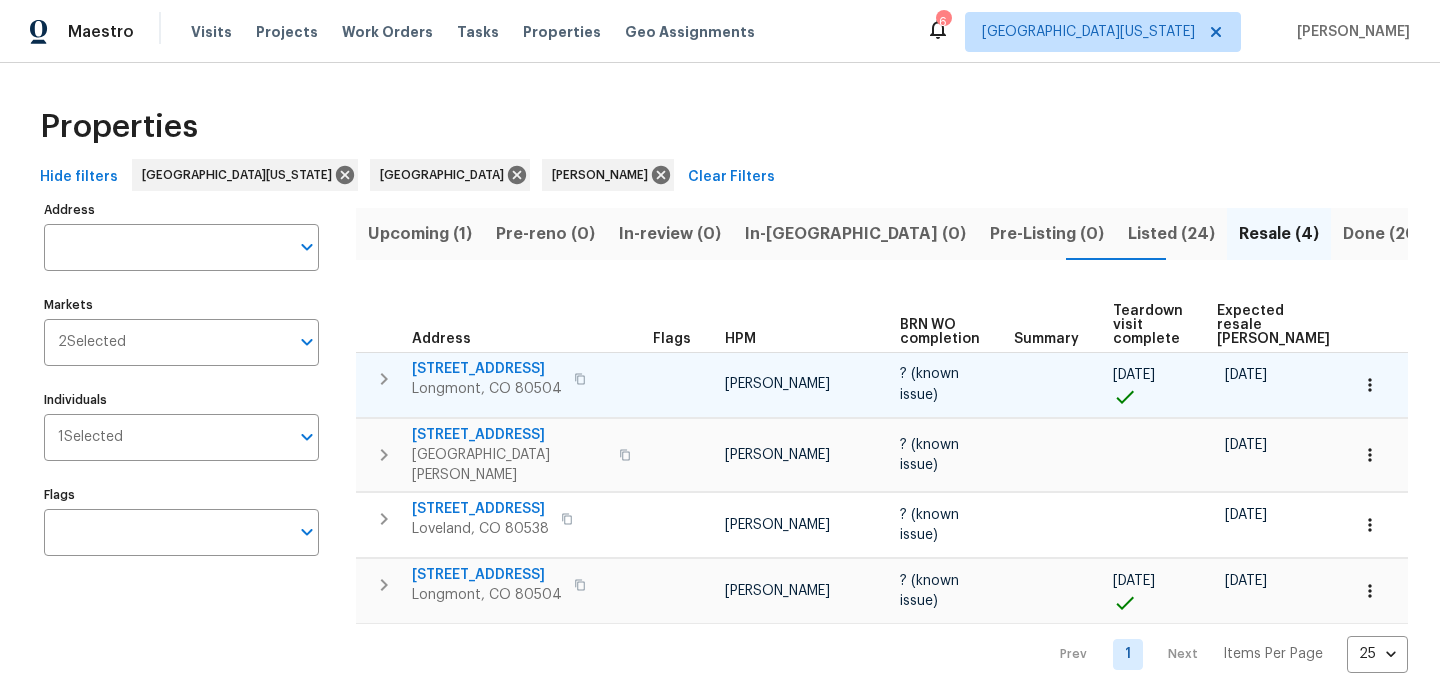 click on "Longmont, CO 80504" at bounding box center (487, 389) 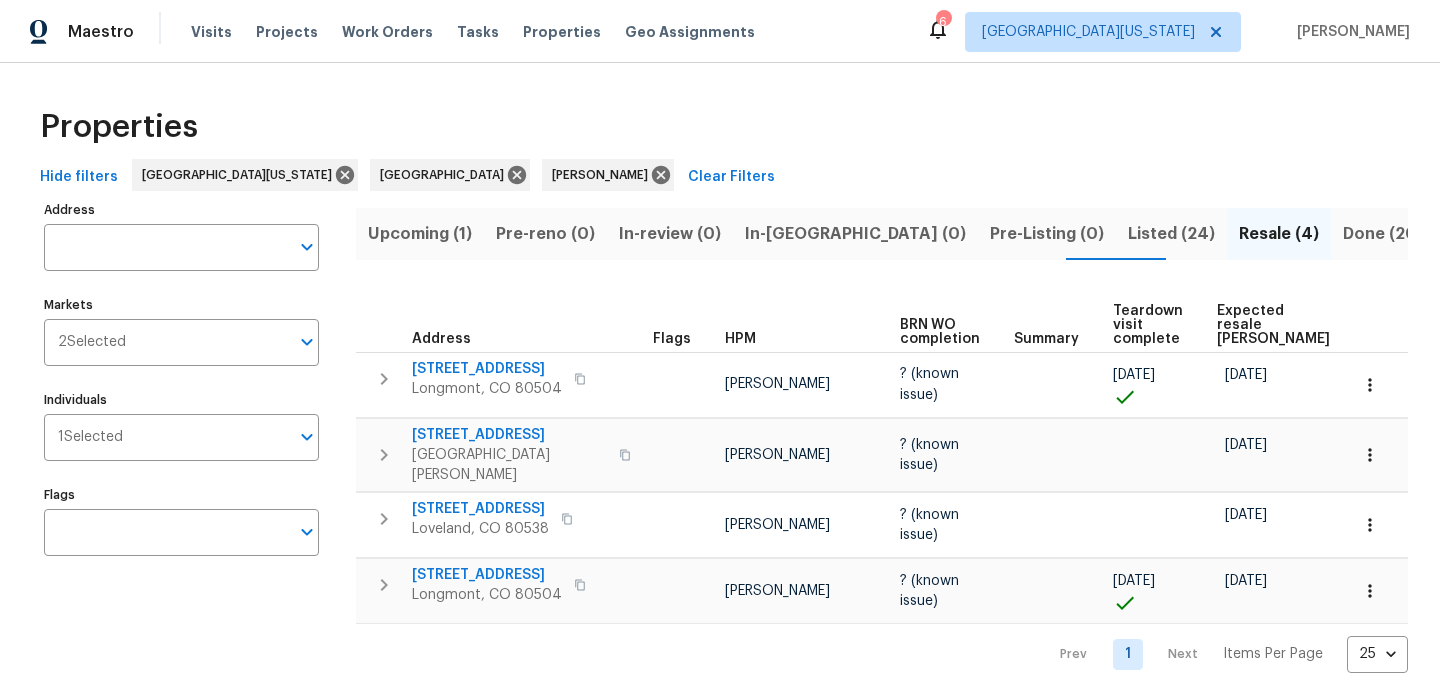 click on "Teardown visit complete" at bounding box center [1148, 325] 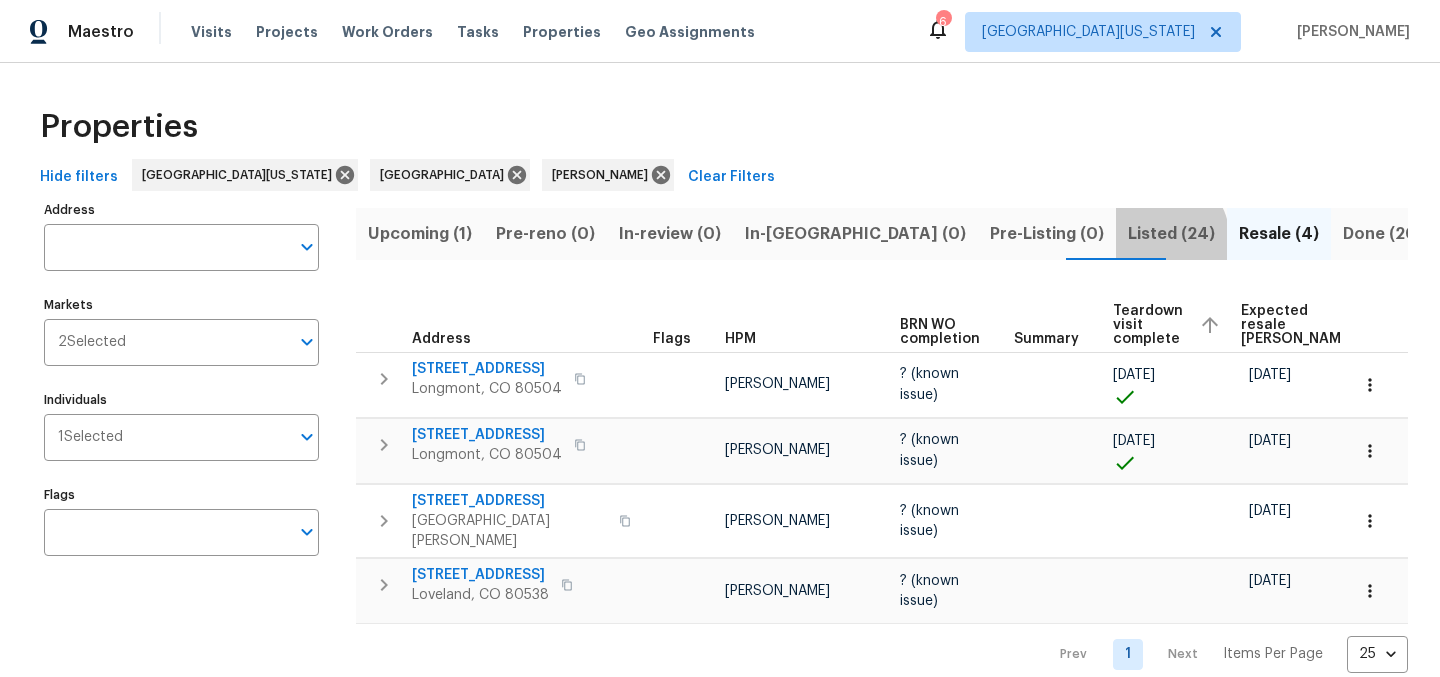 click on "Listed (24)" at bounding box center [1171, 234] 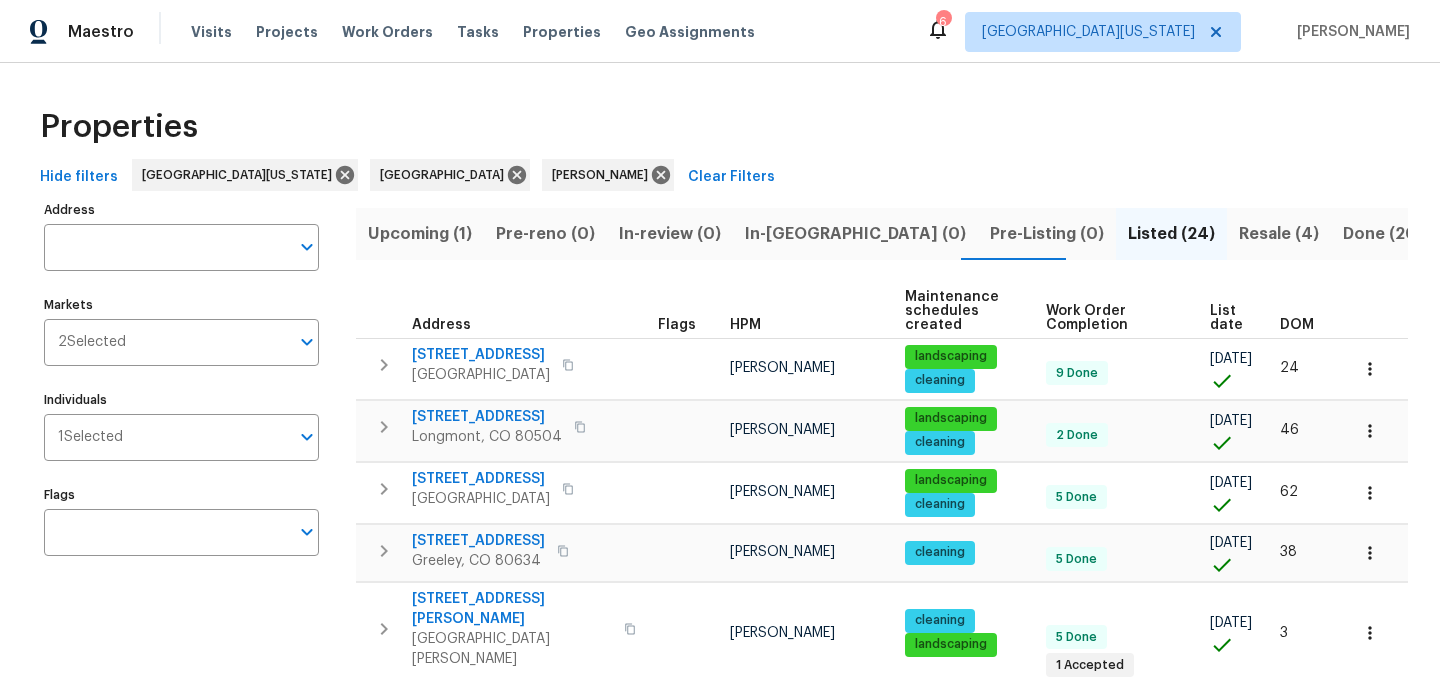 click on "List date" at bounding box center (1228, 318) 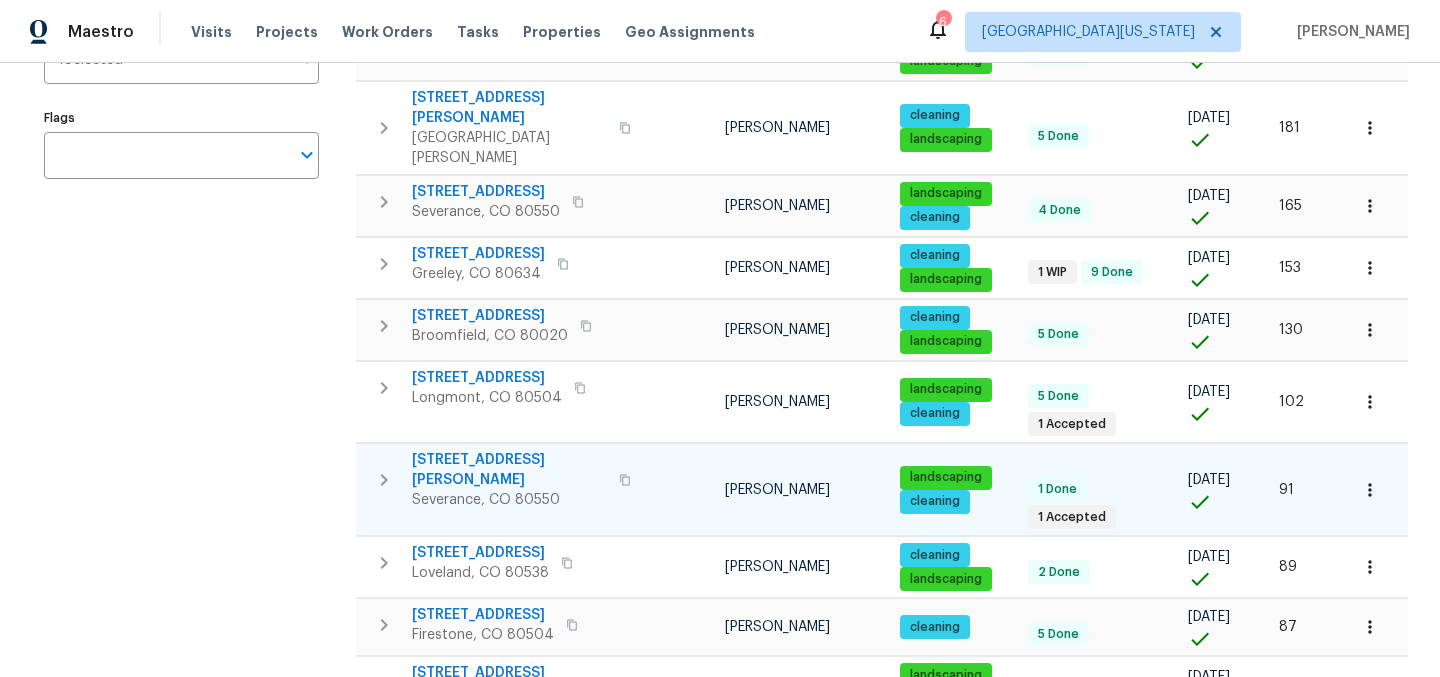 scroll, scrollTop: 377, scrollLeft: 0, axis: vertical 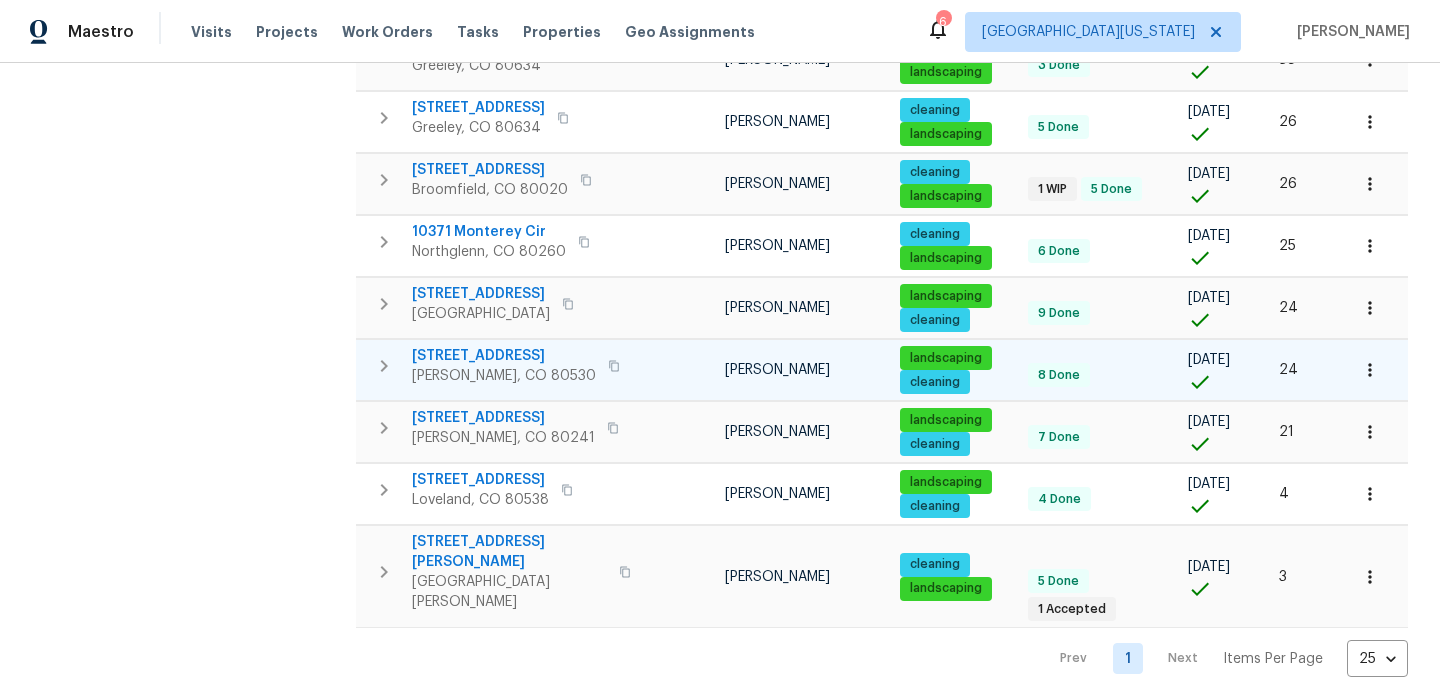 click on "542 Hawthorn Cir" at bounding box center (504, 356) 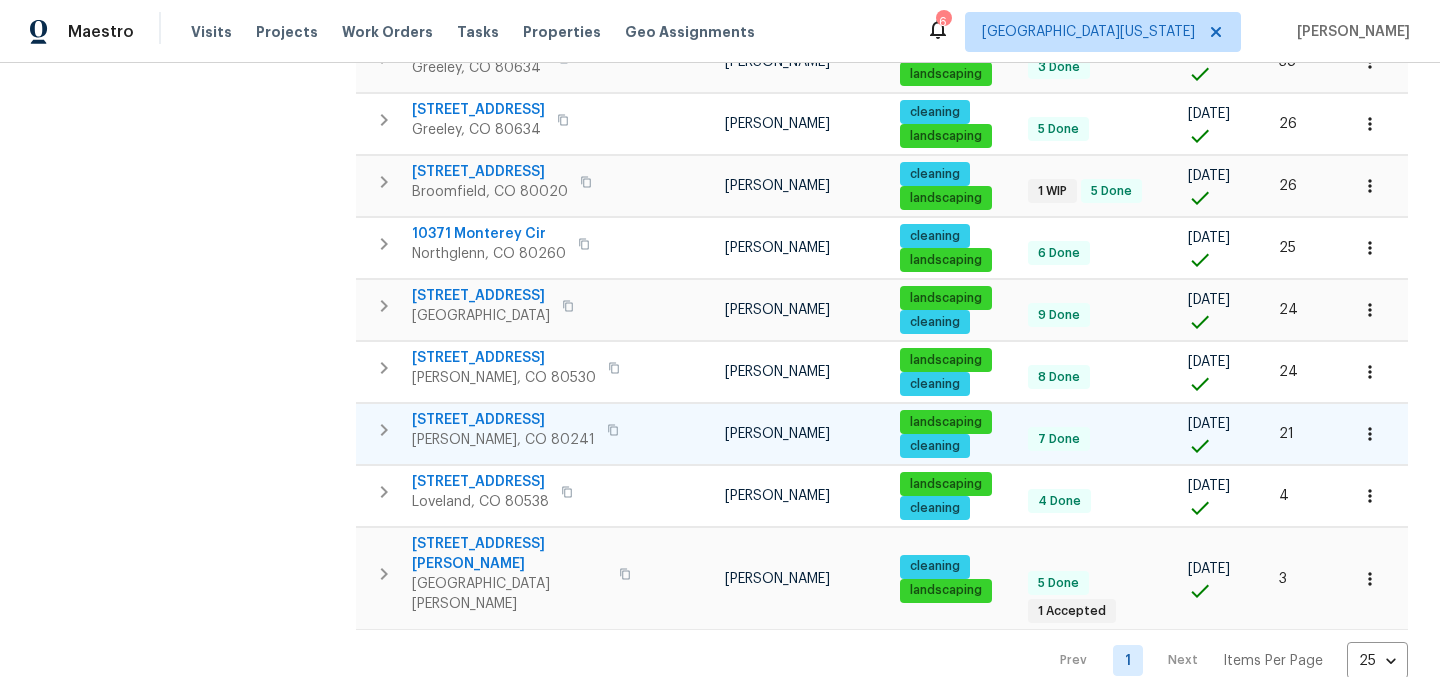 scroll, scrollTop: 1310, scrollLeft: 0, axis: vertical 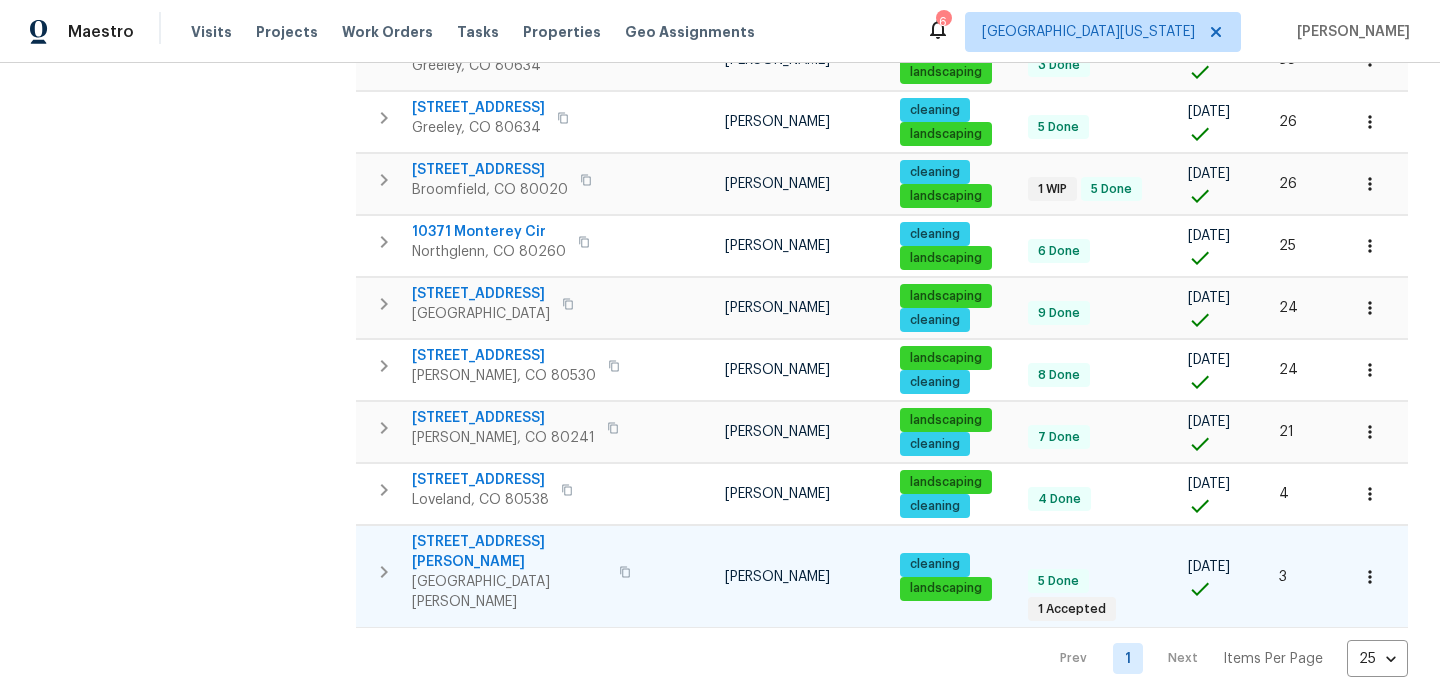 click on "3617 Mead St" at bounding box center (509, 552) 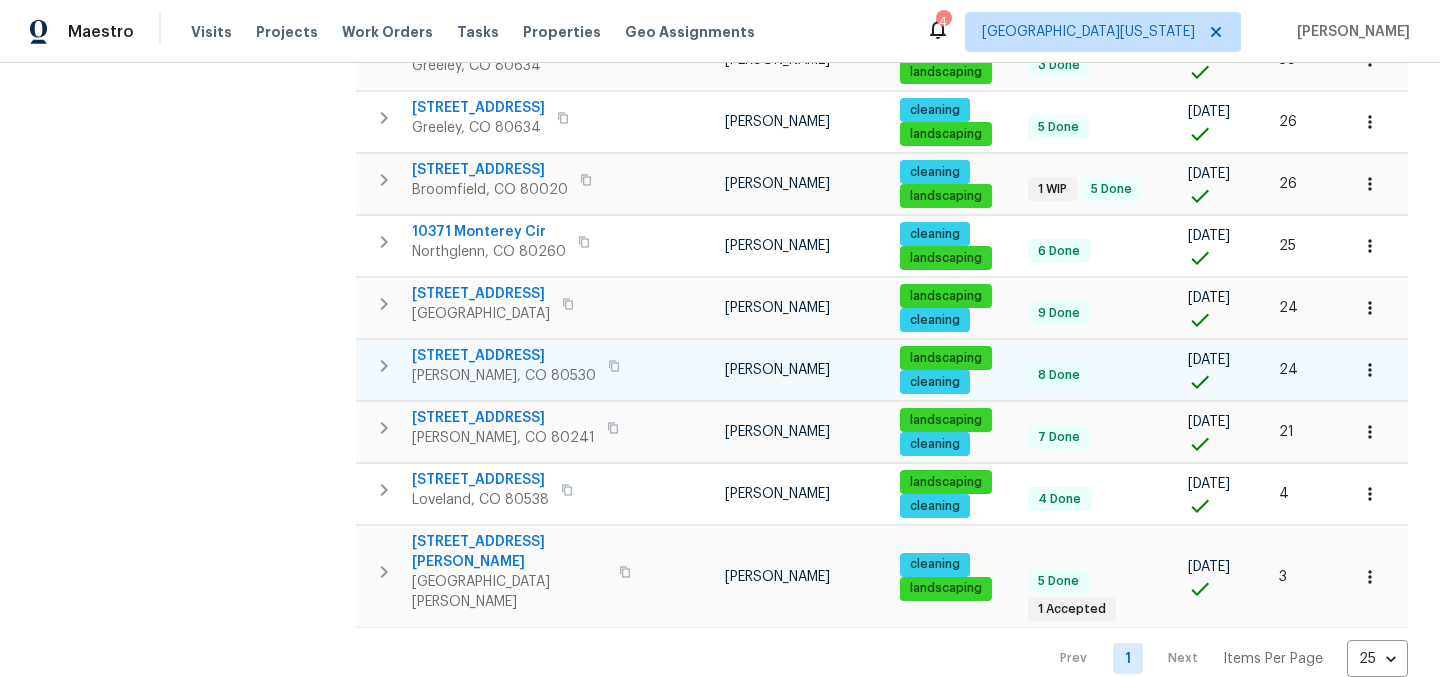 click on "542 Hawthorn Cir" at bounding box center (504, 356) 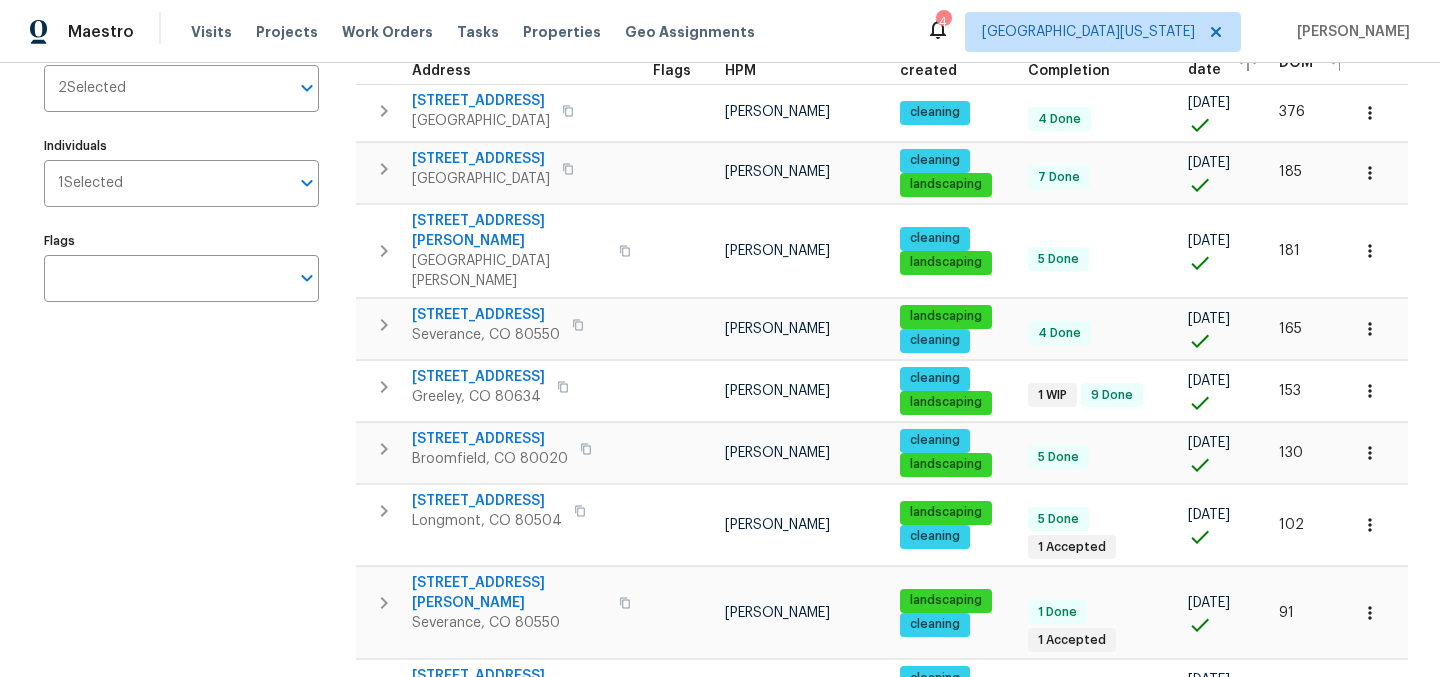 scroll, scrollTop: 0, scrollLeft: 0, axis: both 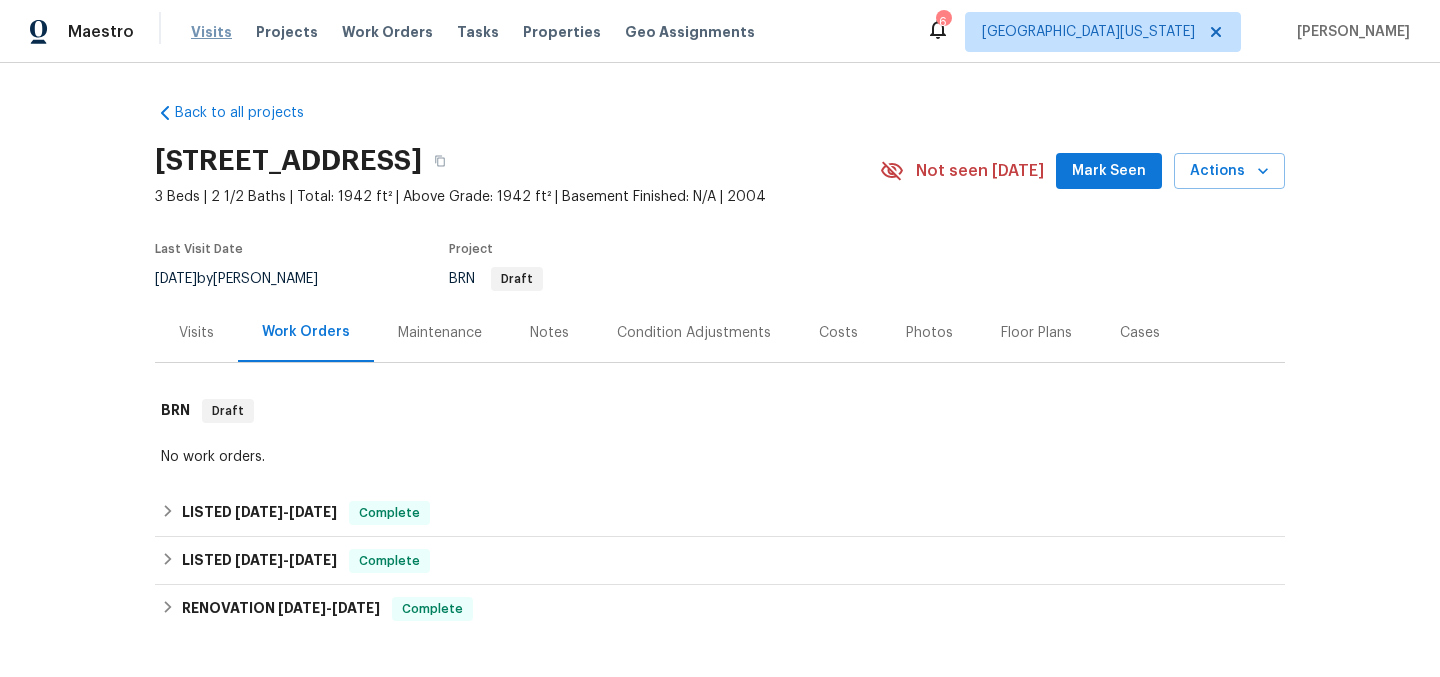 click on "Visits" at bounding box center (211, 32) 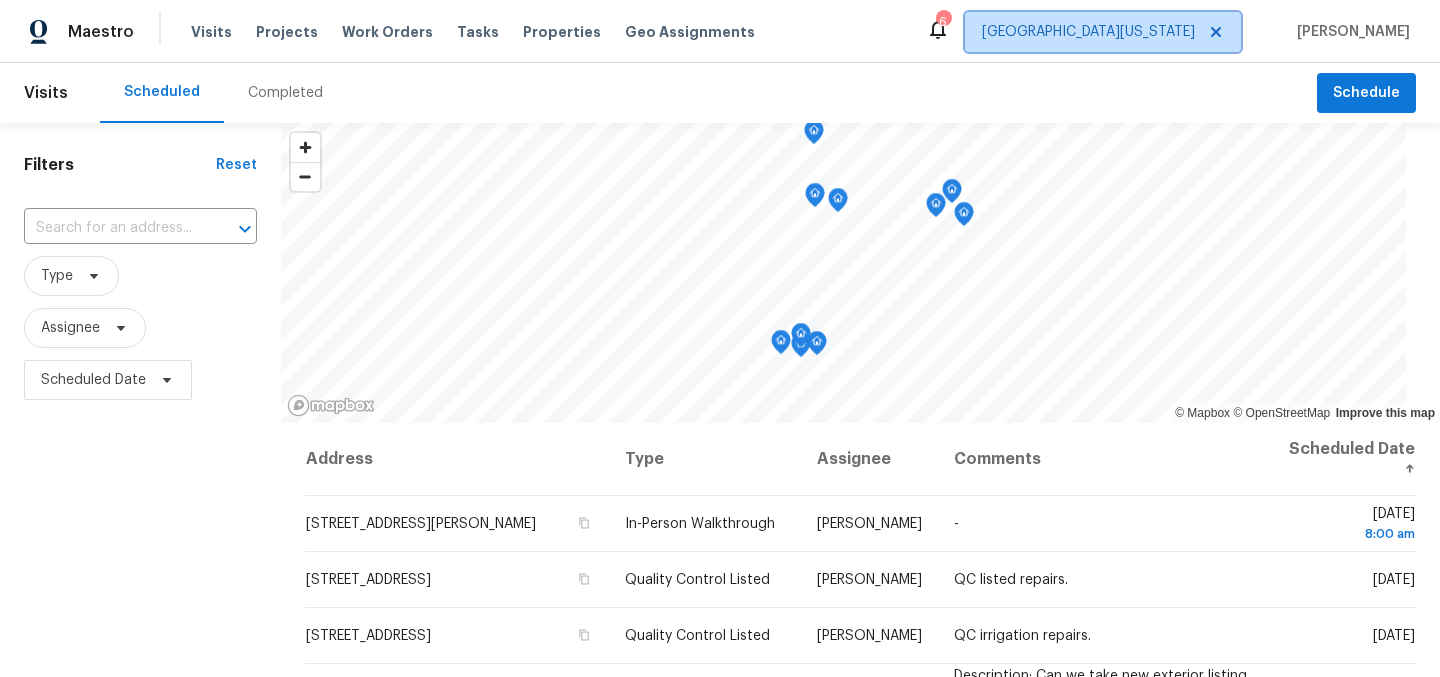click on "Northern Colorado" at bounding box center [1088, 32] 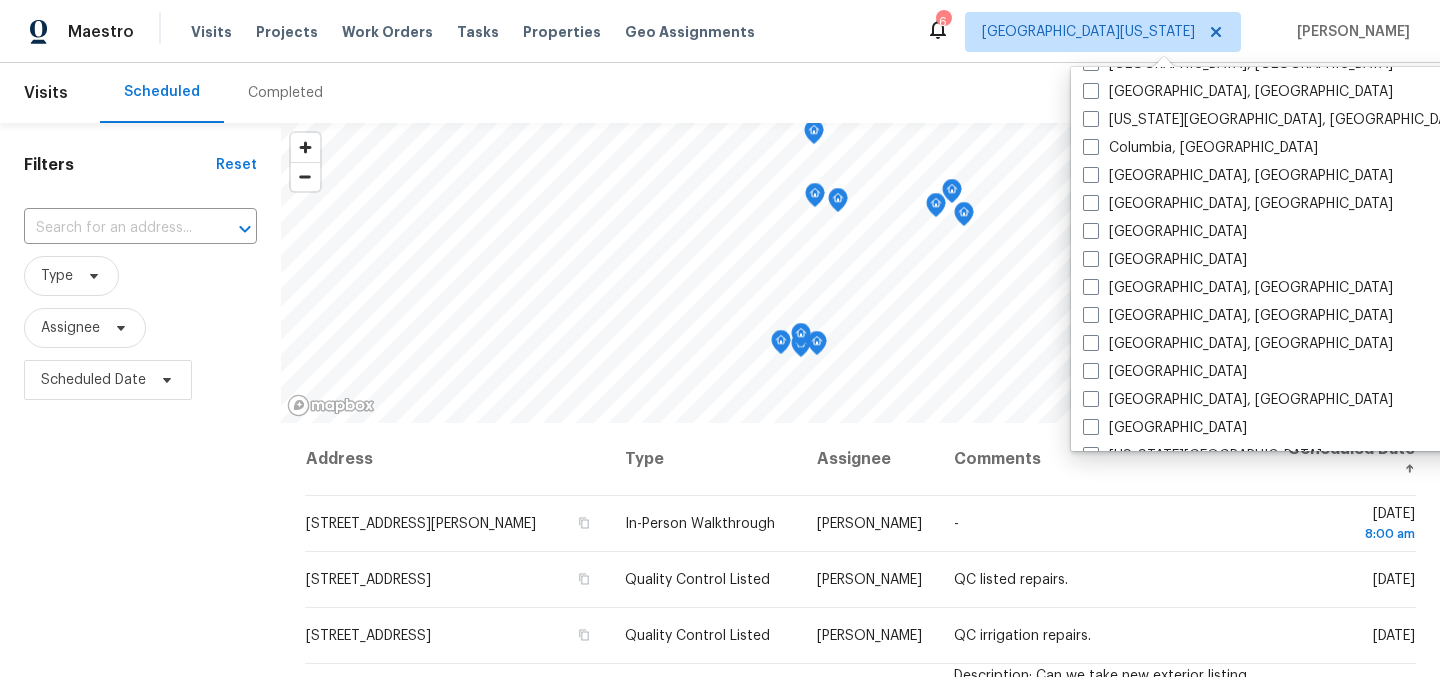 scroll, scrollTop: 427, scrollLeft: 0, axis: vertical 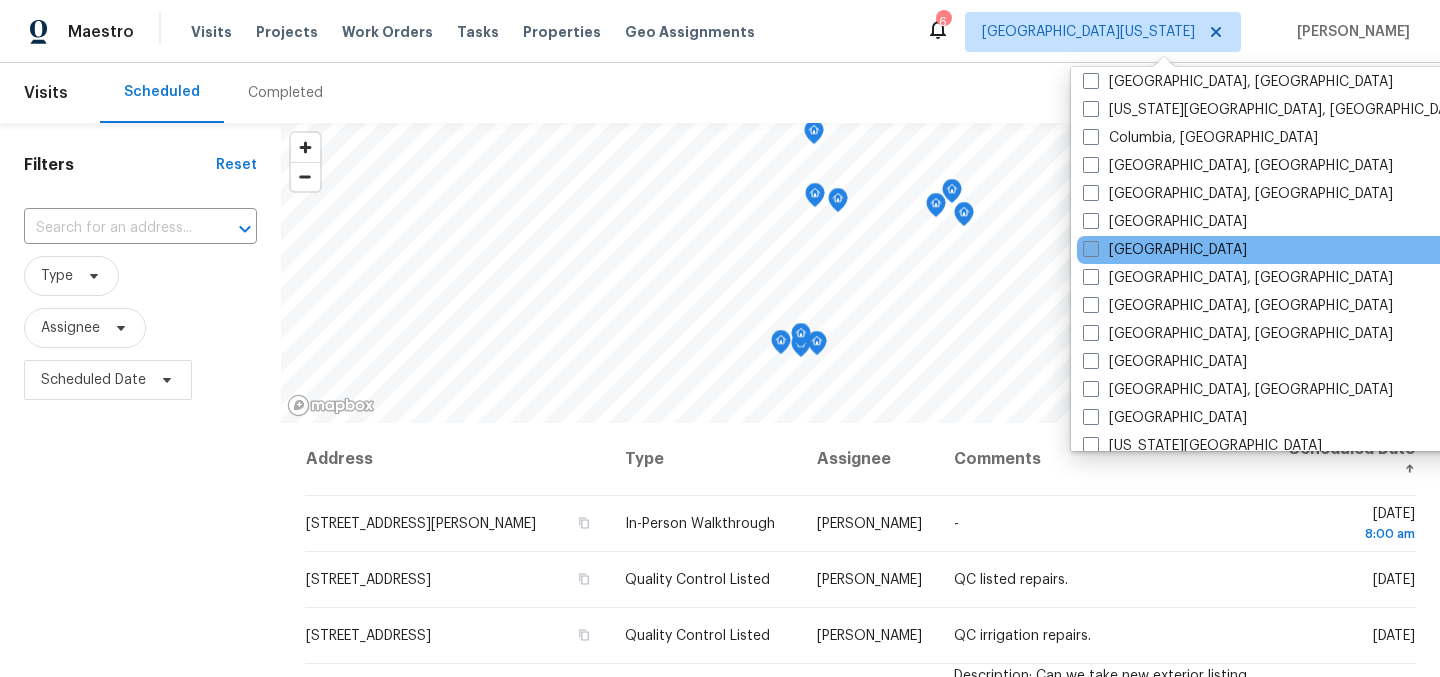 click on "Denver" at bounding box center [1165, 250] 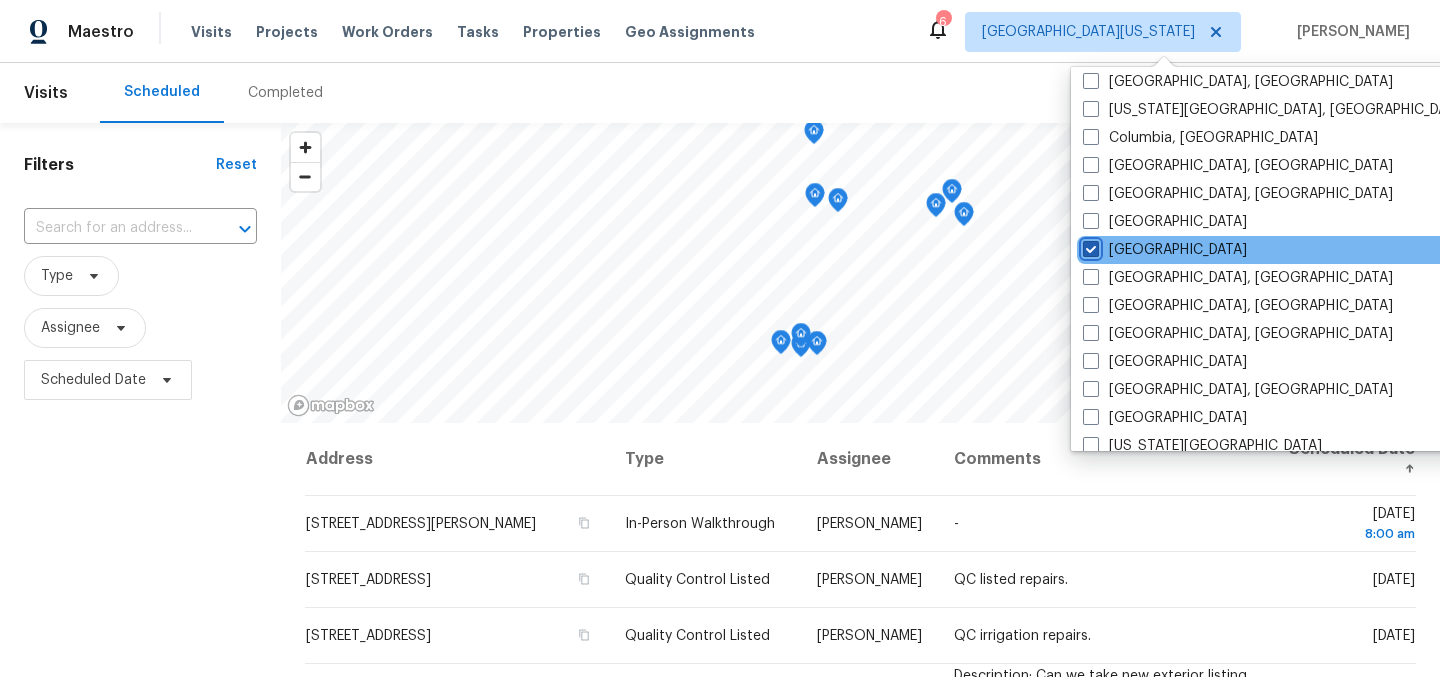 checkbox on "true" 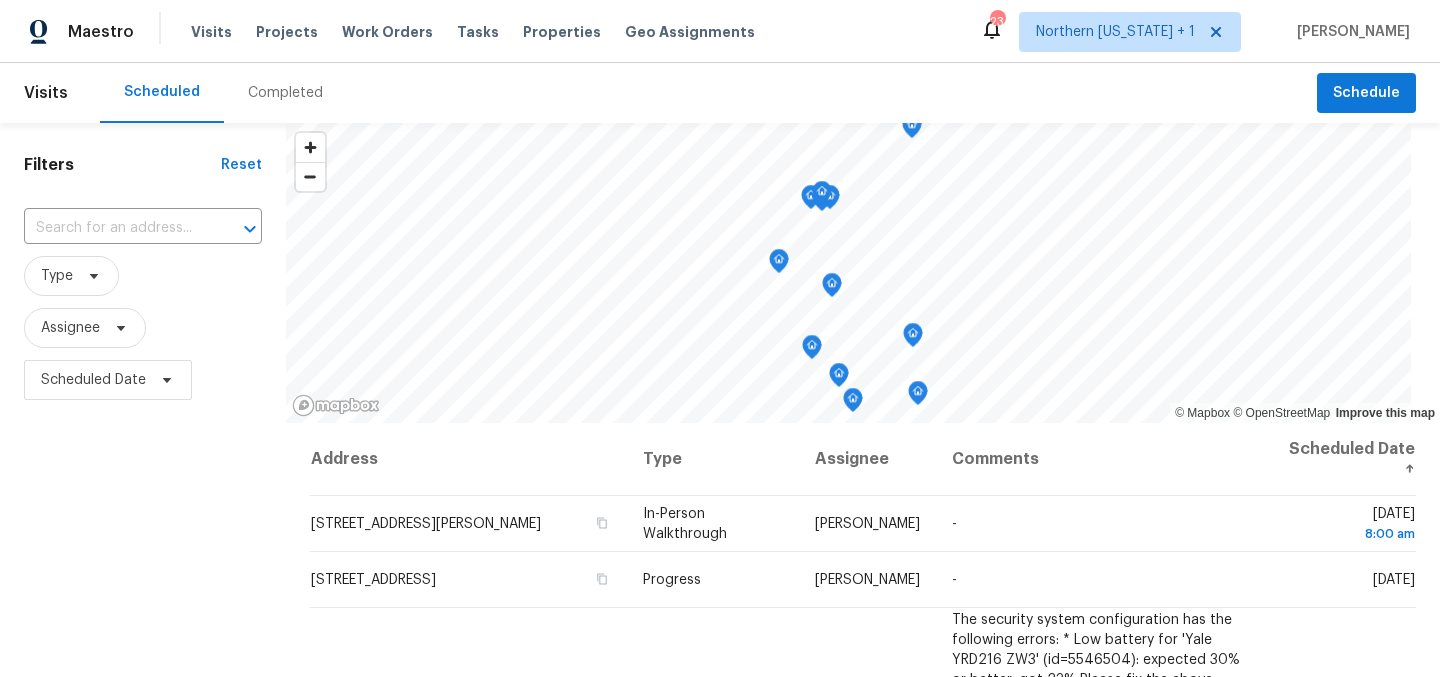 click on "Filters Reset ​ Type Assignee Scheduled Date" at bounding box center [143, 544] 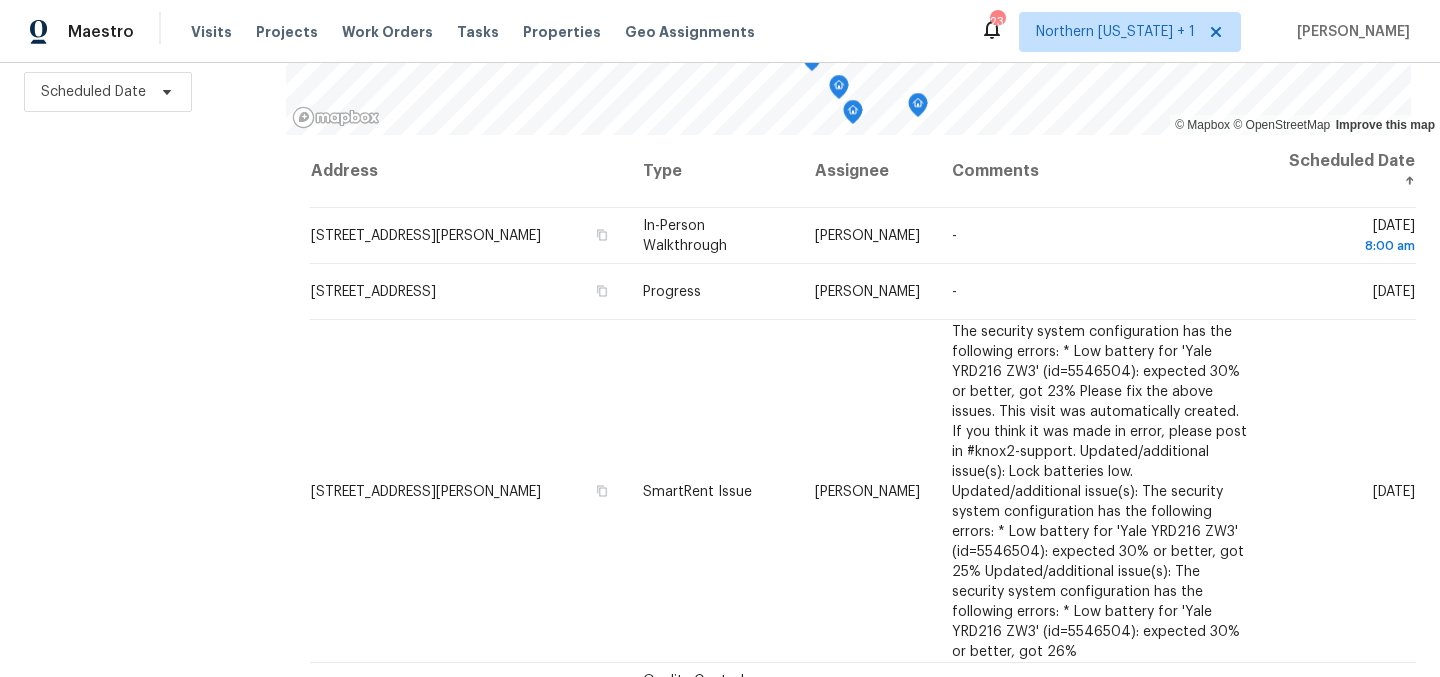 scroll, scrollTop: 302, scrollLeft: 0, axis: vertical 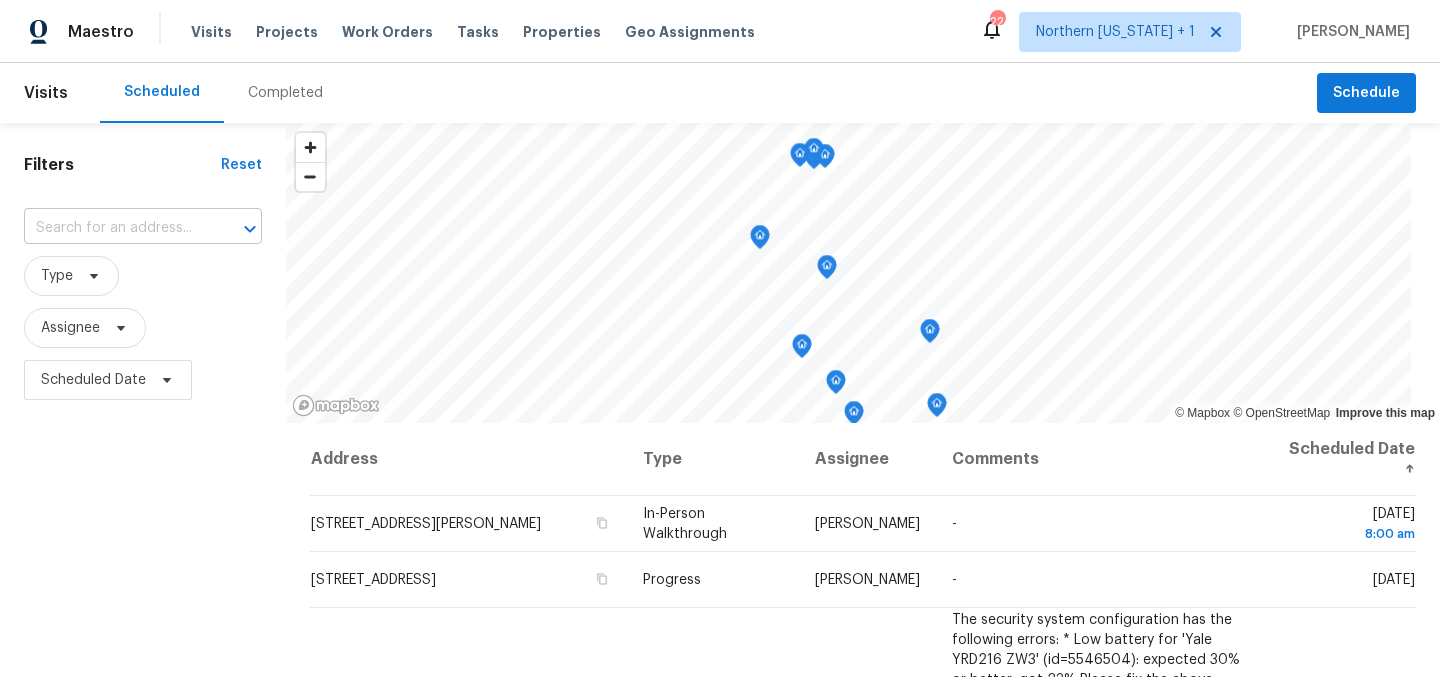 click at bounding box center [115, 228] 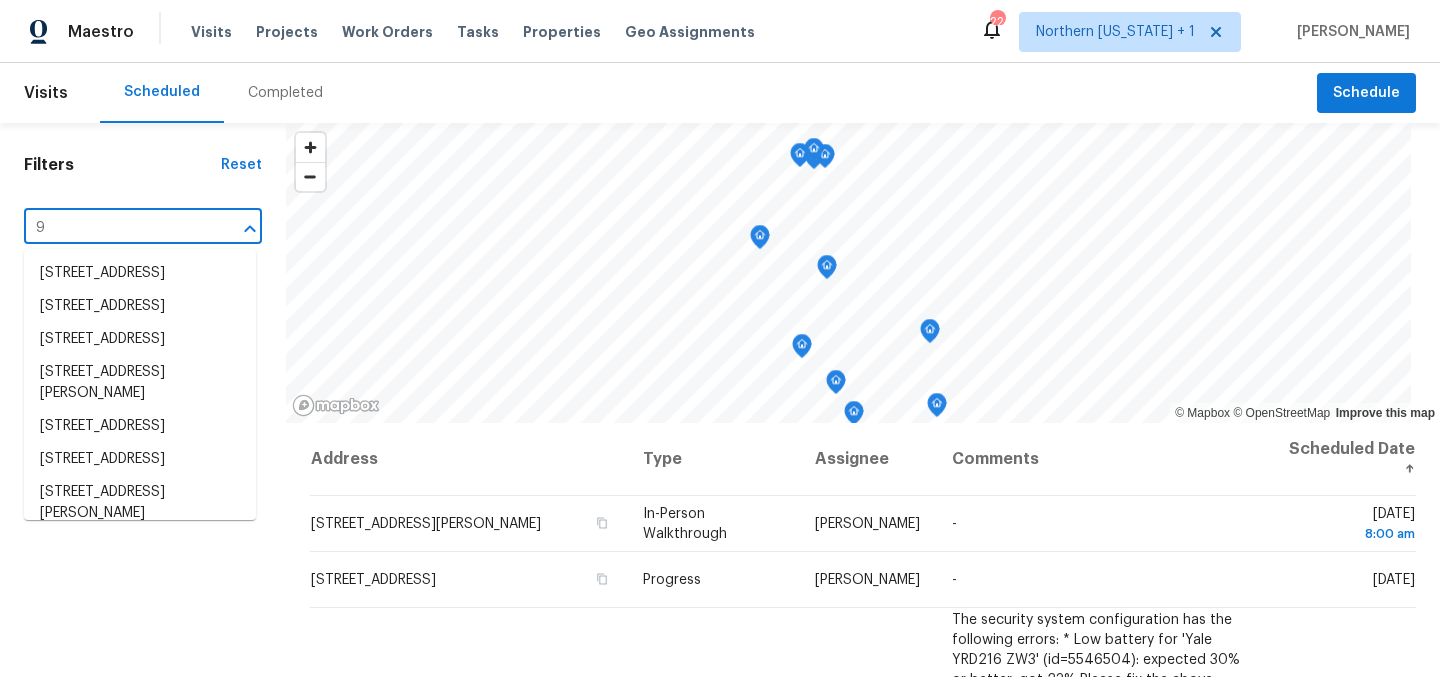 type on "9" 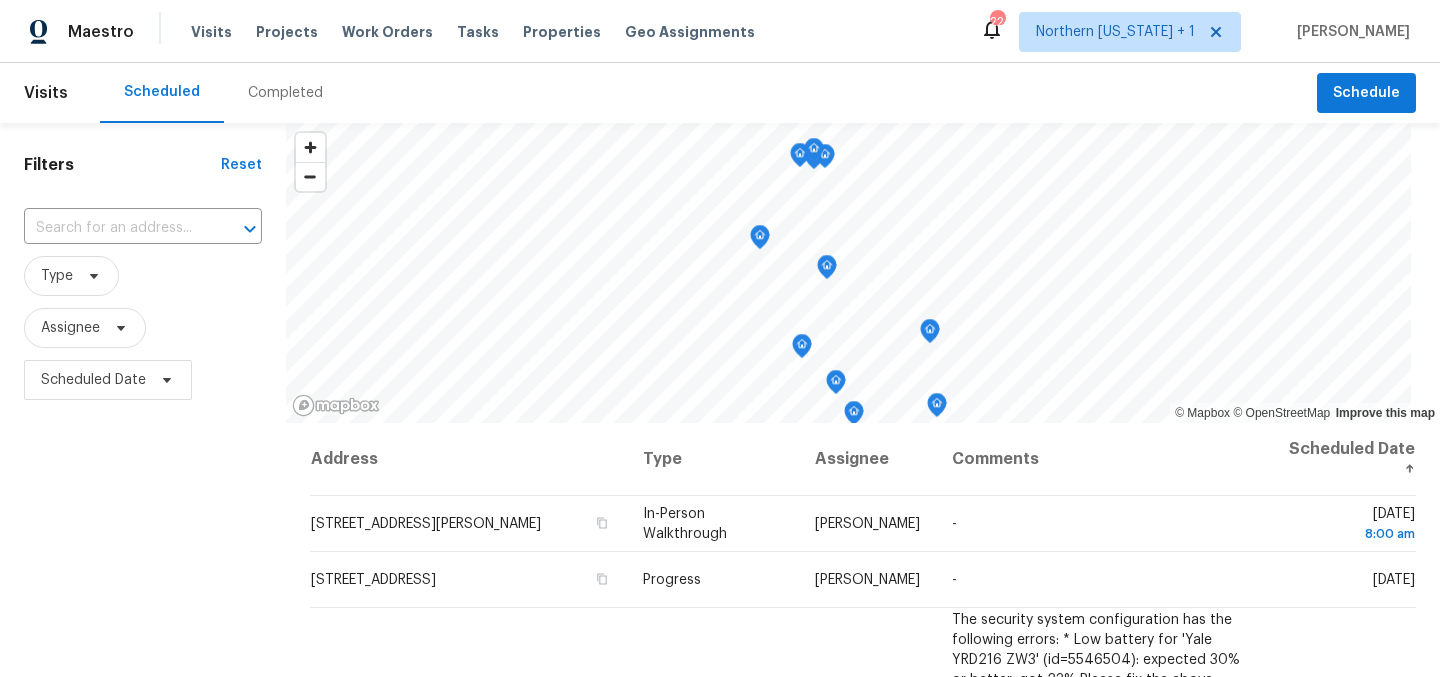 click on "Maestro Visits Projects Work Orders Tasks Properties Geo Assignments 22 Northern Colorado + 1 John Gonzalez" at bounding box center [720, 31] 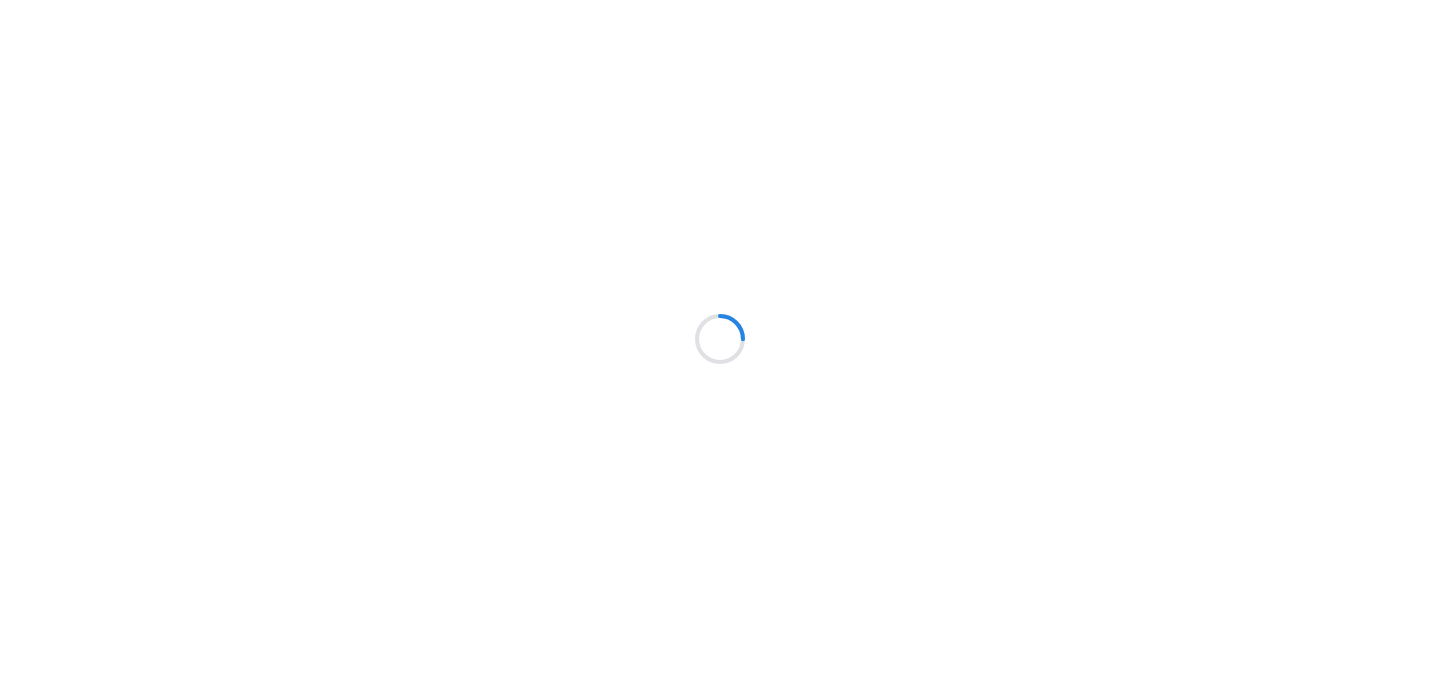 scroll, scrollTop: 0, scrollLeft: 0, axis: both 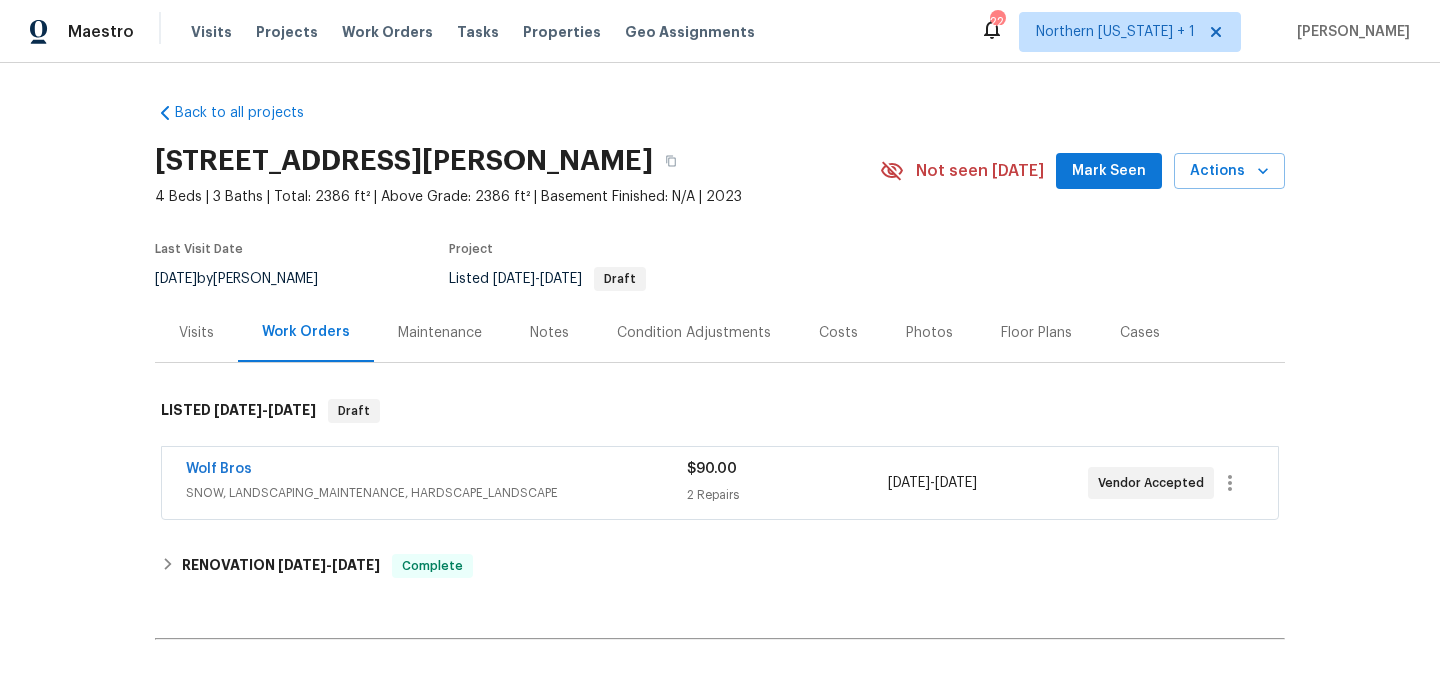 click on "Wolf Bros" at bounding box center [436, 471] 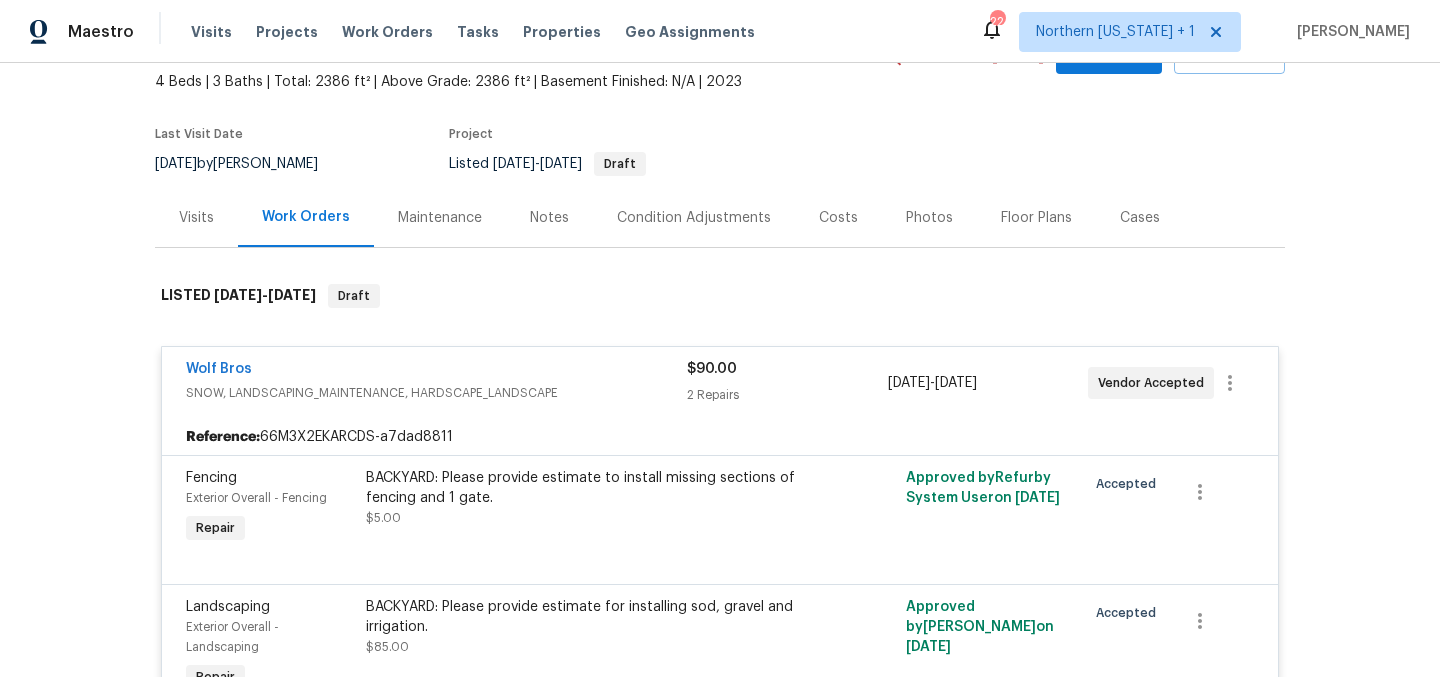 scroll, scrollTop: 115, scrollLeft: 0, axis: vertical 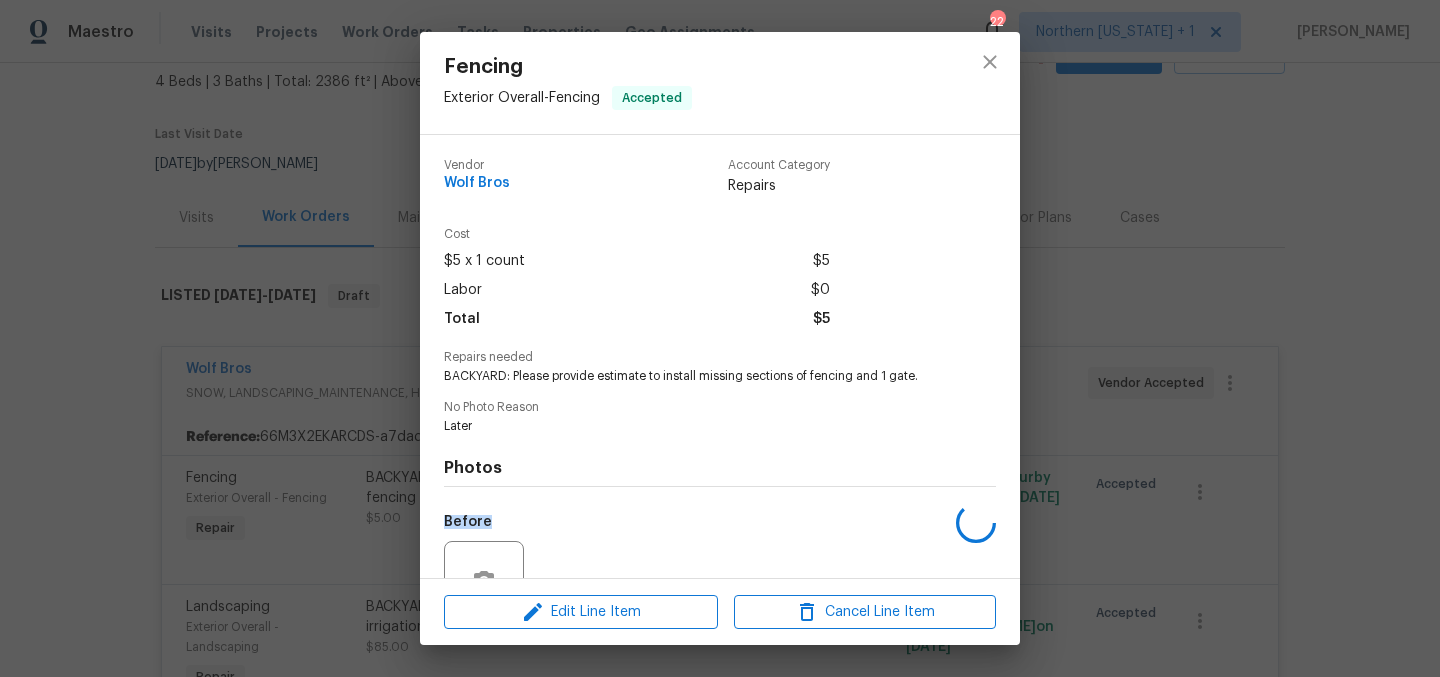 click on "Photos Before After" at bounding box center [720, 598] 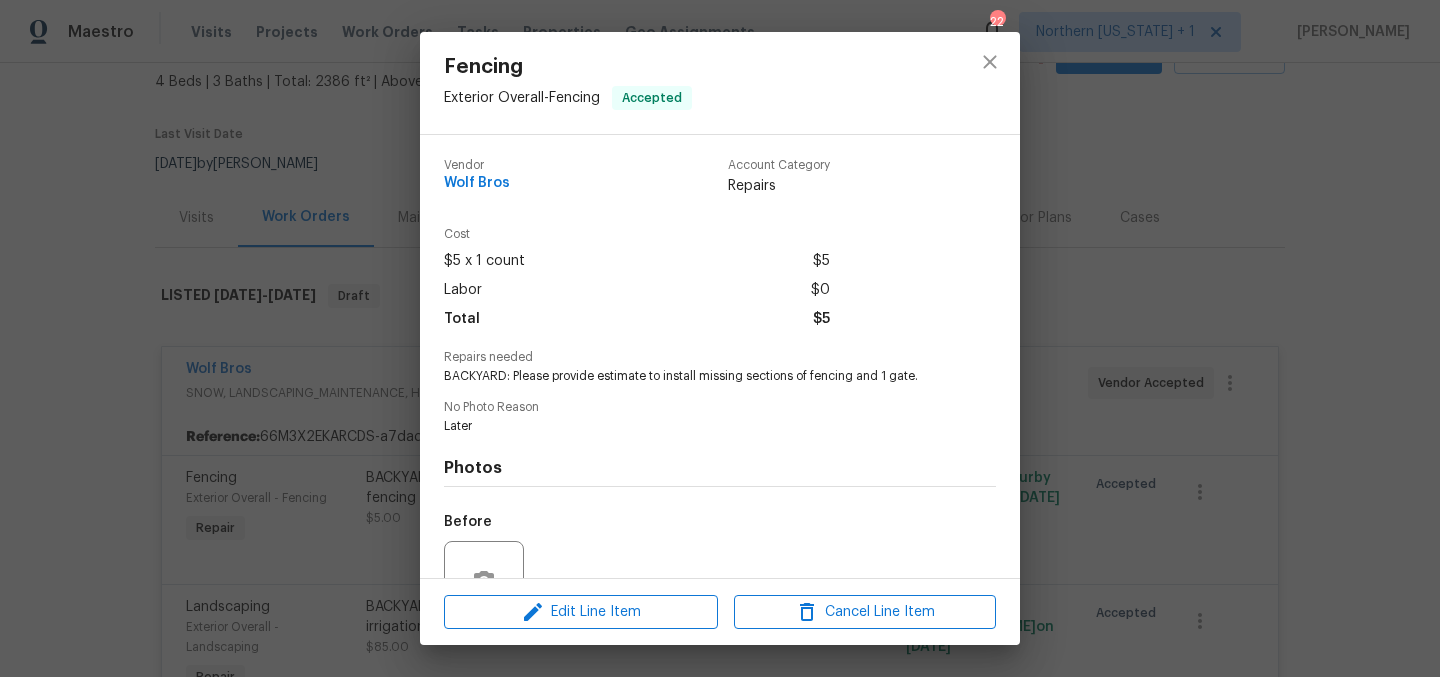 click on "BACKYARD:  Please provide estimate to install missing sections of fencing and 1 gate." at bounding box center (692, 376) 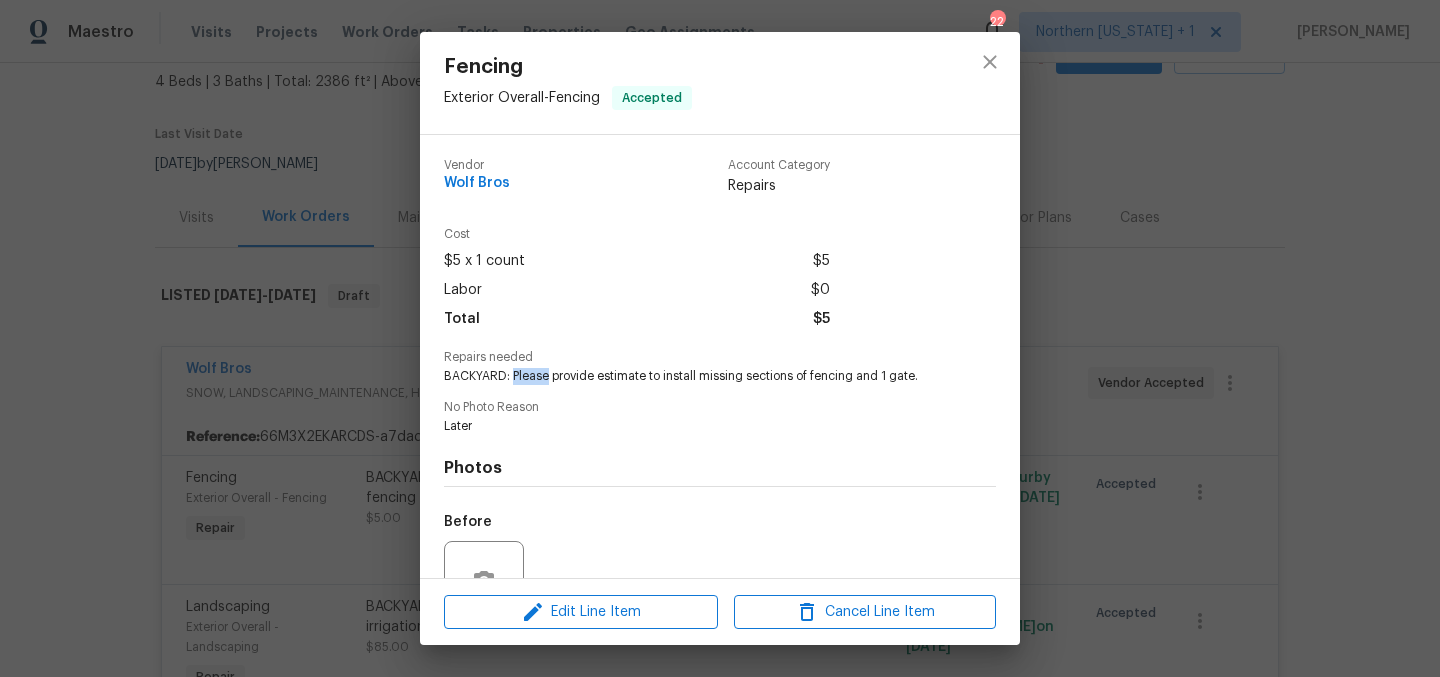 click on "BACKYARD:  Please provide estimate to install missing sections of fencing and 1 gate." at bounding box center (692, 376) 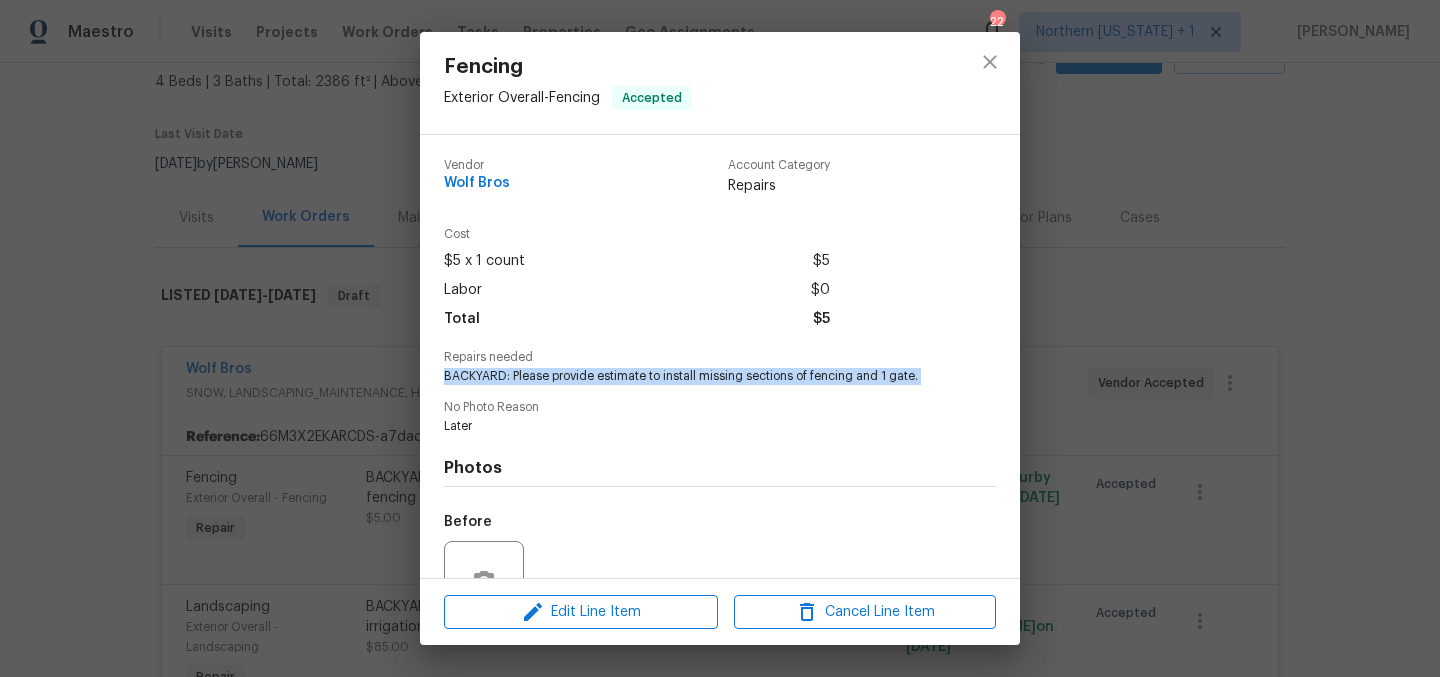 click on "BACKYARD:  Please provide estimate to install missing sections of fencing and 1 gate." at bounding box center [692, 376] 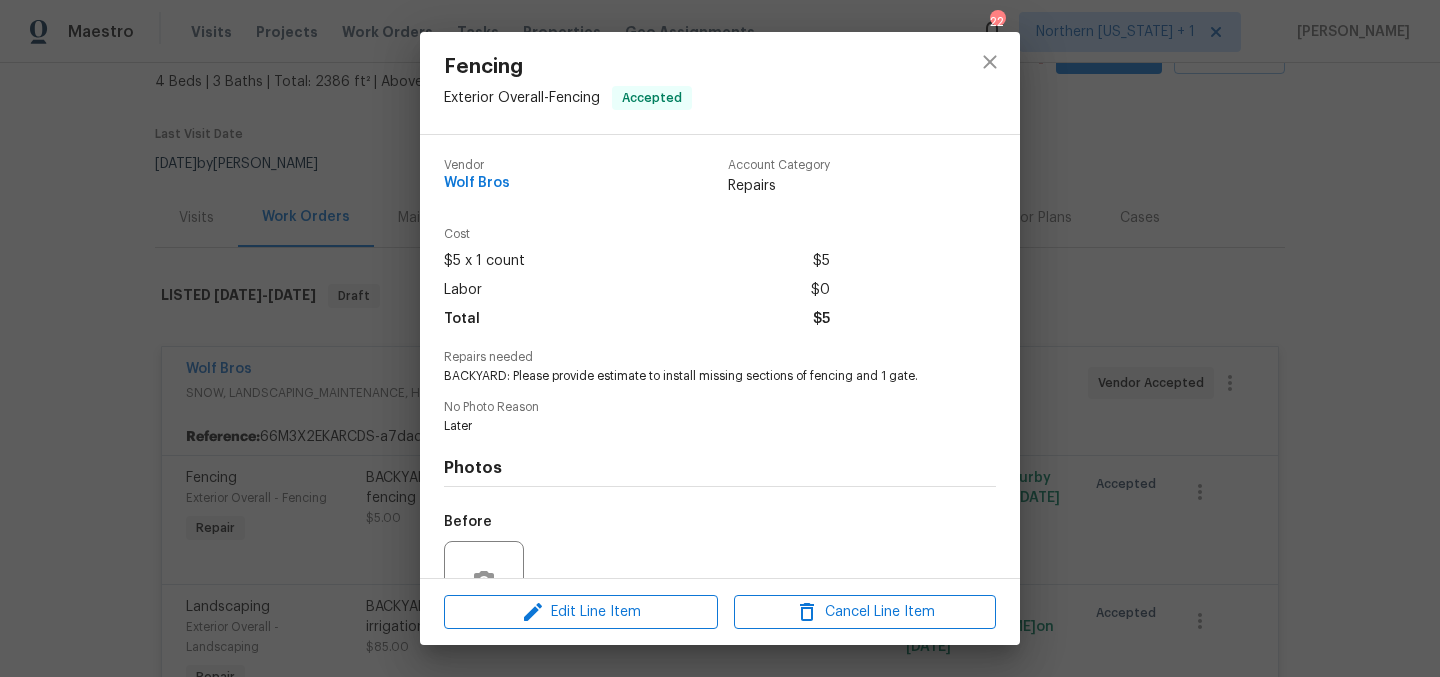 click on "Photos Before After" at bounding box center [720, 598] 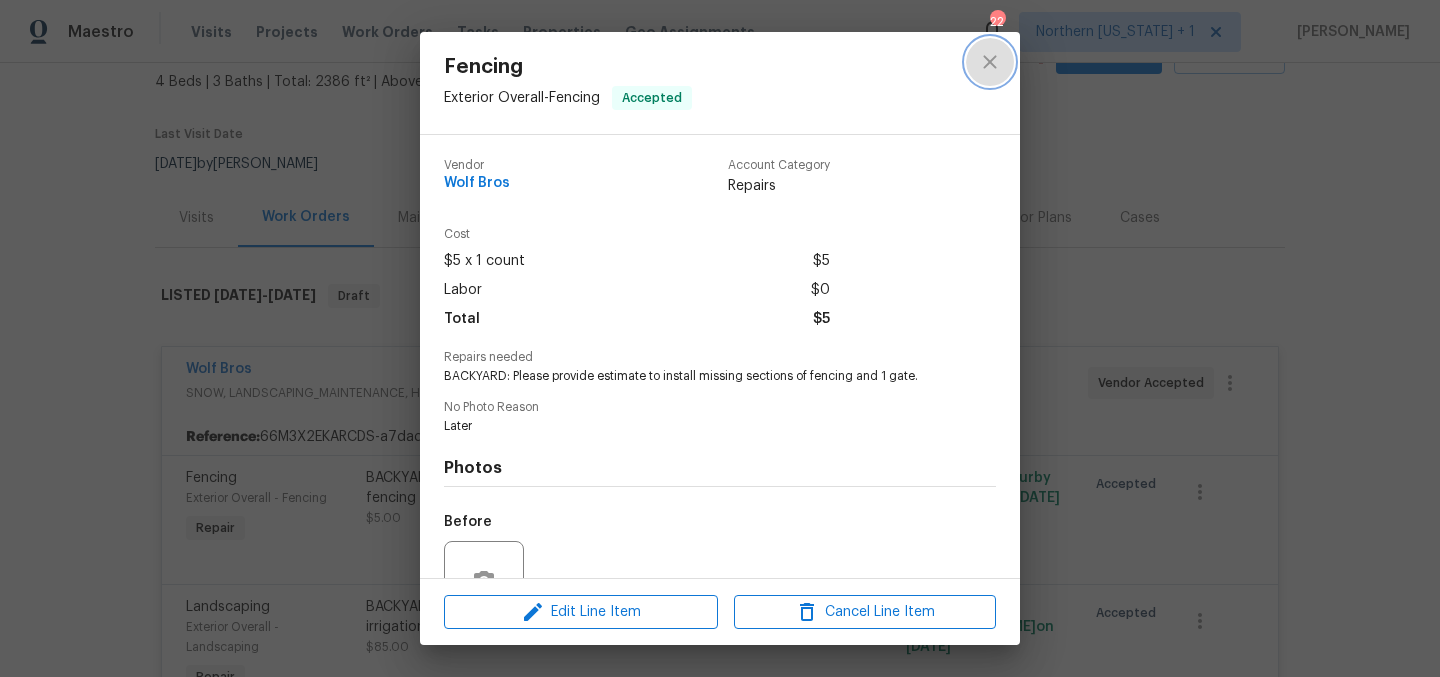 click 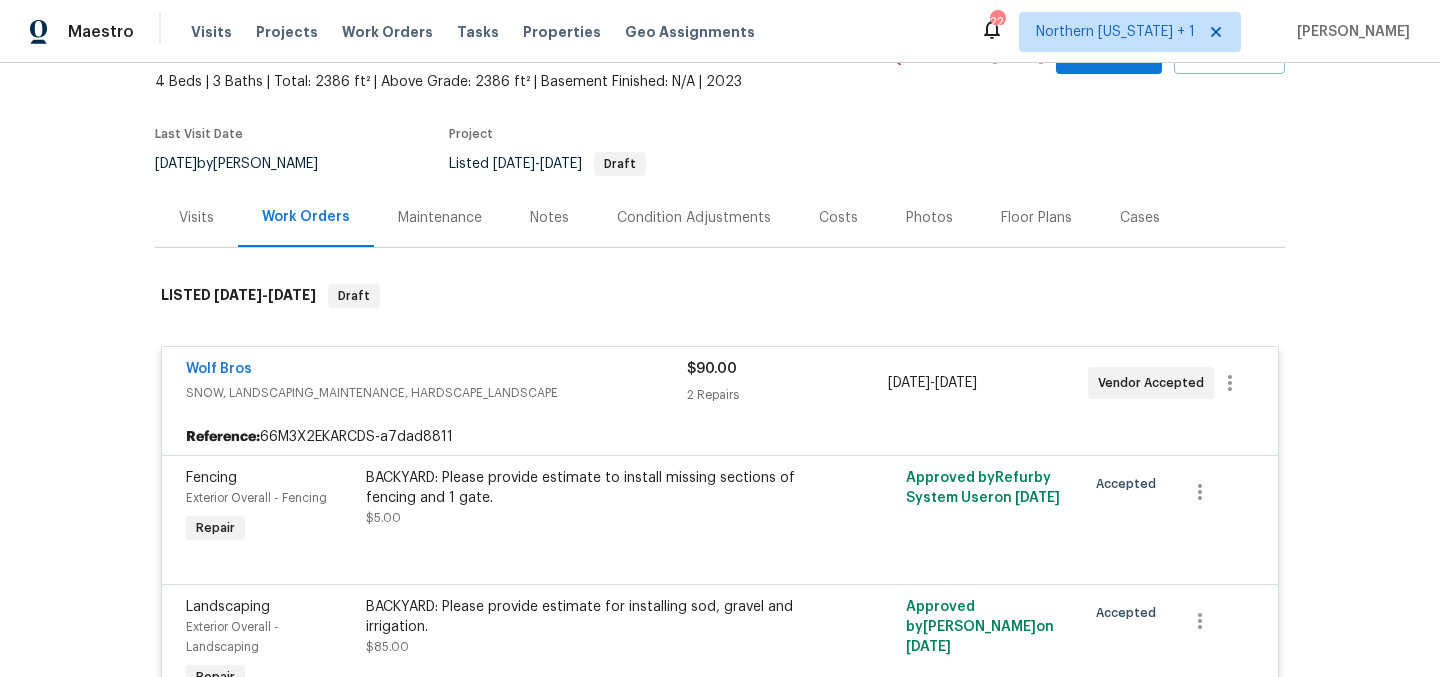 scroll, scrollTop: 191, scrollLeft: 0, axis: vertical 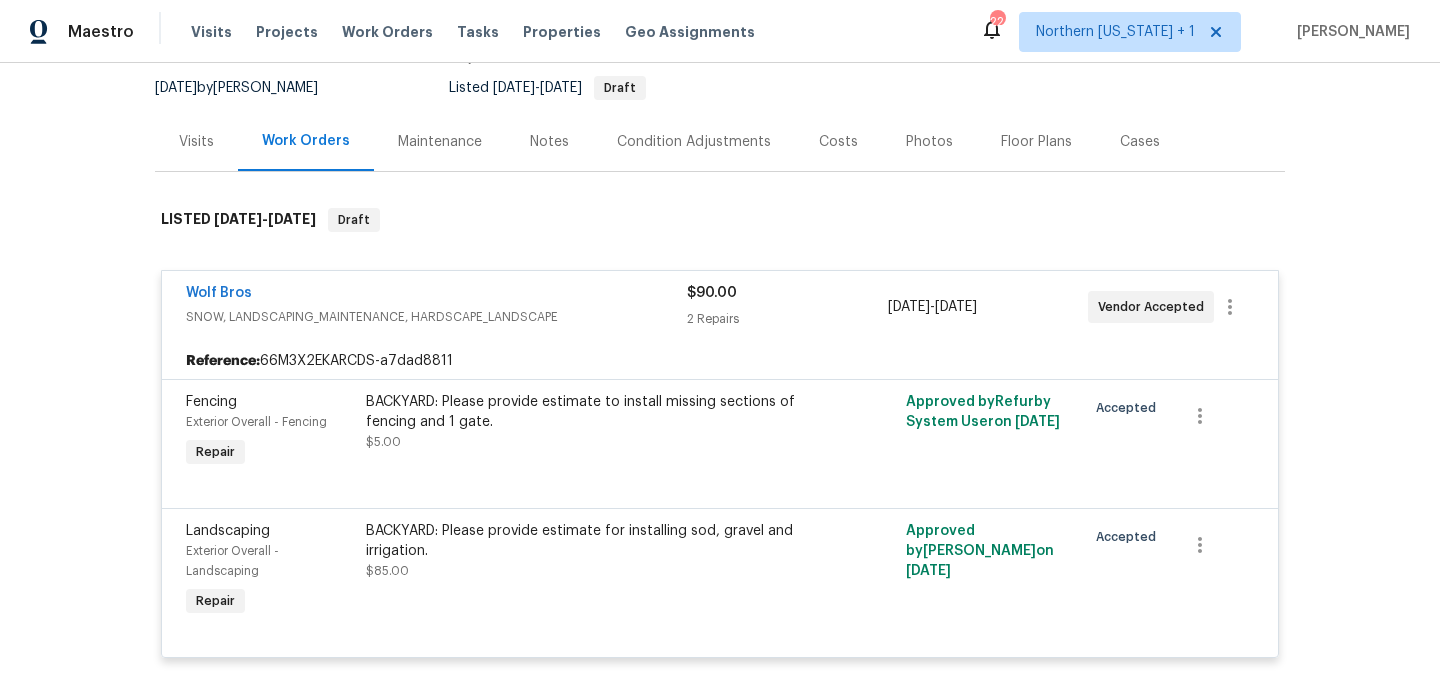 click on "BACKYARD:  Please provide estimate for installing sod, gravel and irrigation." at bounding box center [585, 541] 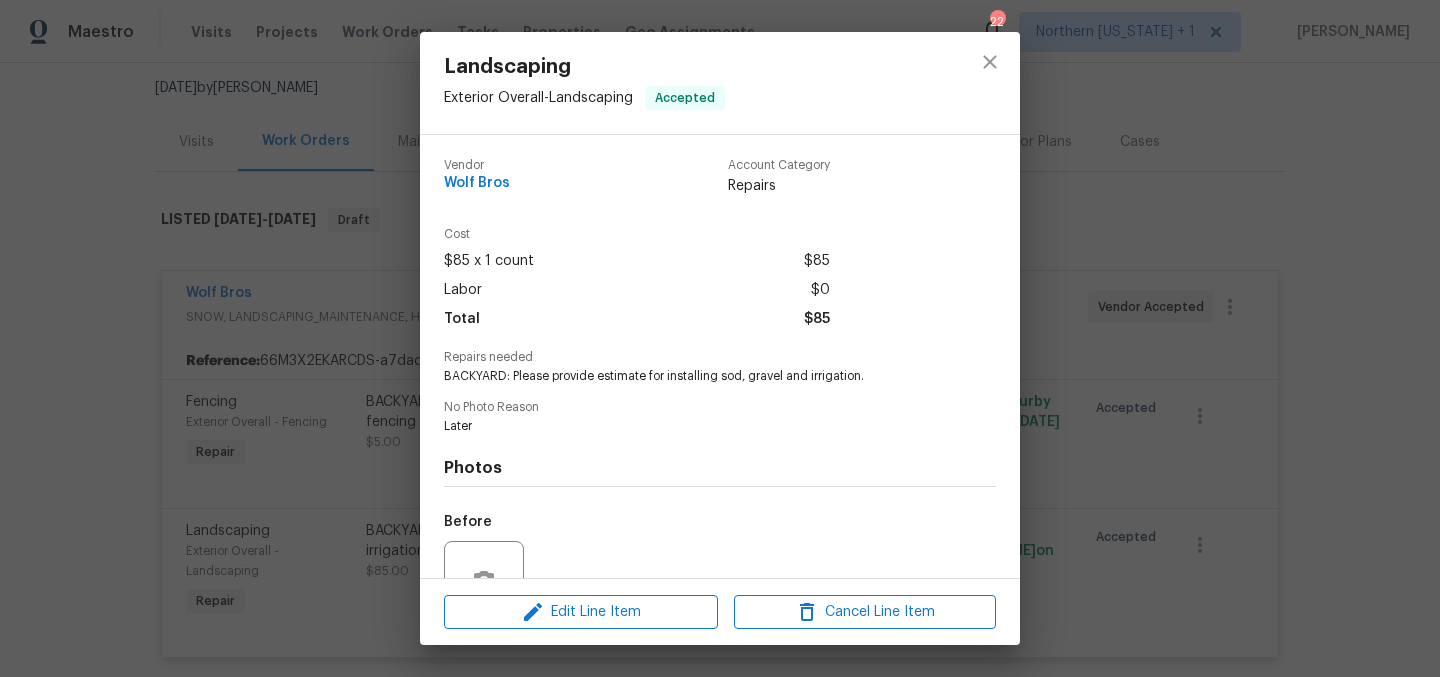 click on "BACKYARD:  Please provide estimate for installing sod, gravel and irrigation." at bounding box center (692, 376) 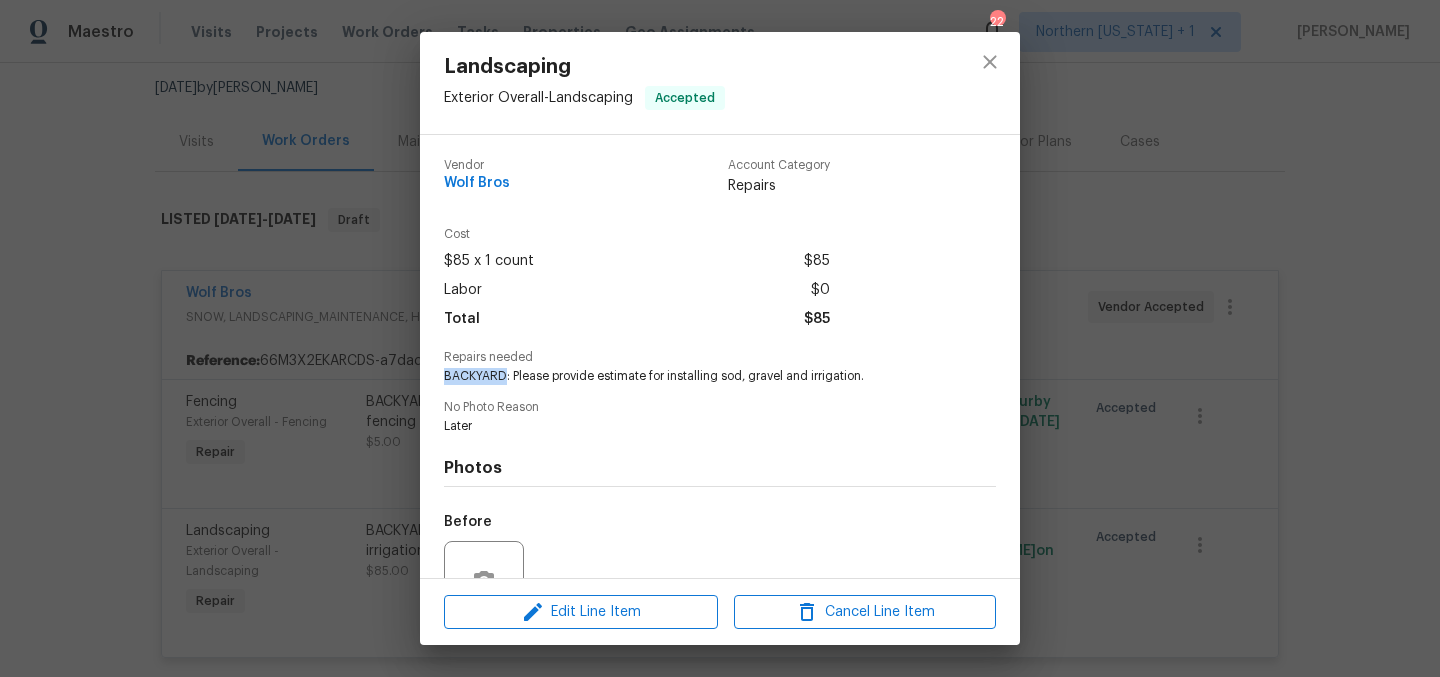 click on "BACKYARD:  Please provide estimate for installing sod, gravel and irrigation." at bounding box center [692, 376] 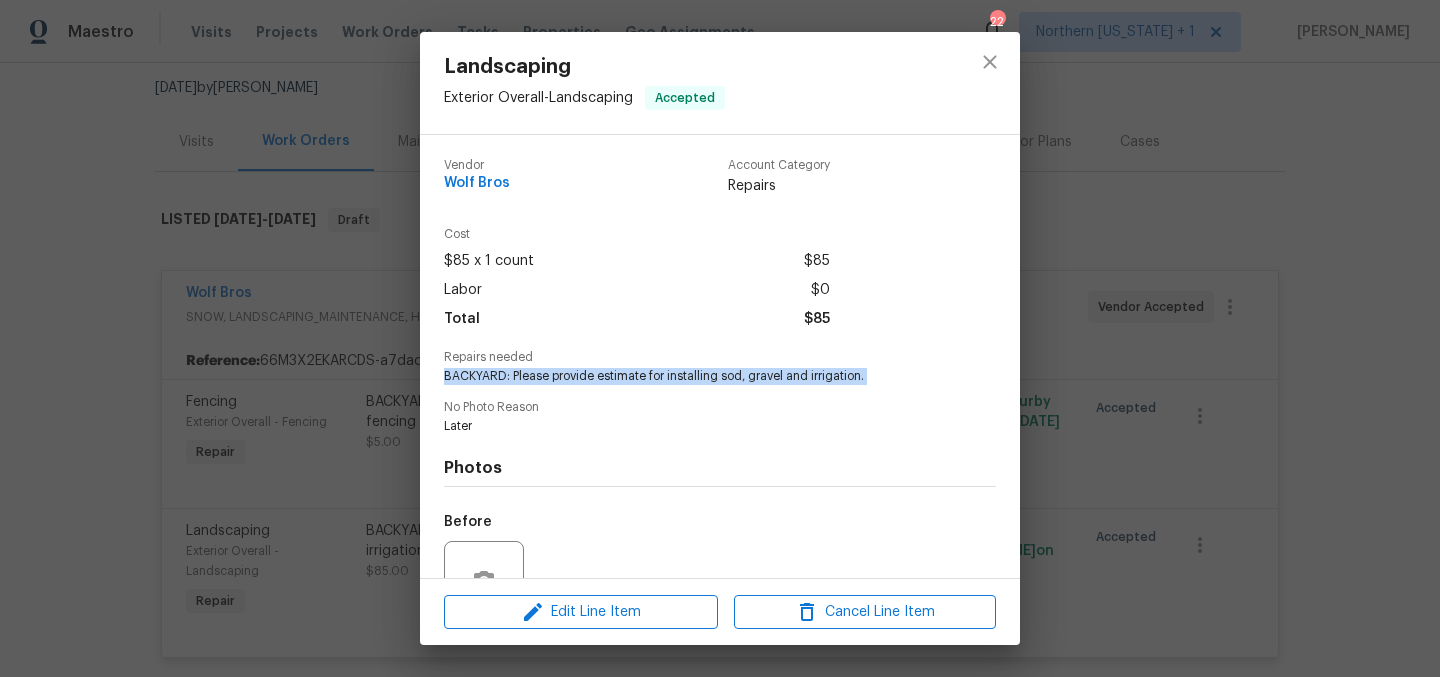 click on "BACKYARD:  Please provide estimate for installing sod, gravel and irrigation." at bounding box center (692, 376) 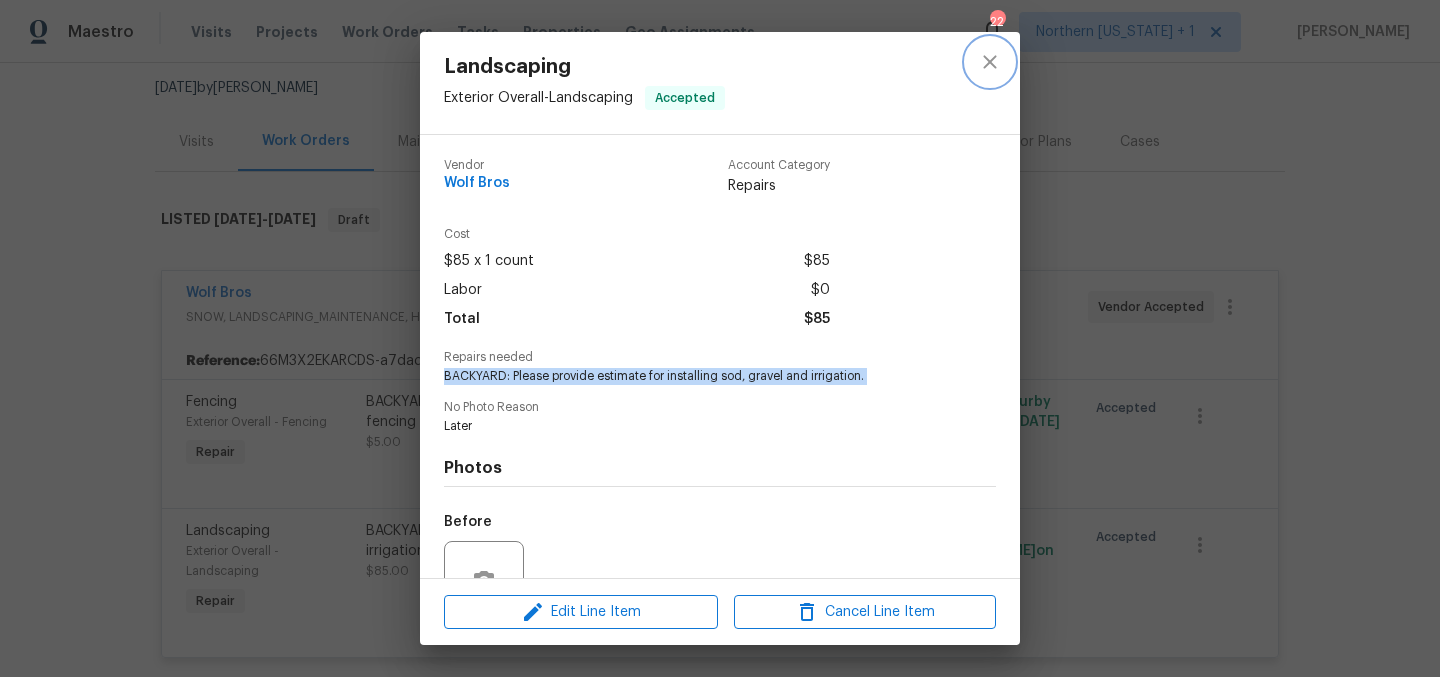 click 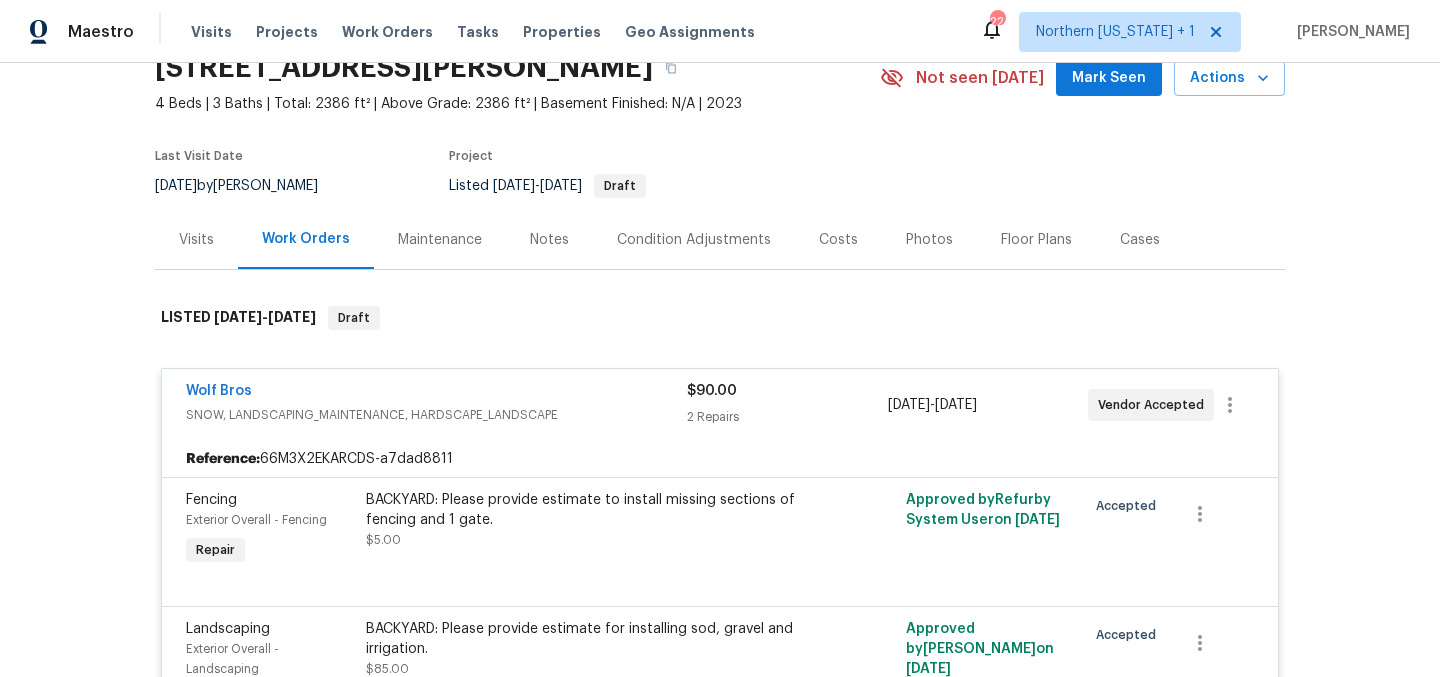 scroll, scrollTop: 0, scrollLeft: 0, axis: both 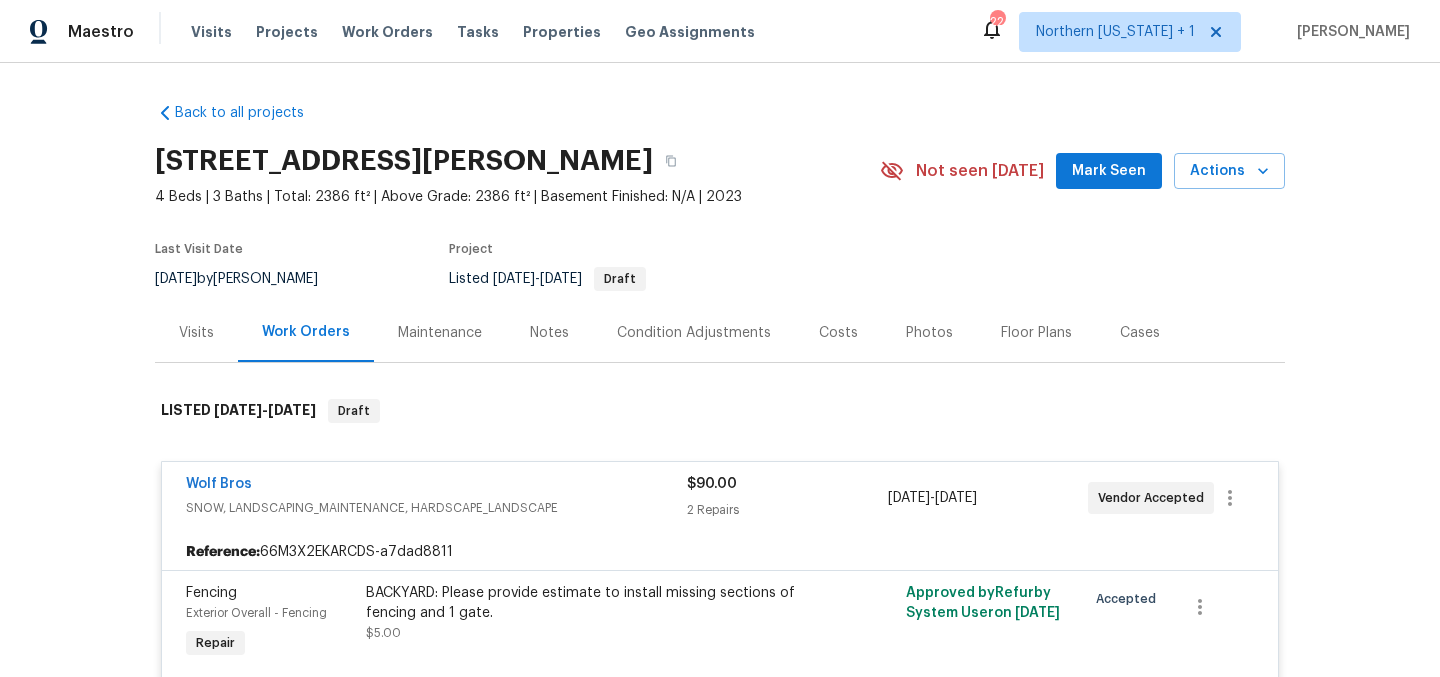 click on "Work Orders" at bounding box center [306, 332] 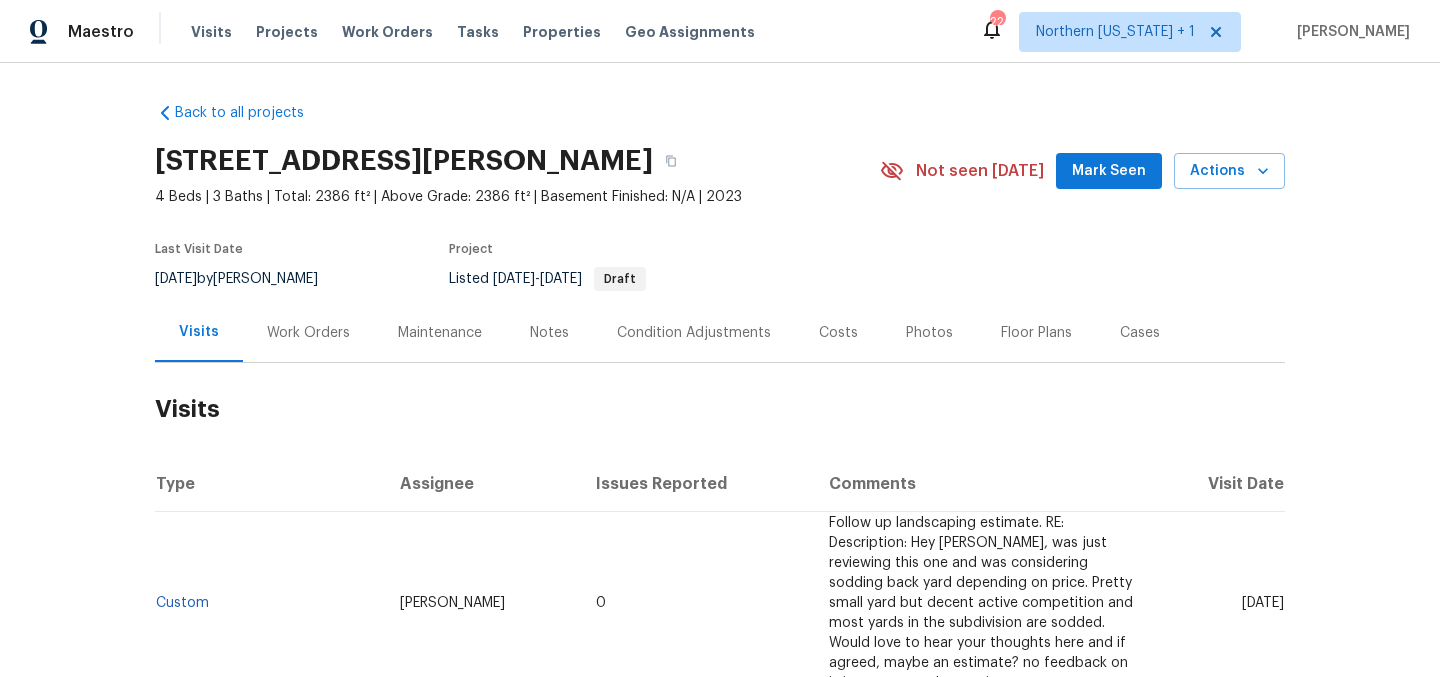 click on "Work Orders" at bounding box center [308, 333] 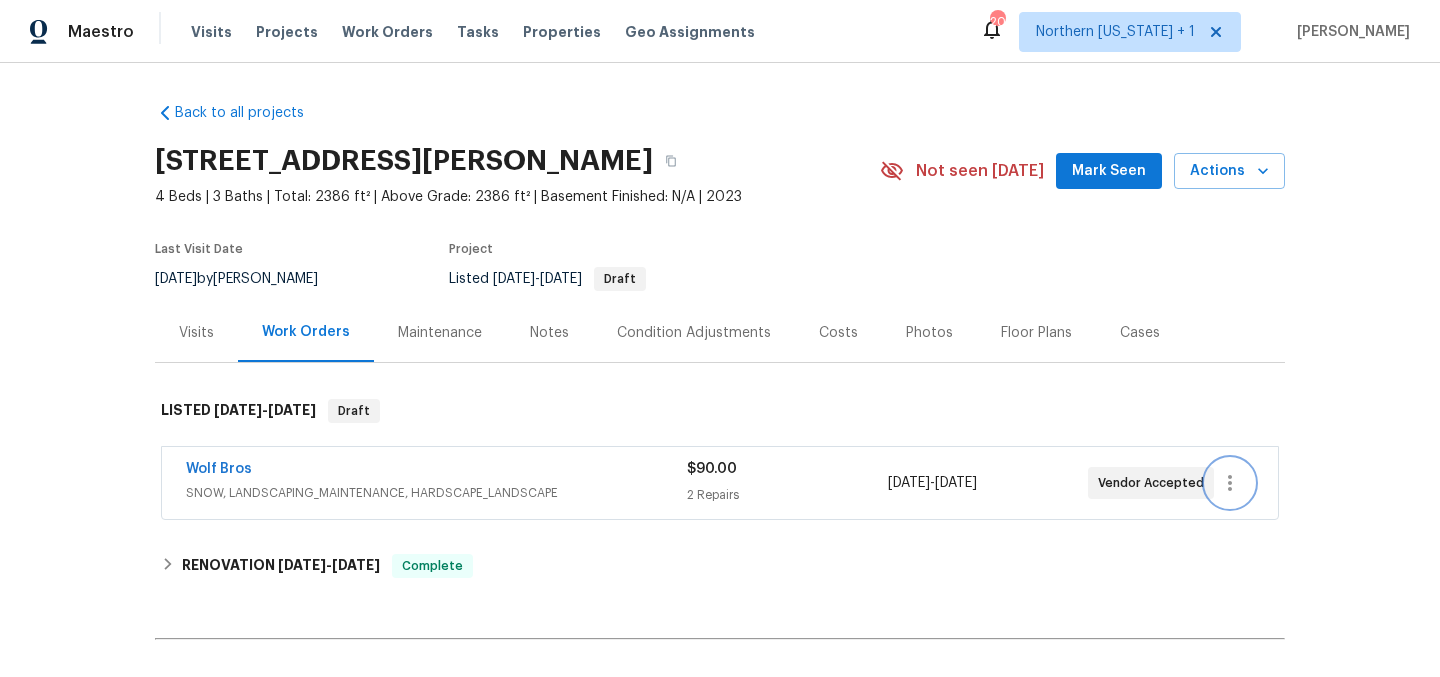 click 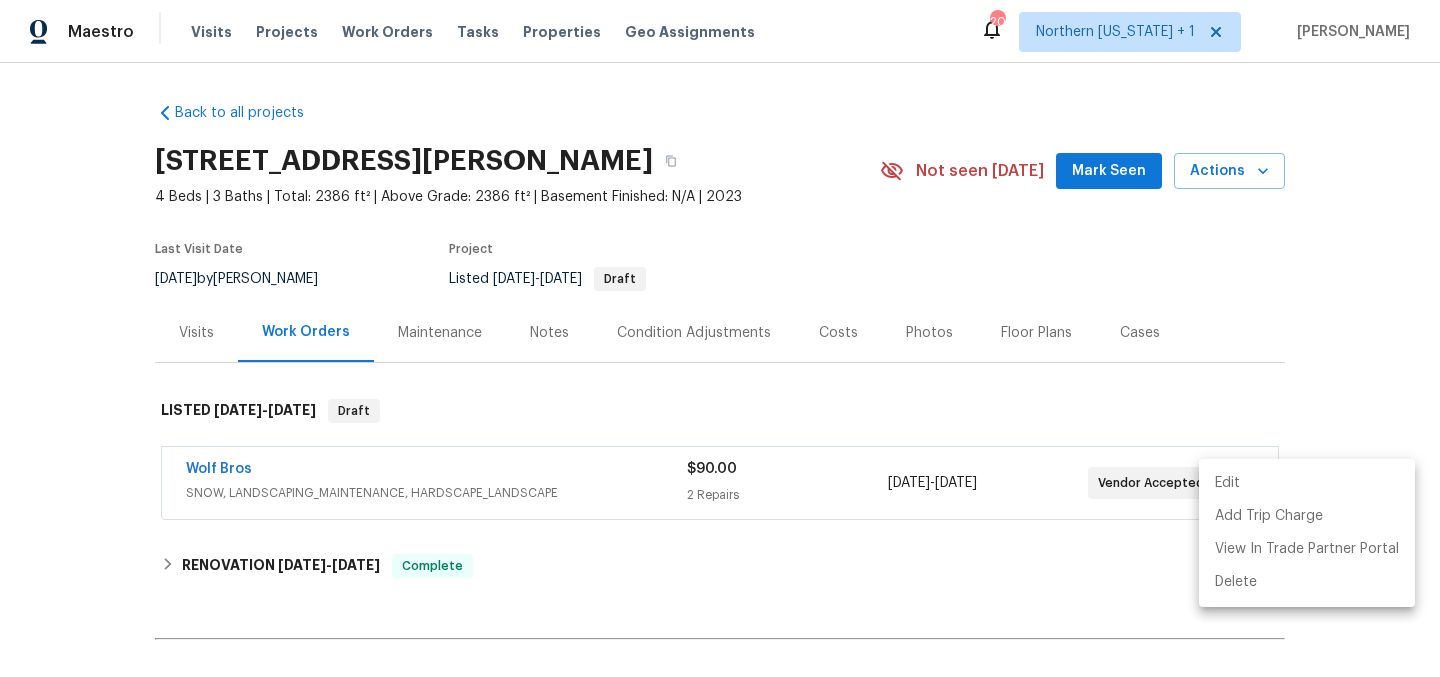 click on "Edit" at bounding box center (1307, 483) 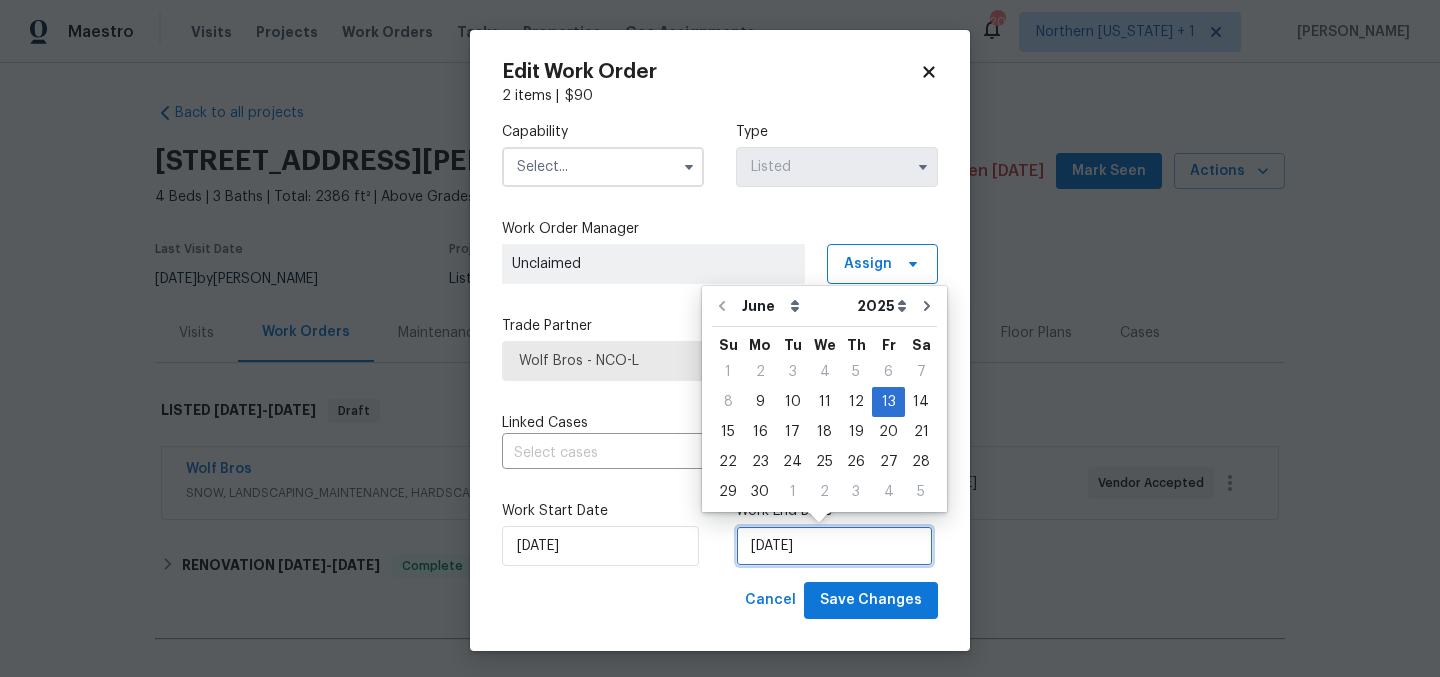 click on "6/13/2025" at bounding box center (834, 546) 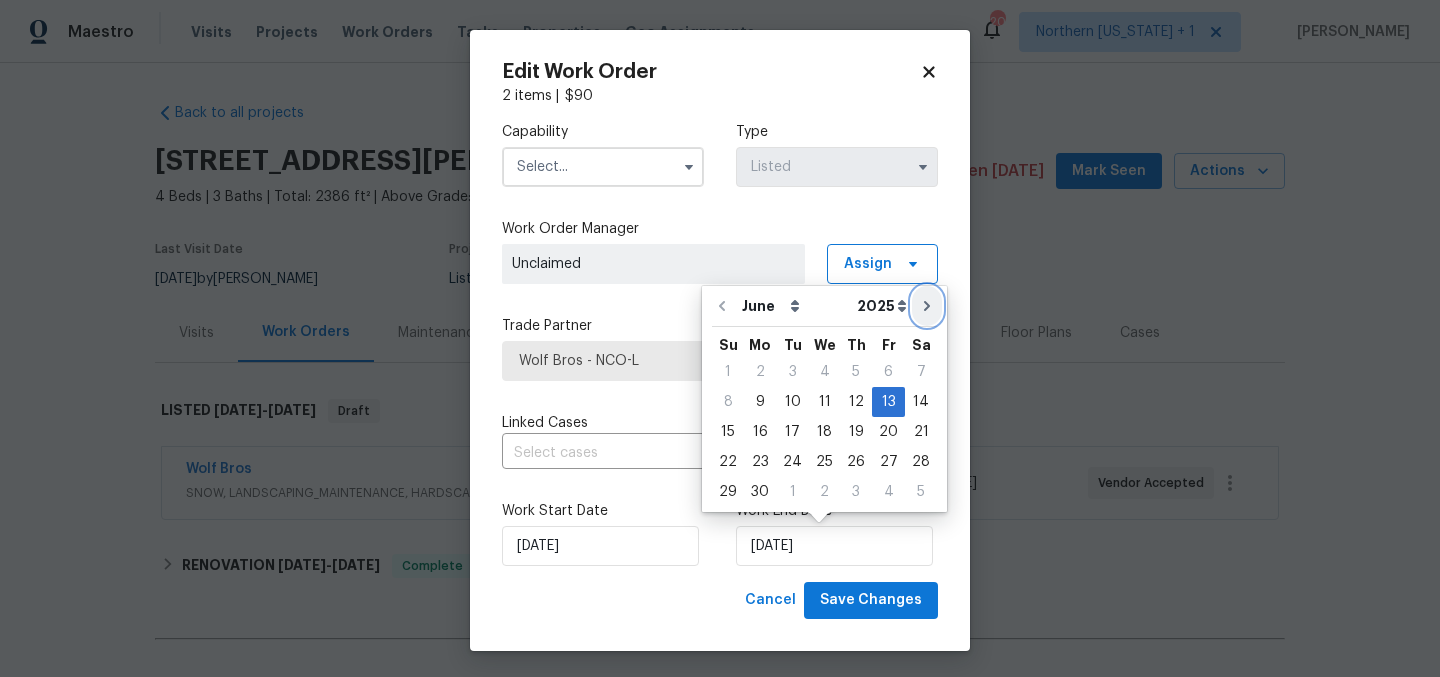 click 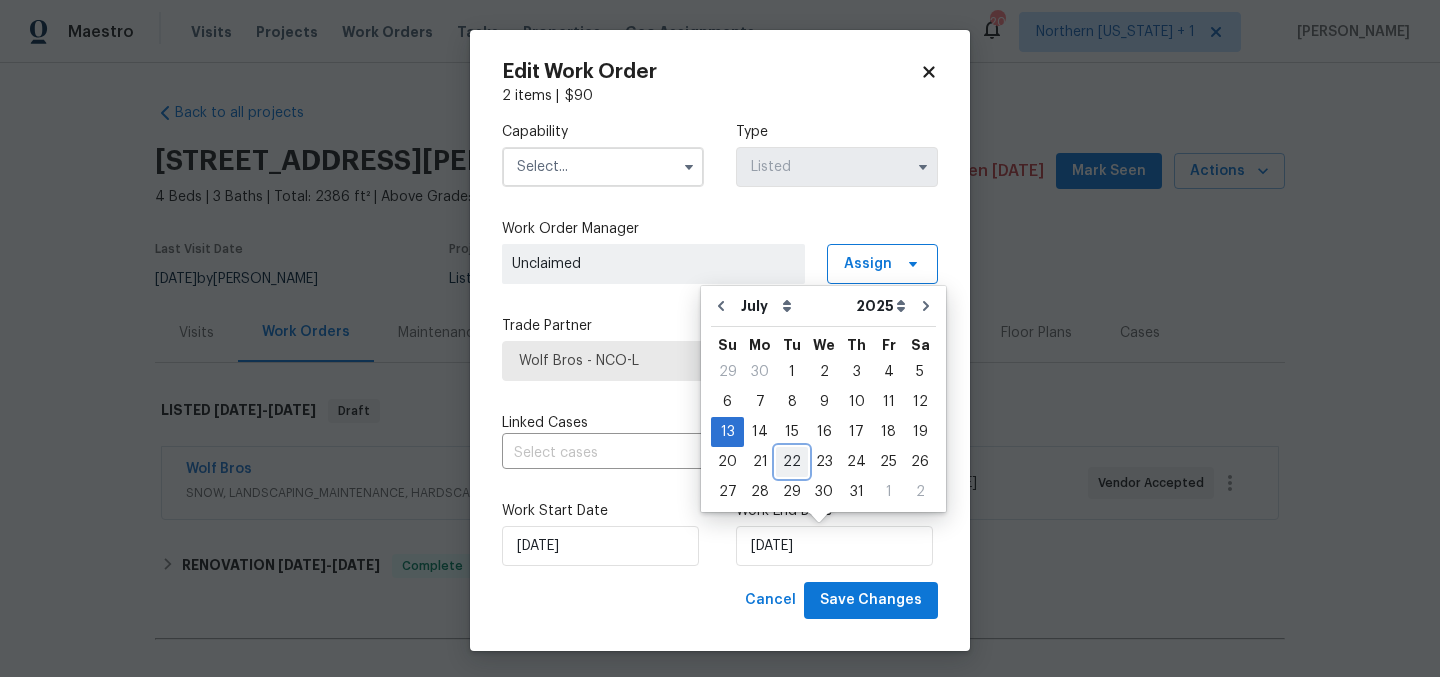 click on "22" at bounding box center [792, 462] 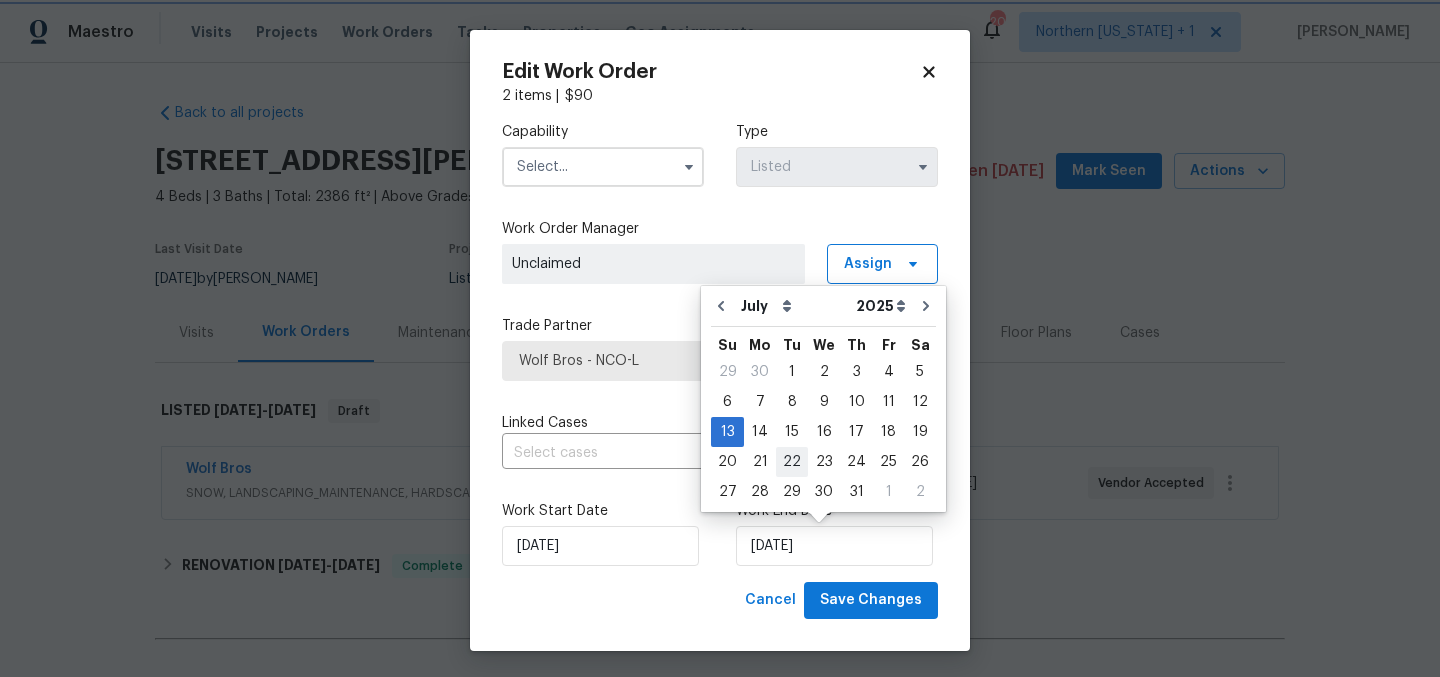 type on "[DATE]" 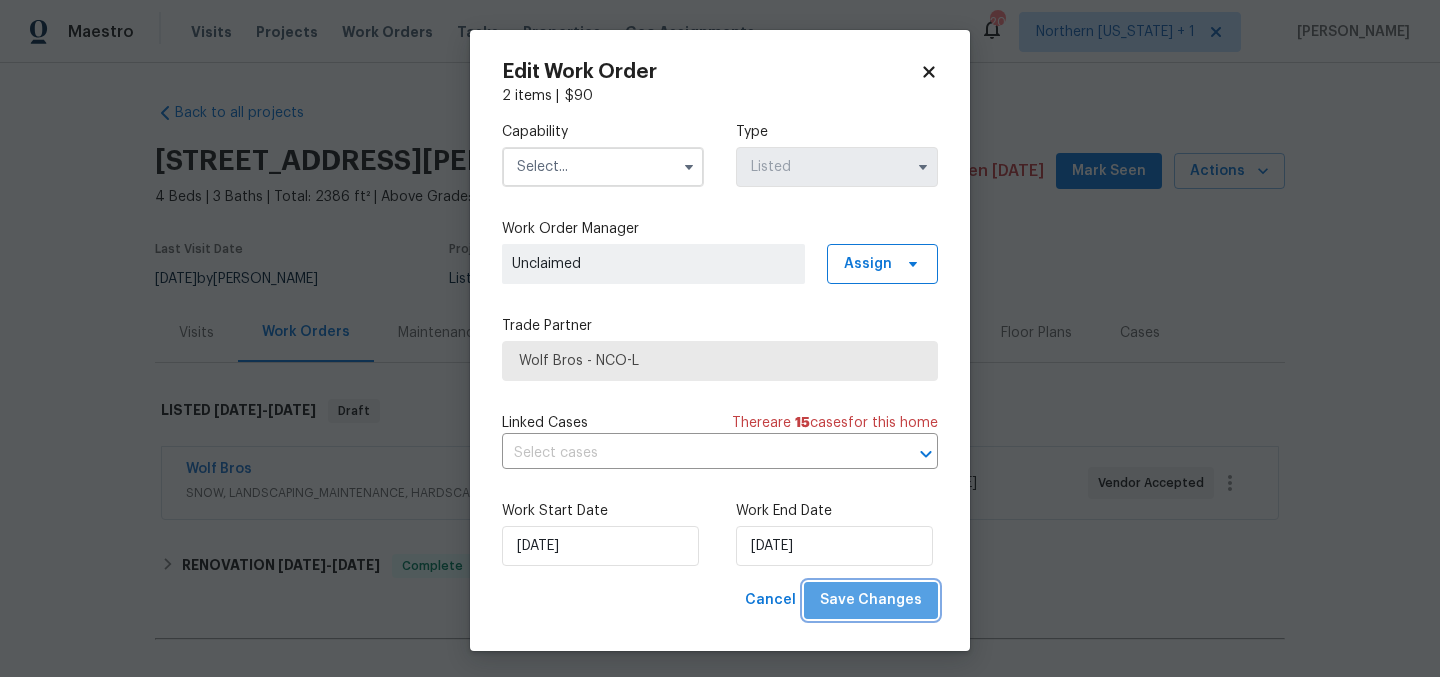 click on "Save Changes" at bounding box center (871, 600) 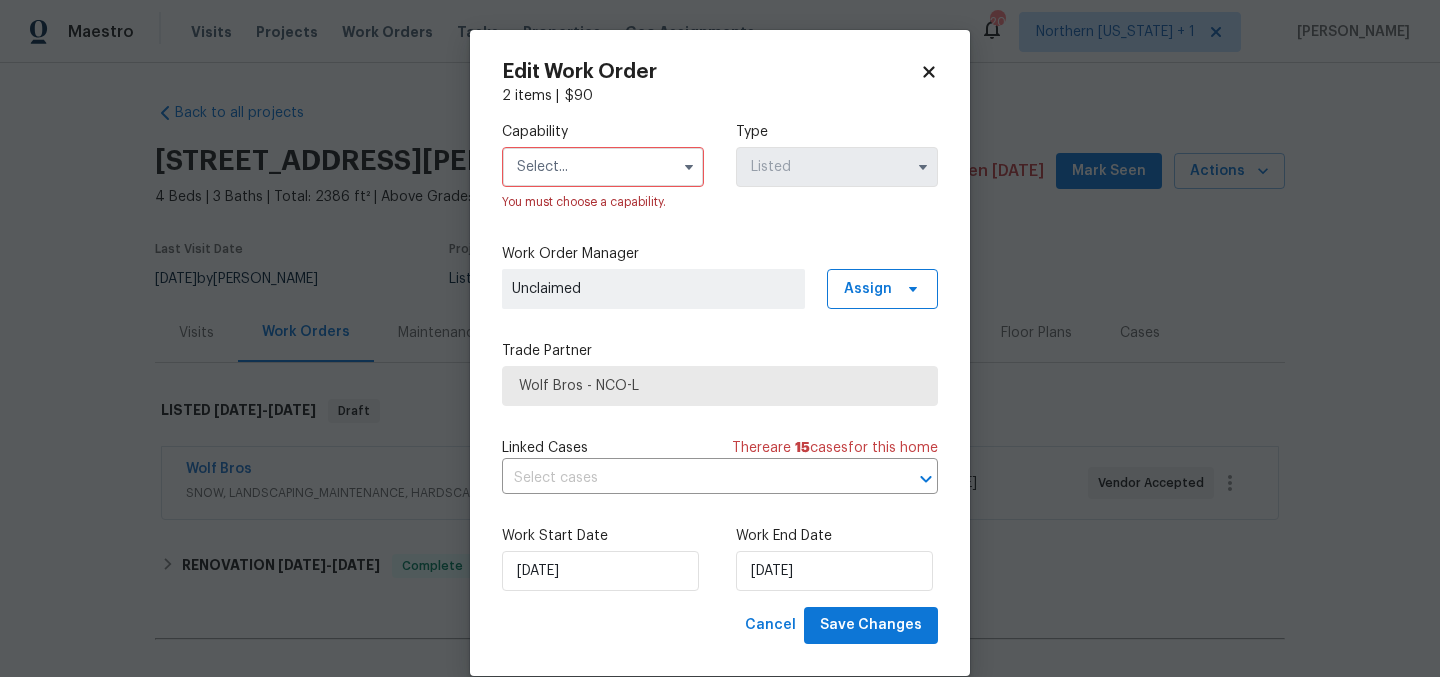 click at bounding box center [603, 167] 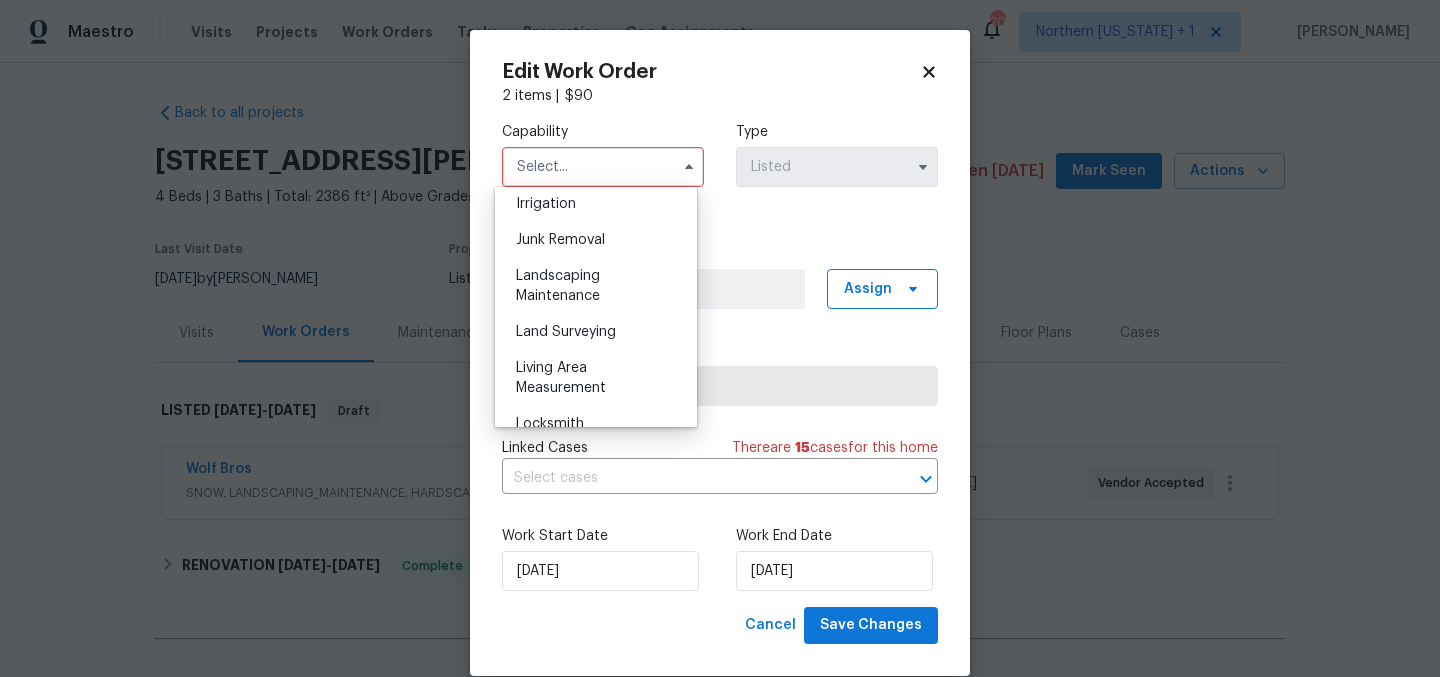scroll, scrollTop: 1260, scrollLeft: 0, axis: vertical 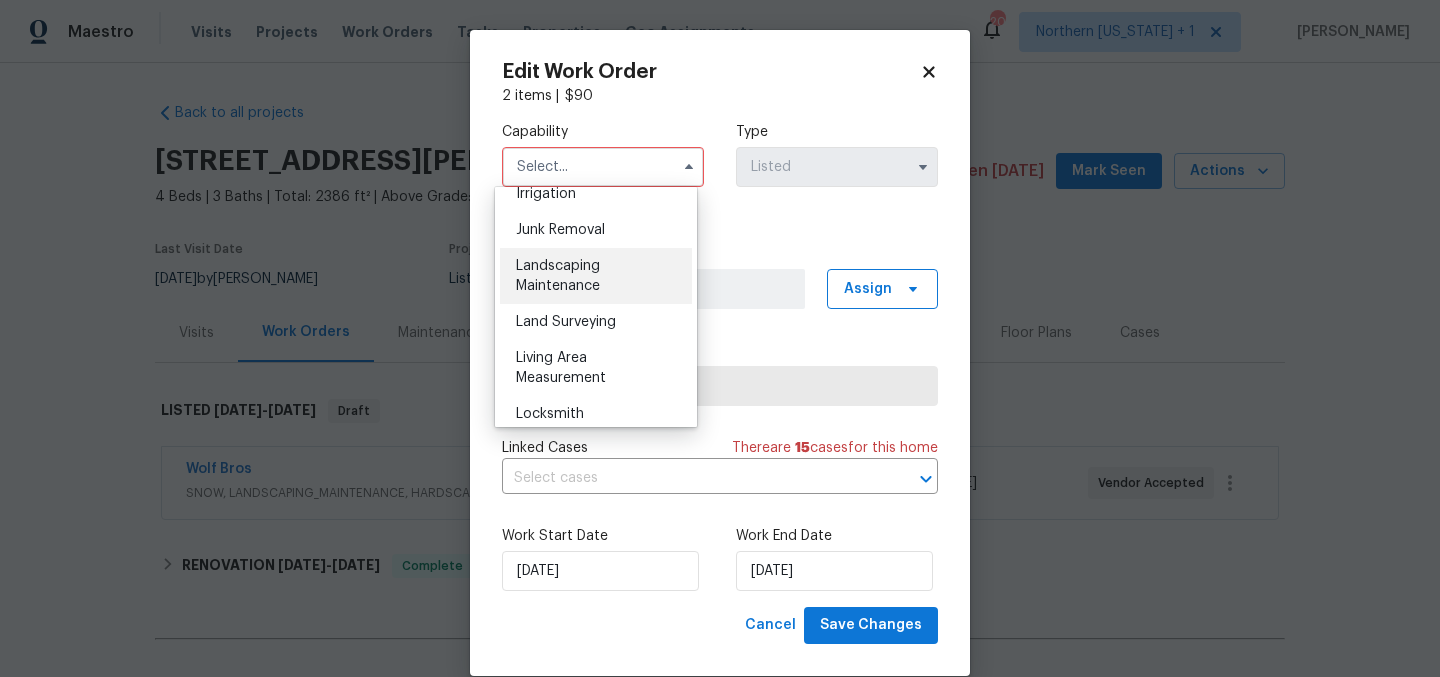 click on "Landscaping Maintenance" at bounding box center [596, 276] 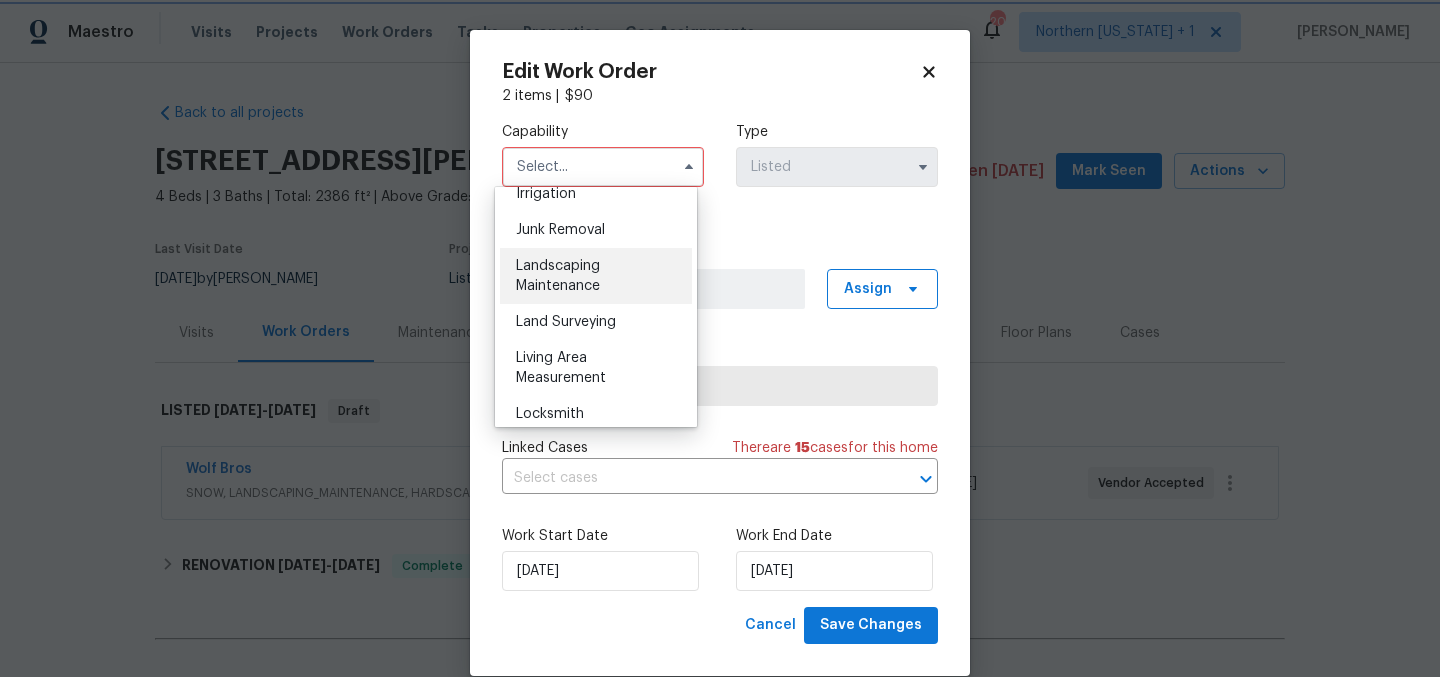 type on "Landscaping Maintenance" 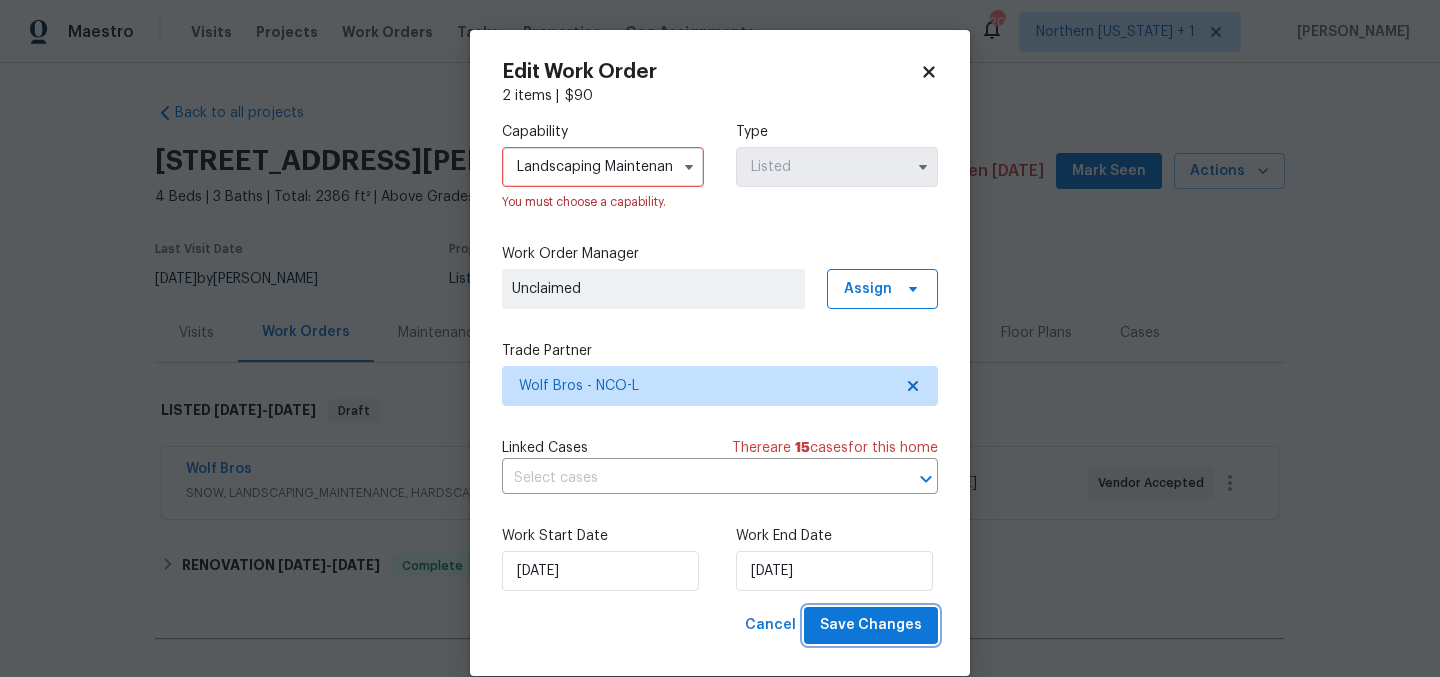 click on "Save Changes" at bounding box center (871, 625) 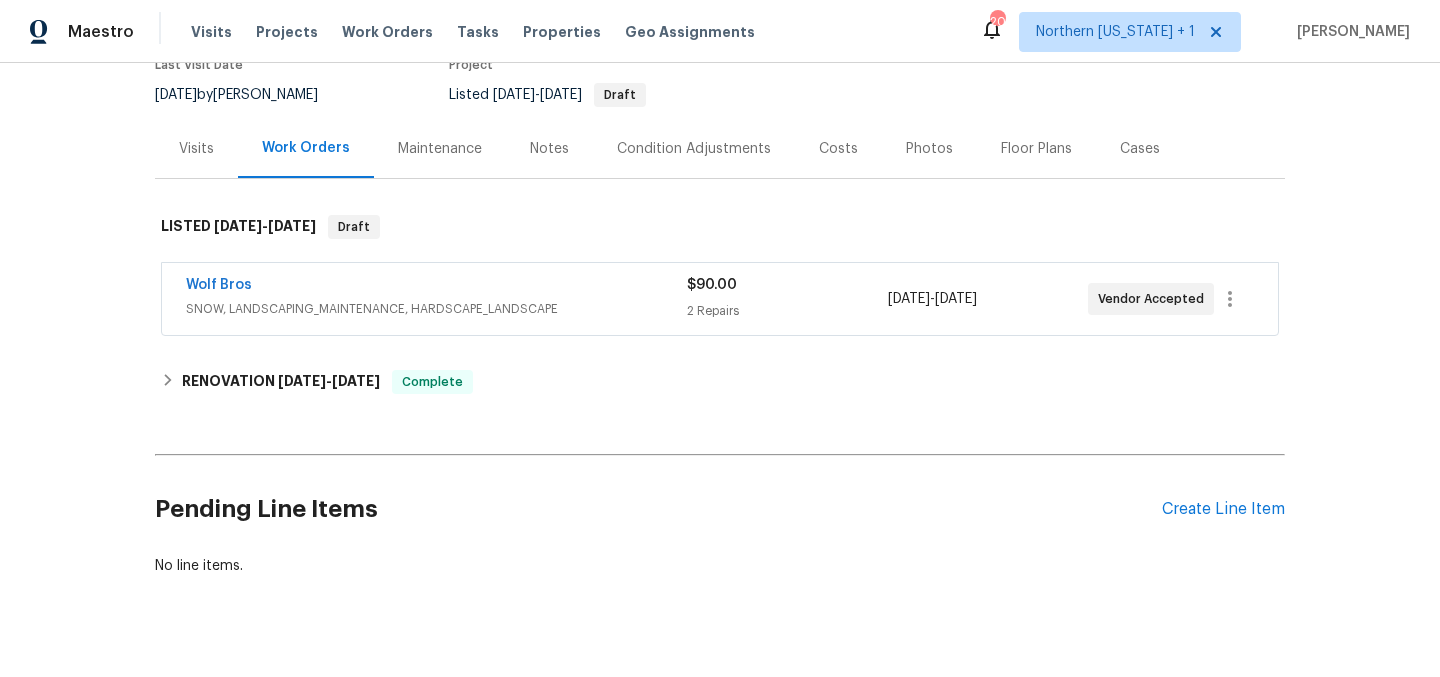 scroll, scrollTop: 234, scrollLeft: 0, axis: vertical 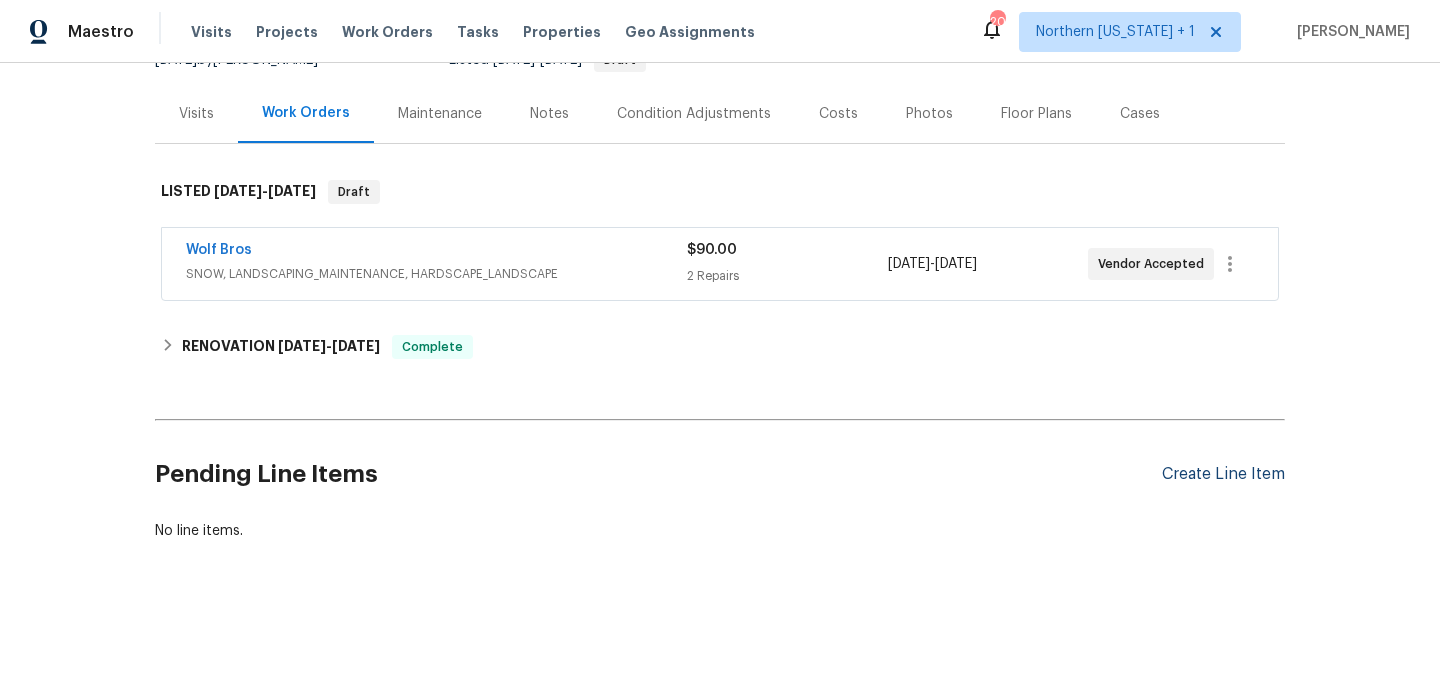click on "Create Line Item" at bounding box center (1223, 474) 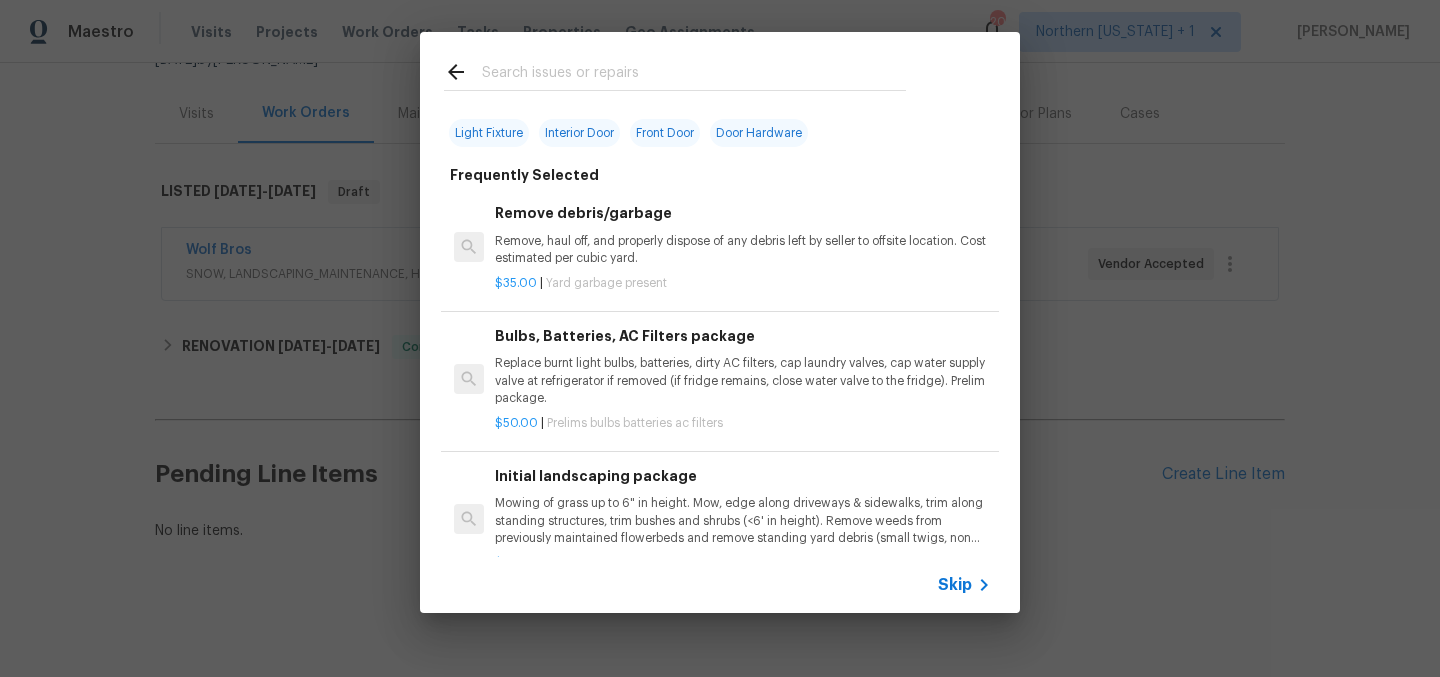 scroll, scrollTop: 0, scrollLeft: 0, axis: both 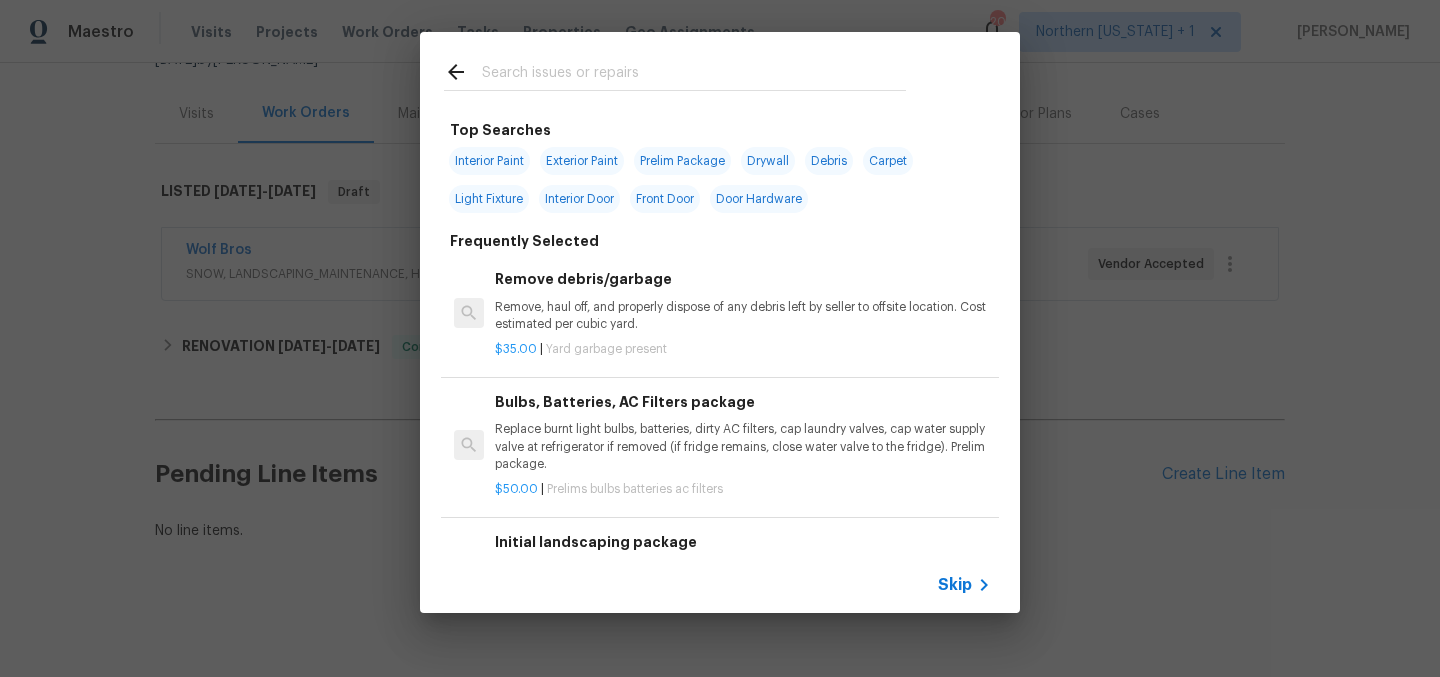 click at bounding box center (694, 75) 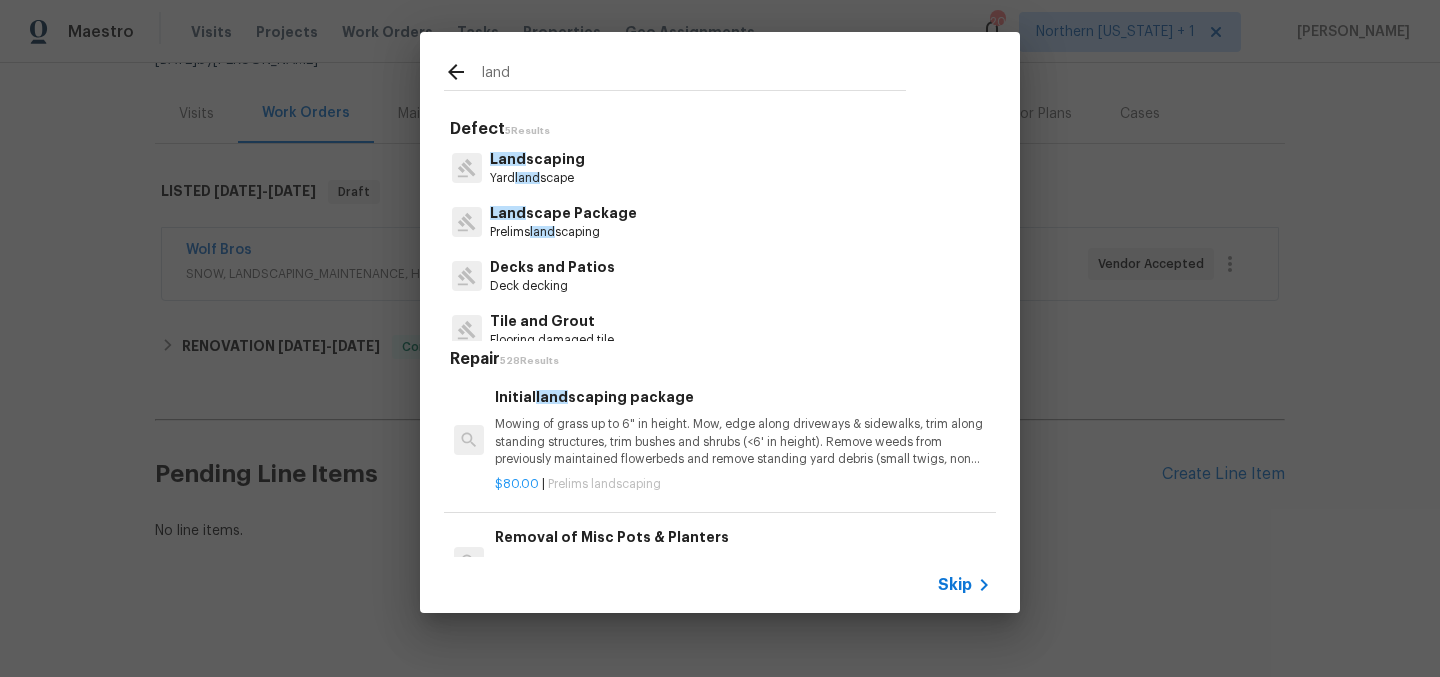 type on "land" 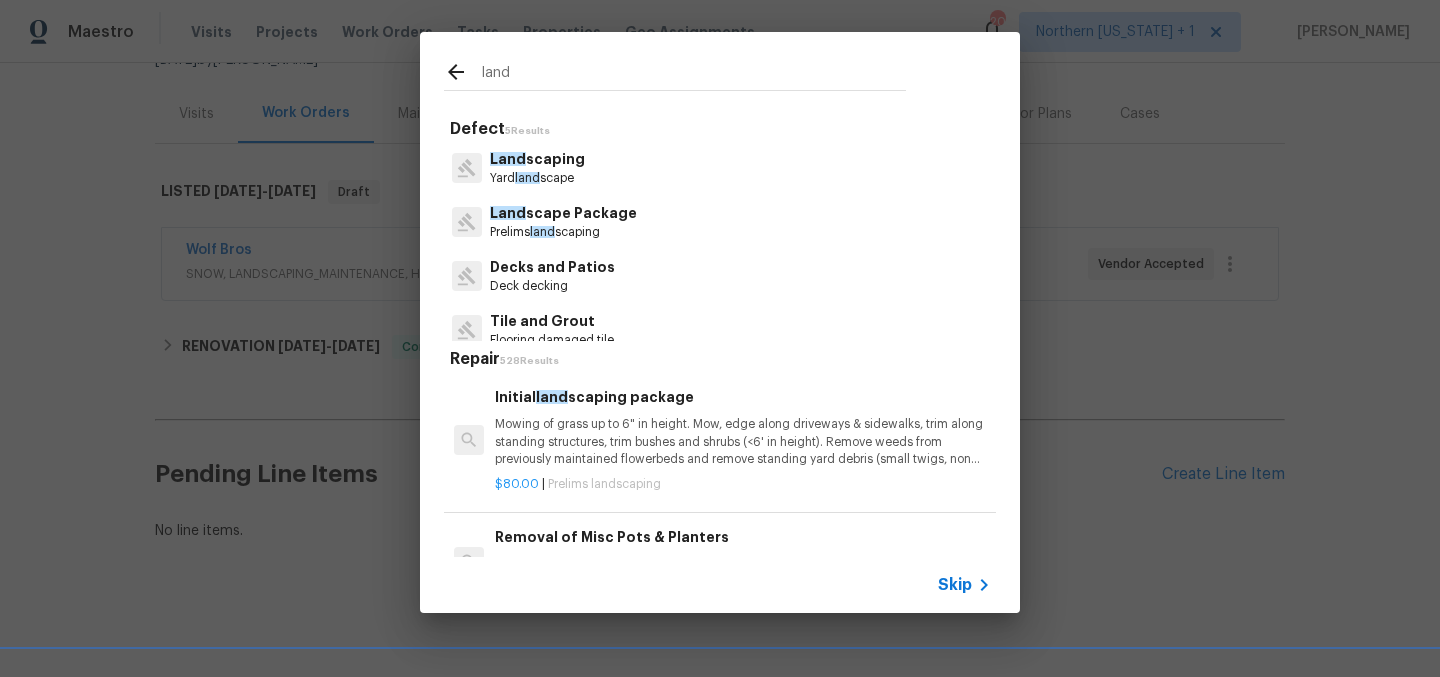 click on "Land scaping" at bounding box center [537, 159] 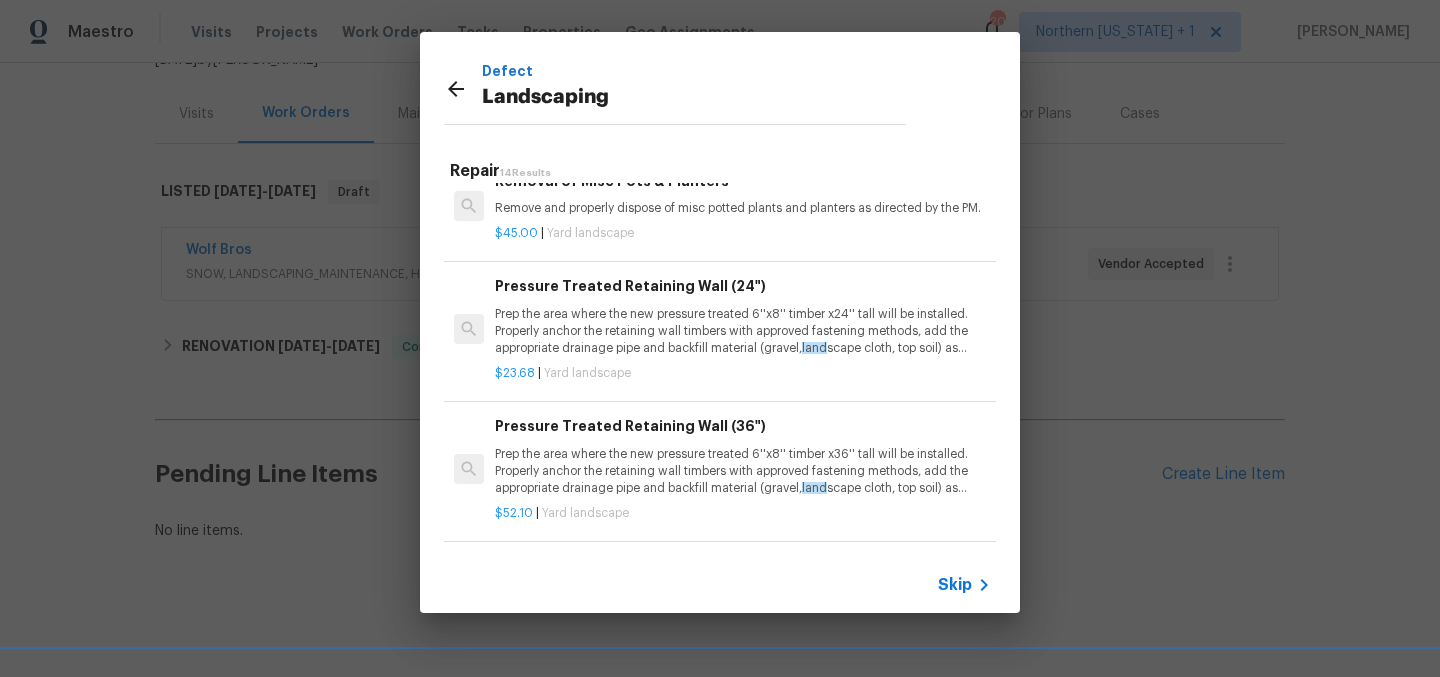 scroll, scrollTop: 0, scrollLeft: 0, axis: both 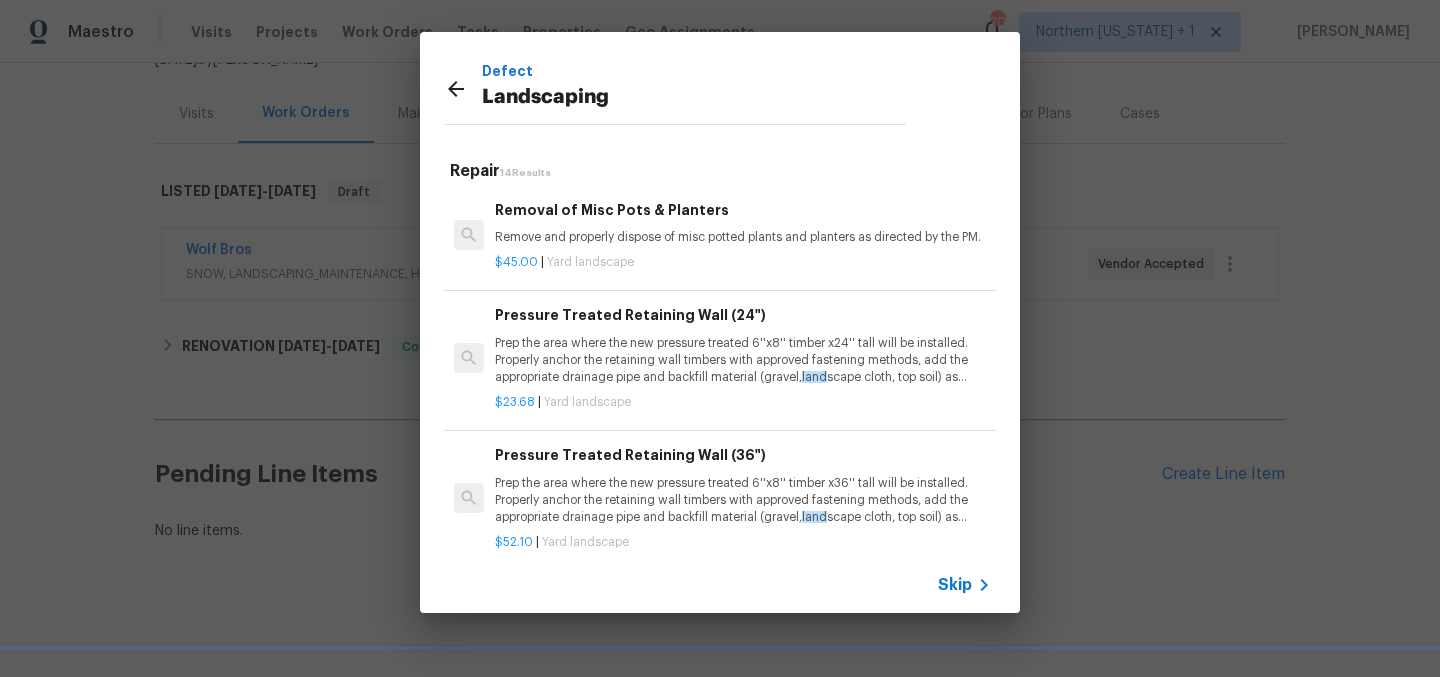 click on "Skip" at bounding box center (955, 585) 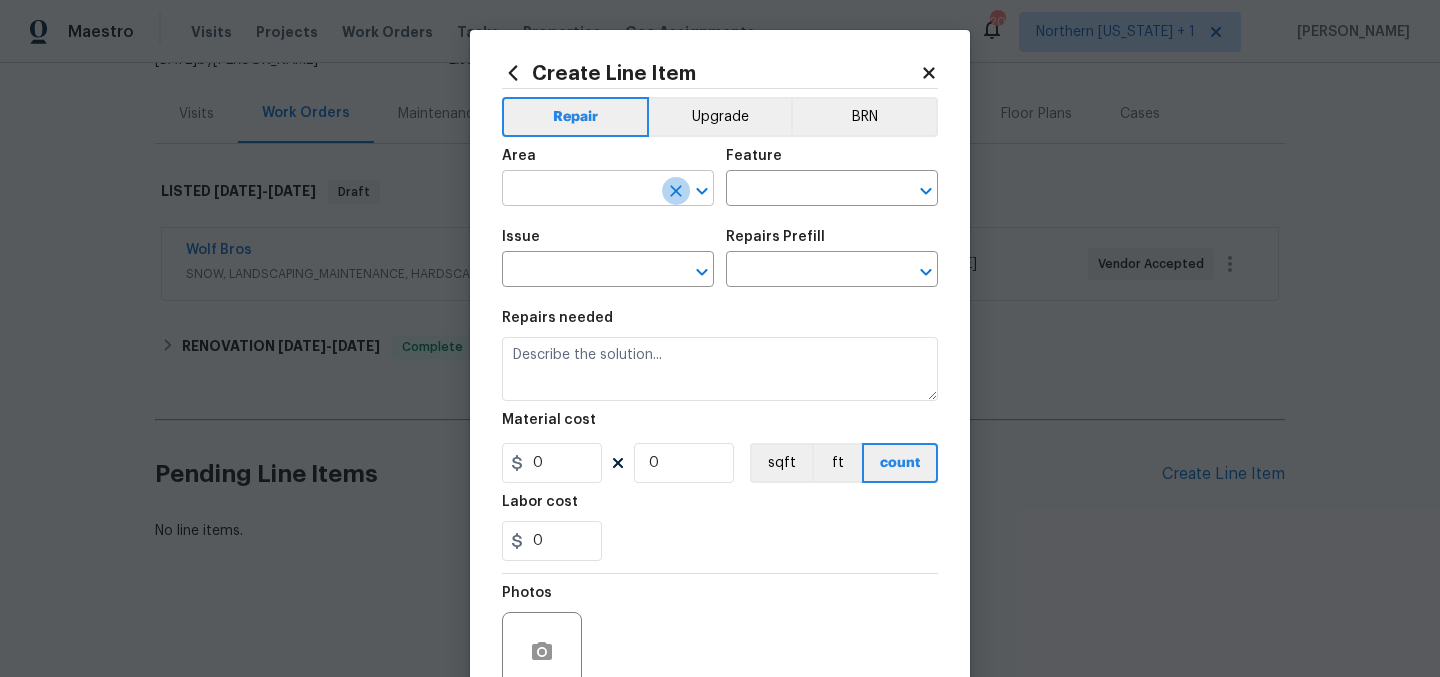 click at bounding box center (676, 191) 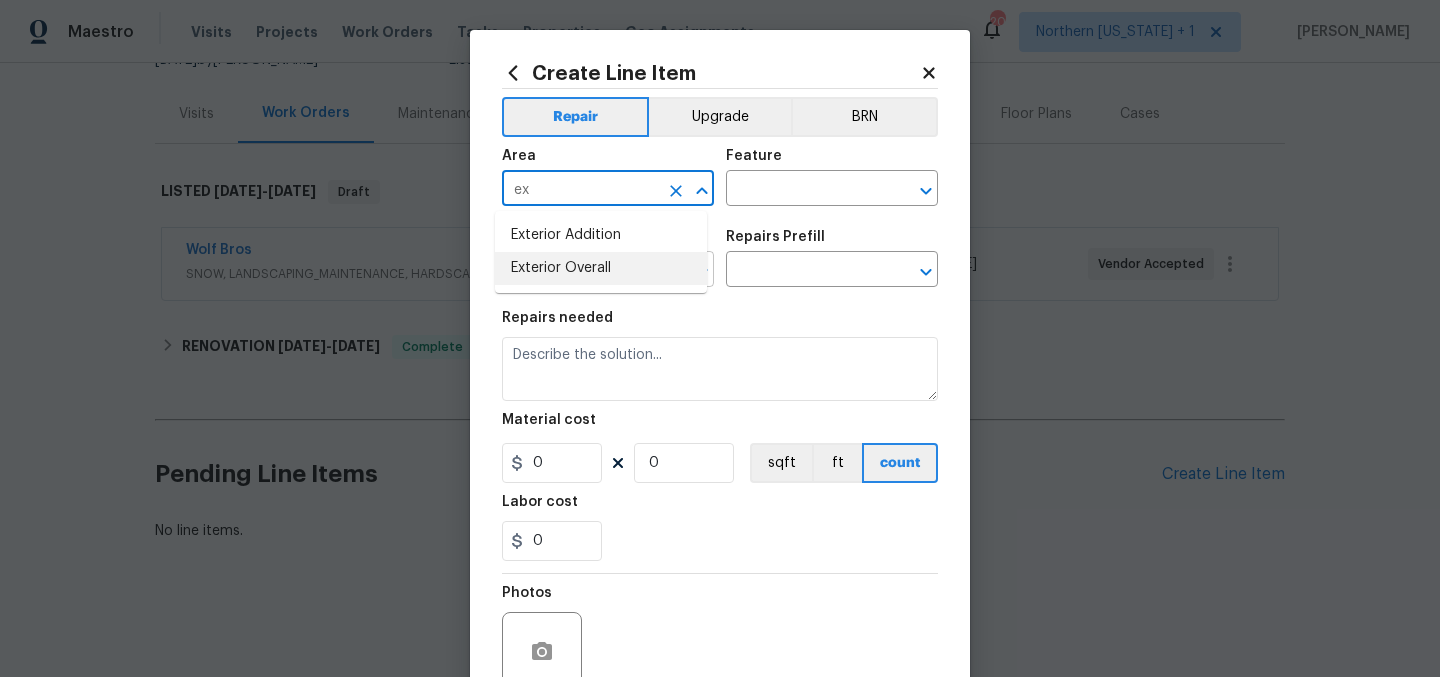 click on "Exterior Overall" at bounding box center [601, 268] 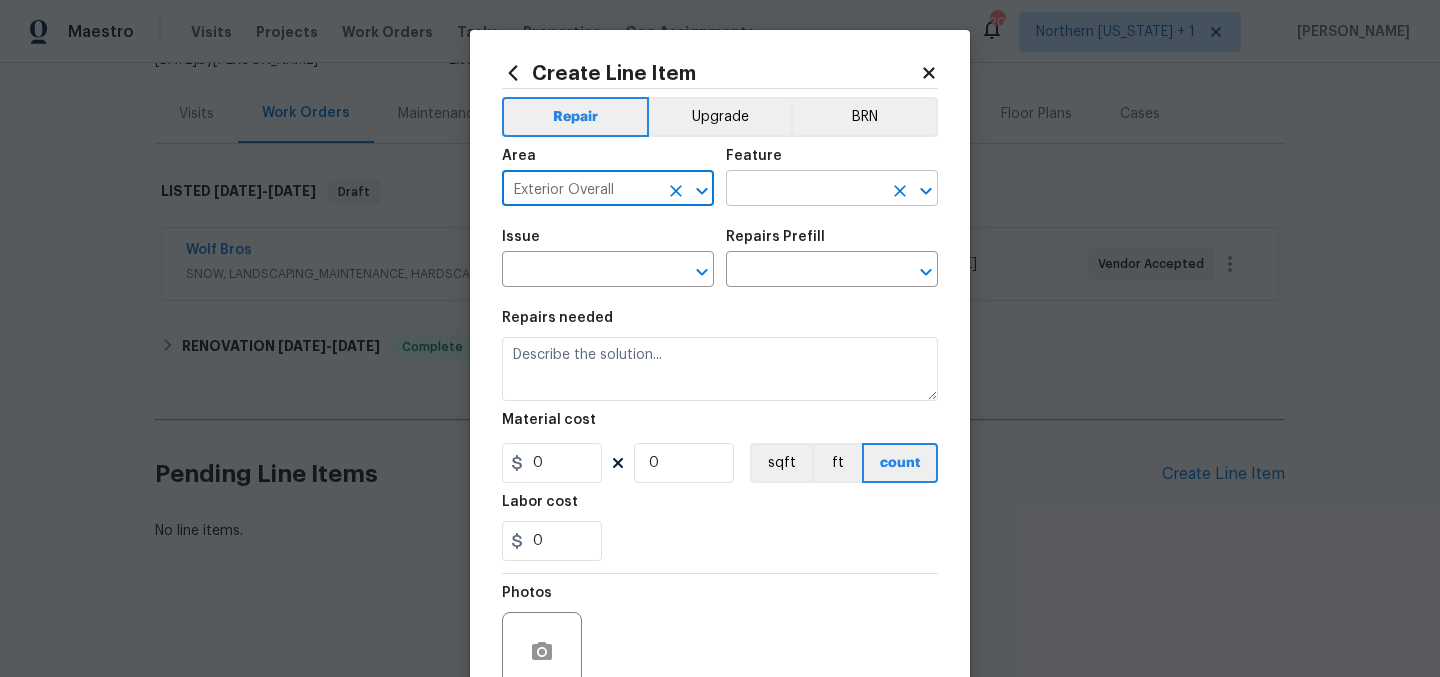 type on "Exterior Overall" 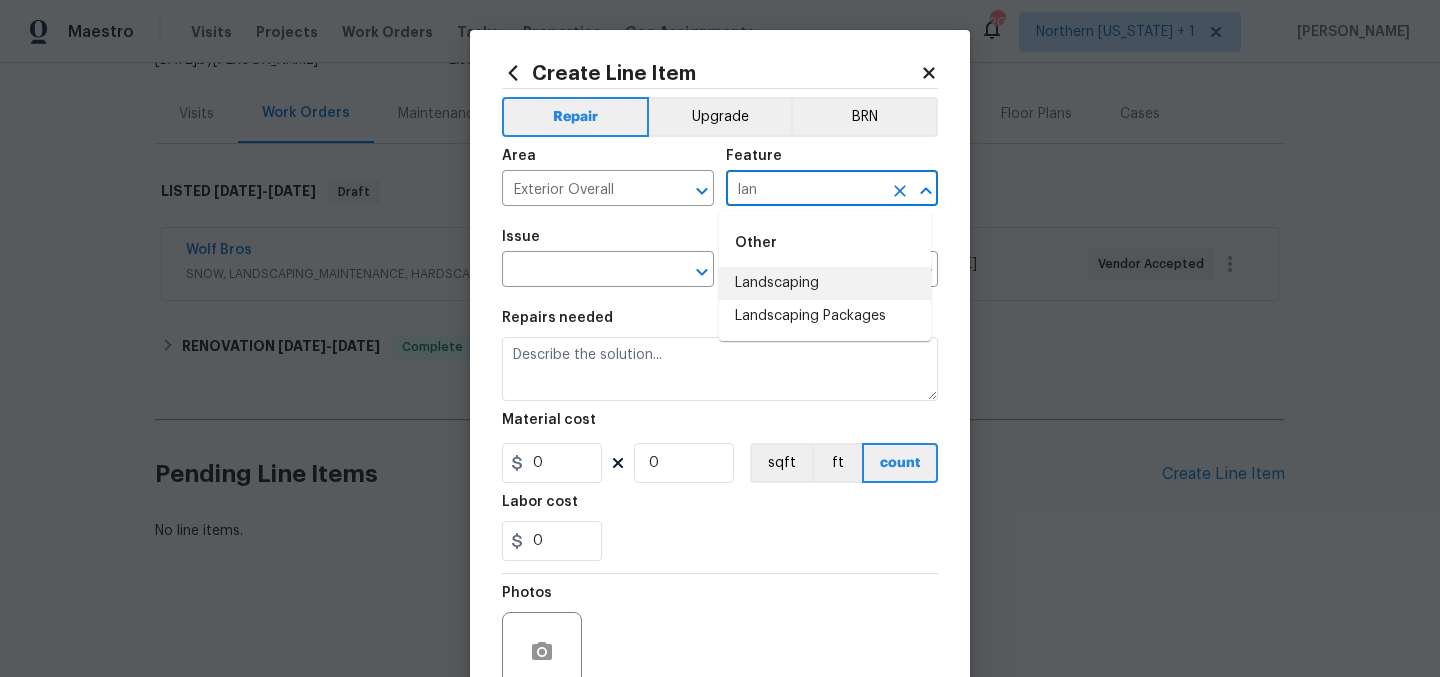 click on "Landscaping" at bounding box center [825, 283] 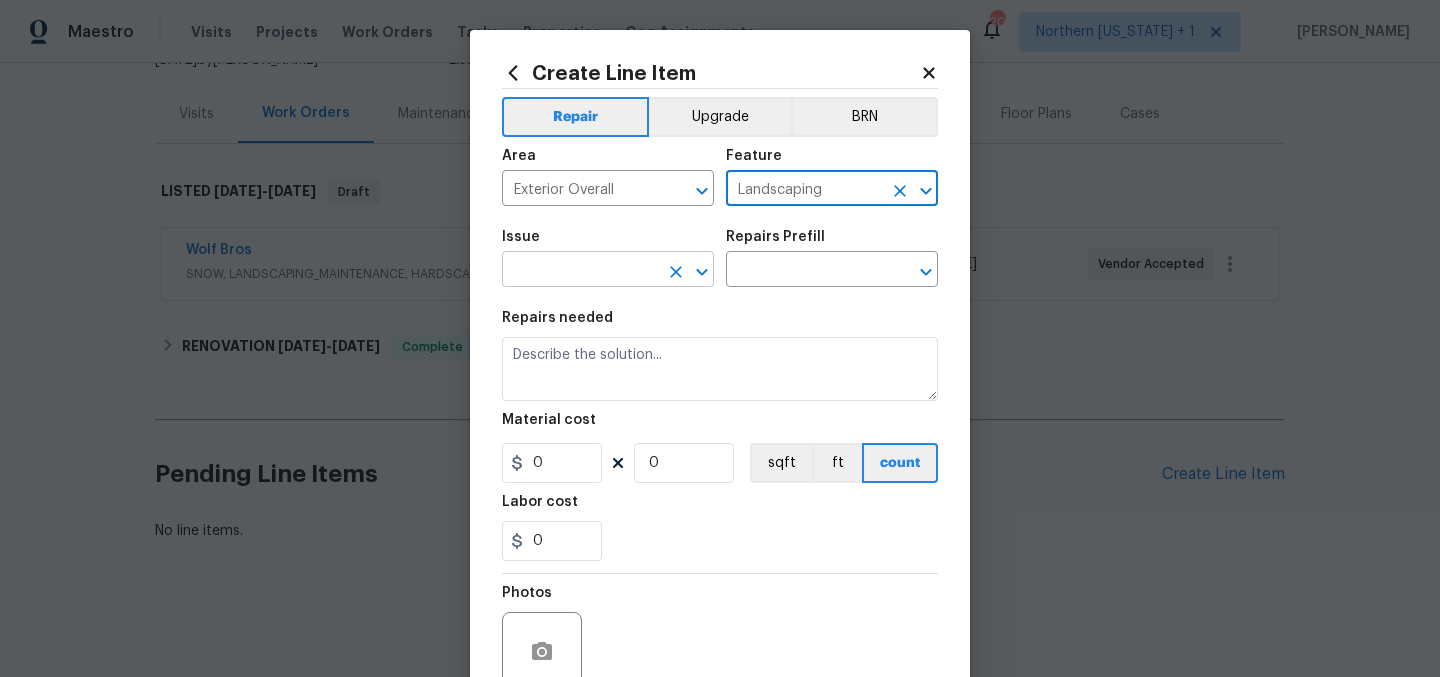 type on "Landscaping" 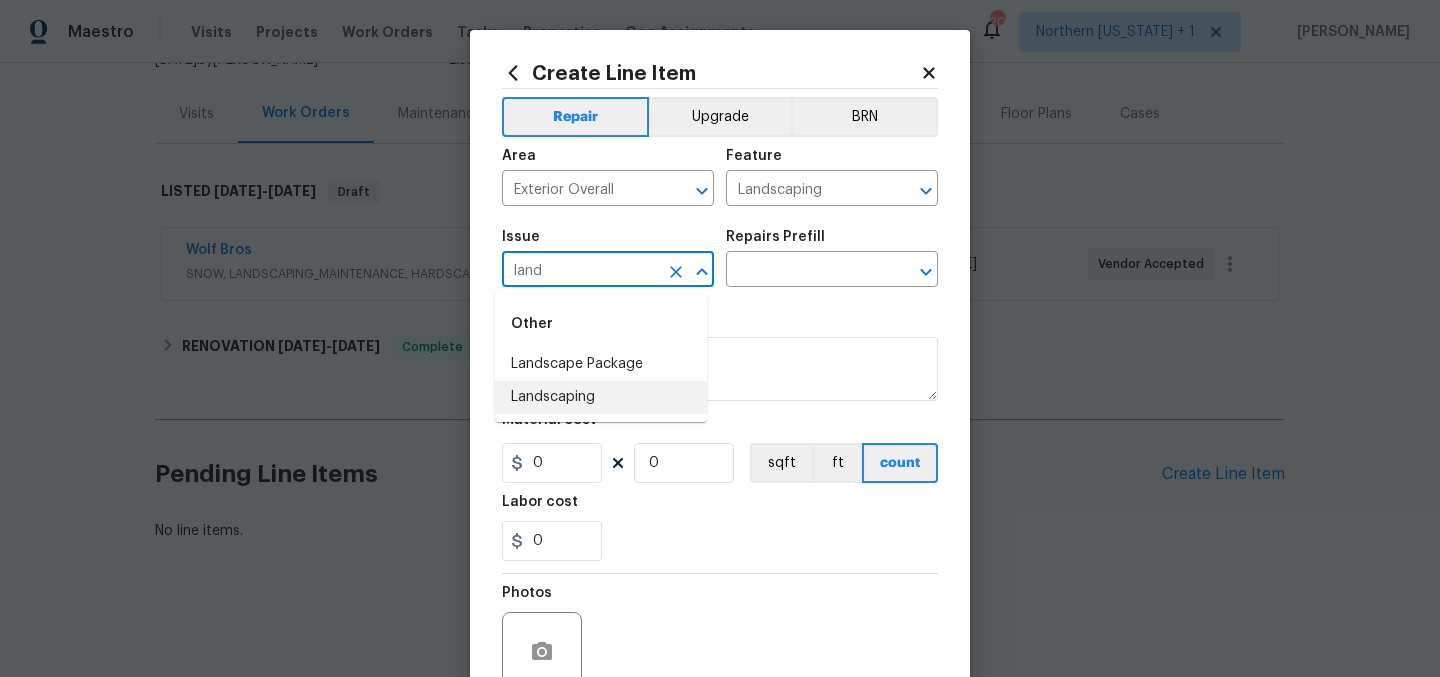 click on "Landscaping" at bounding box center (601, 397) 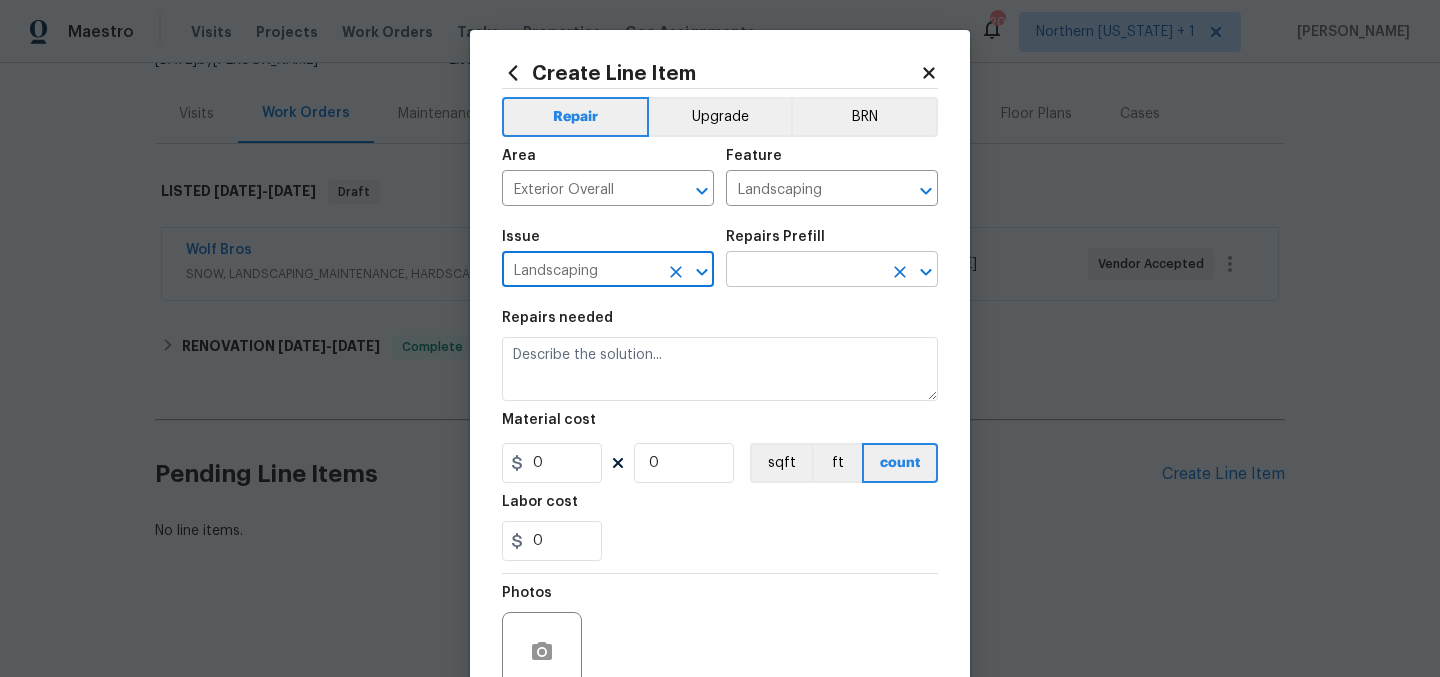type on "Landscaping" 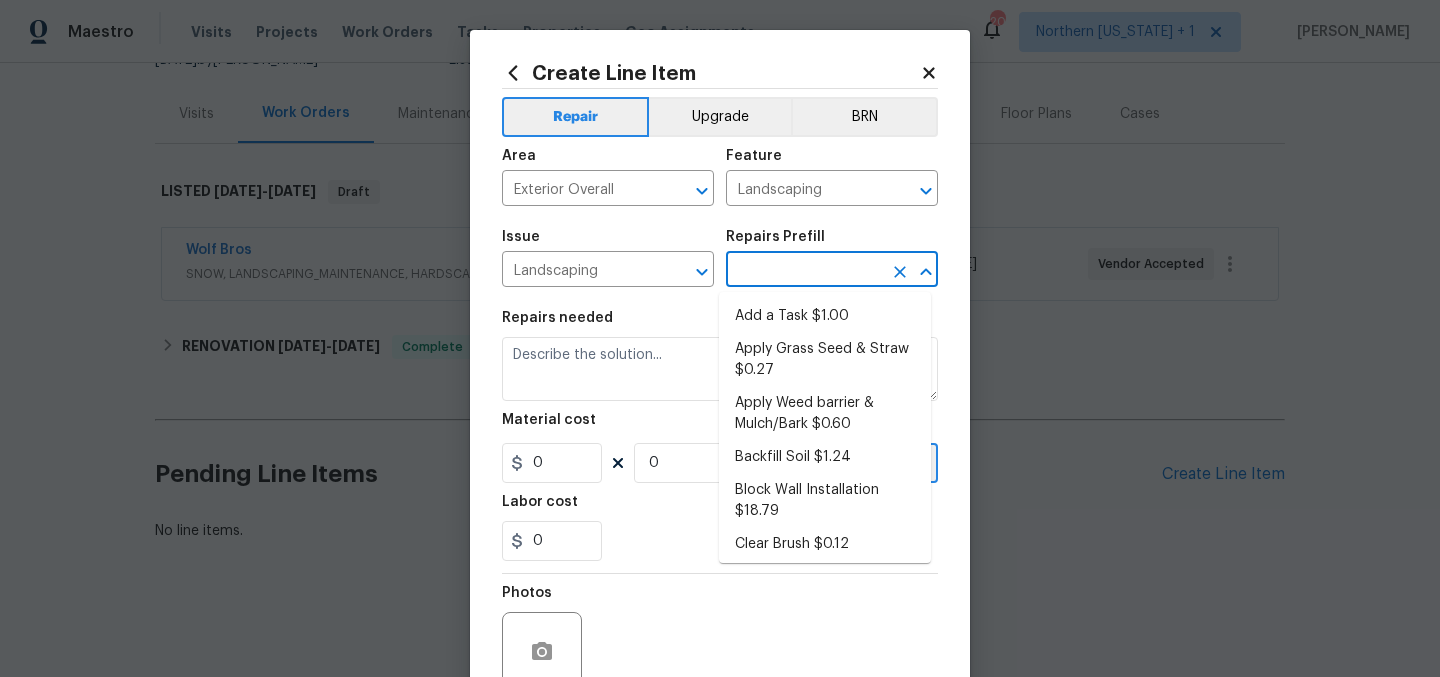 click at bounding box center [804, 271] 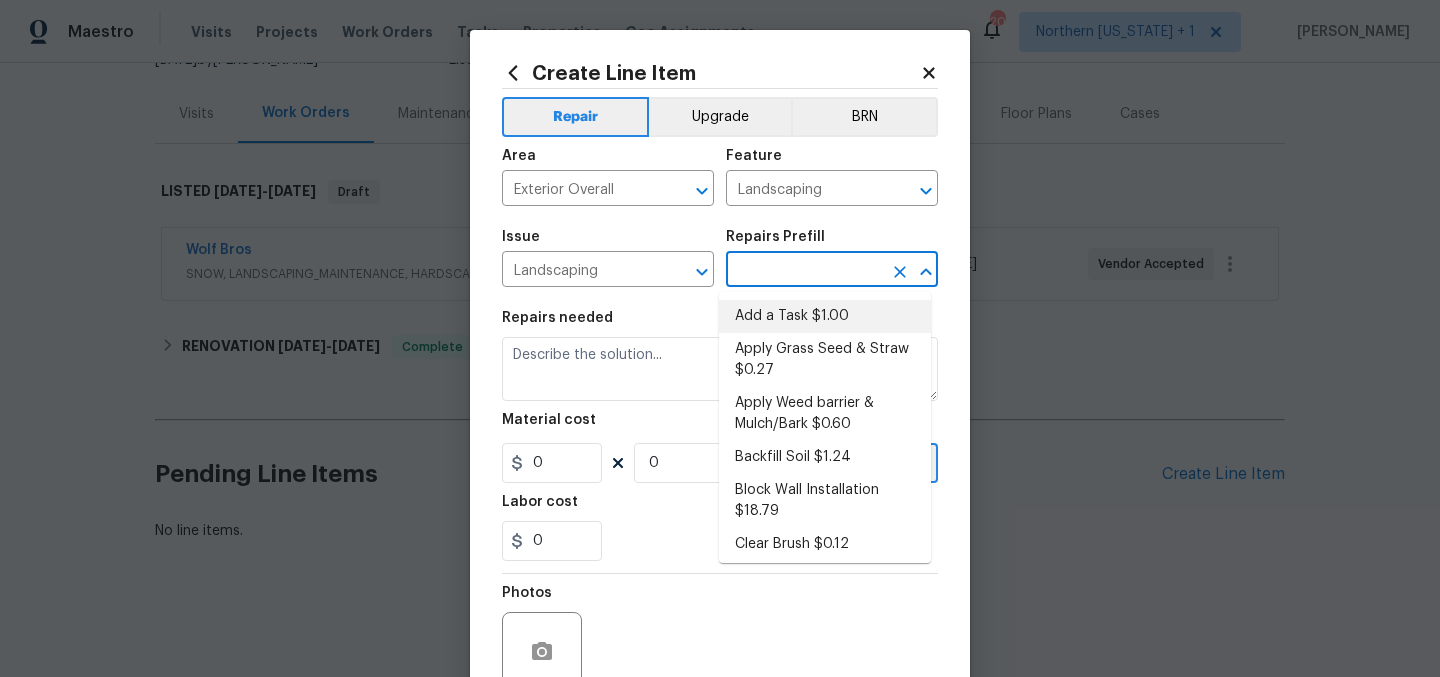 click on "Add a Task $1.00" at bounding box center [825, 316] 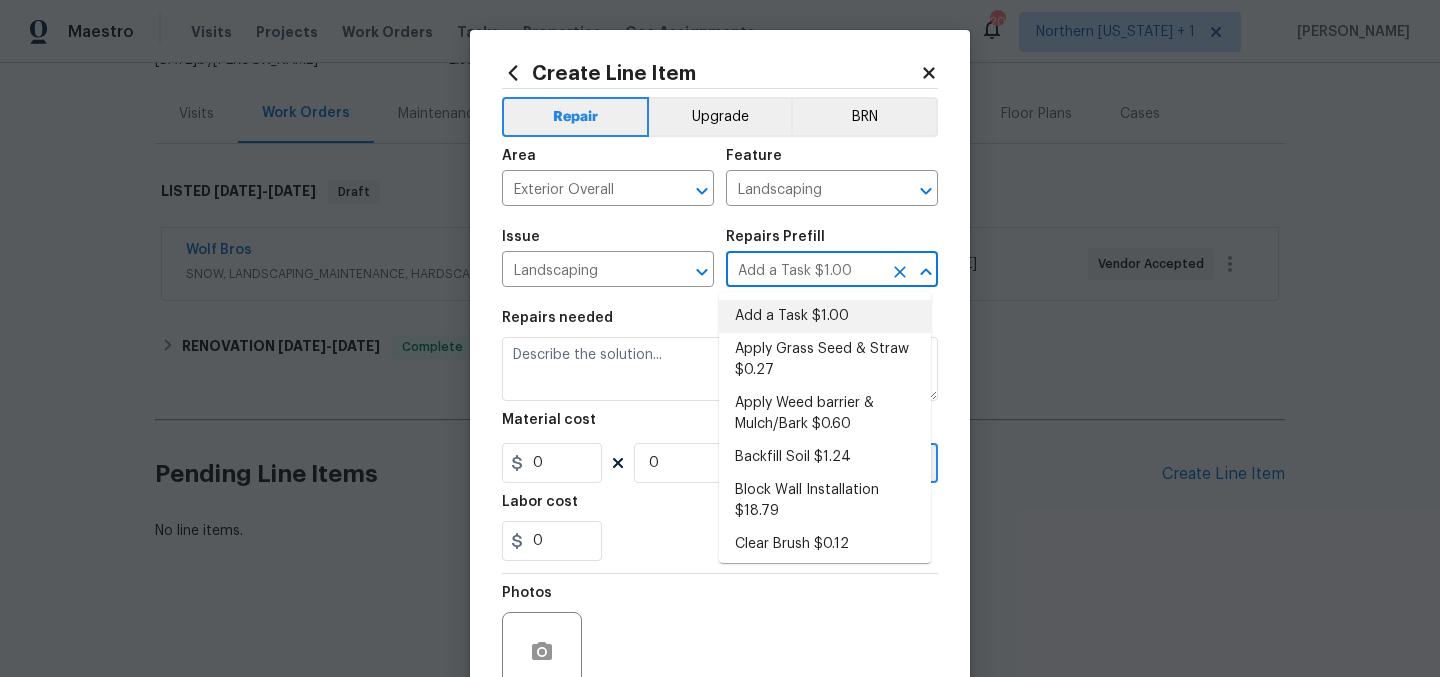 type on "HPM to detail" 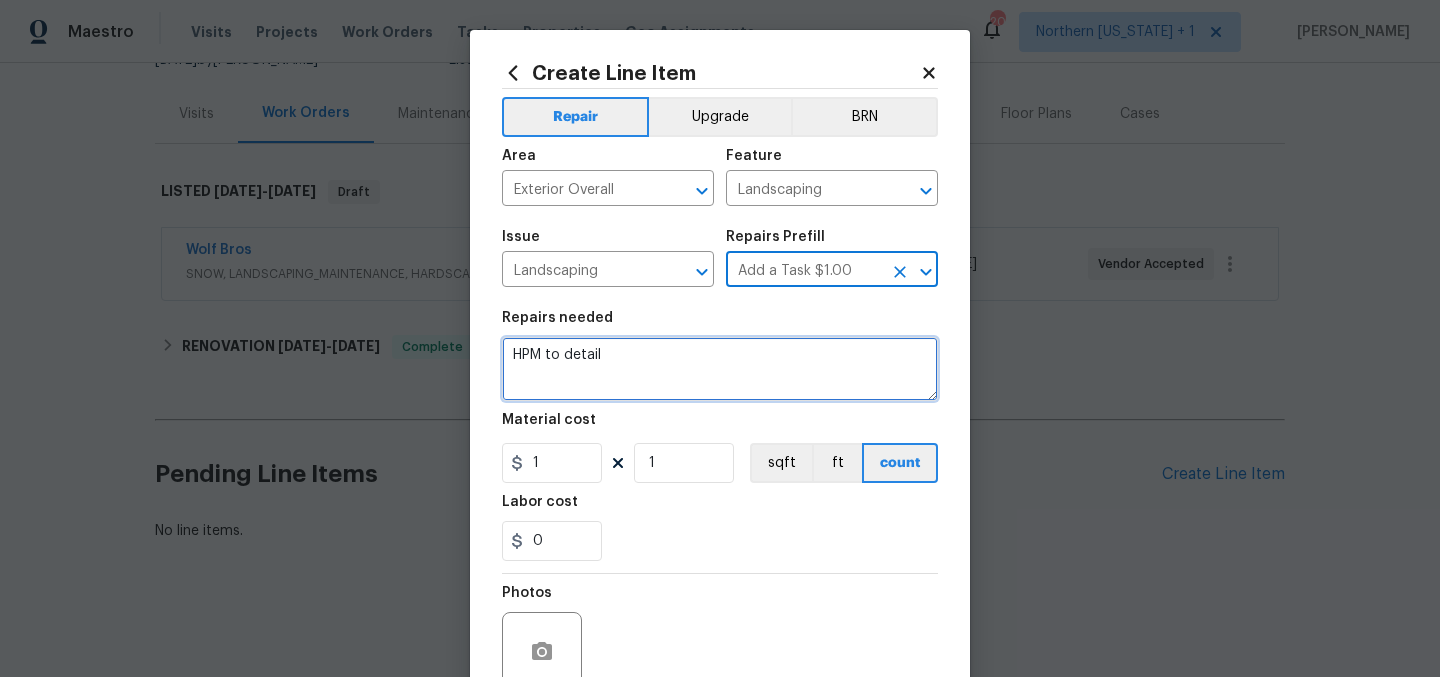 click on "HPM to detail" at bounding box center [720, 369] 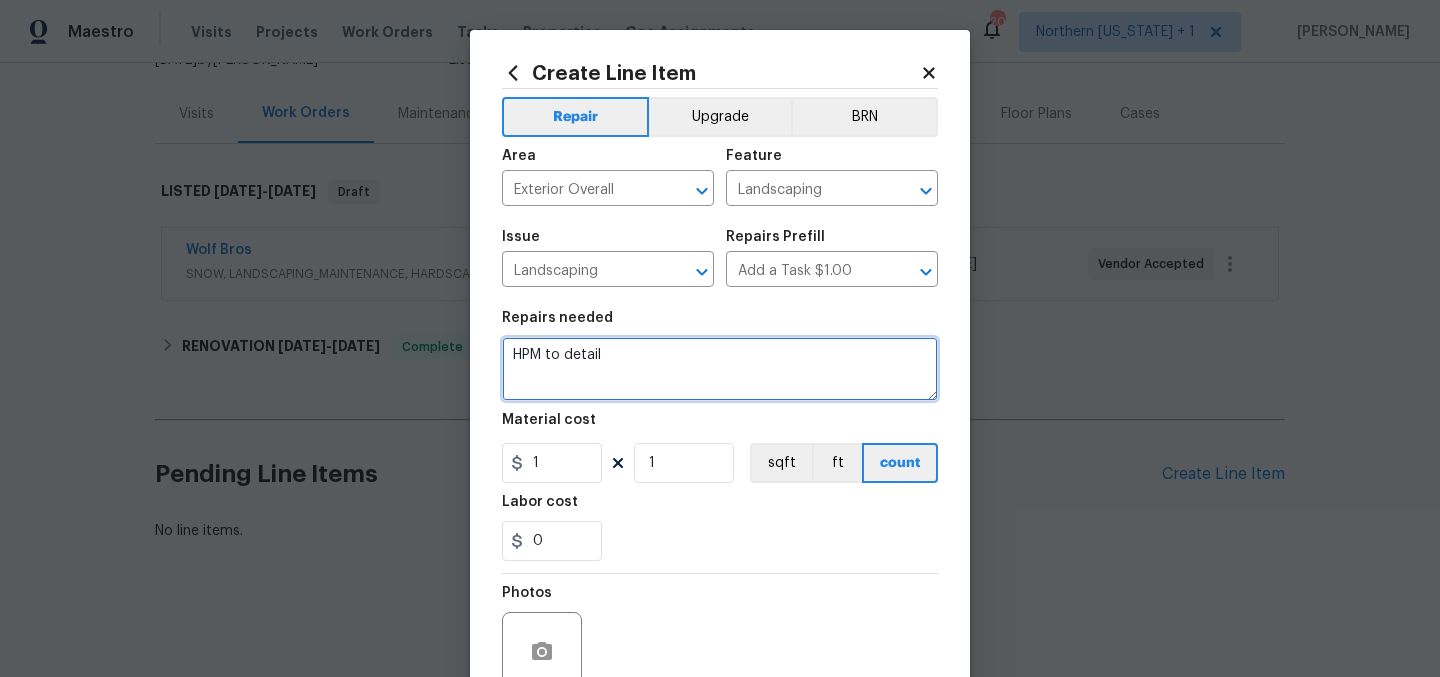 click on "HPM to detail" at bounding box center (720, 369) 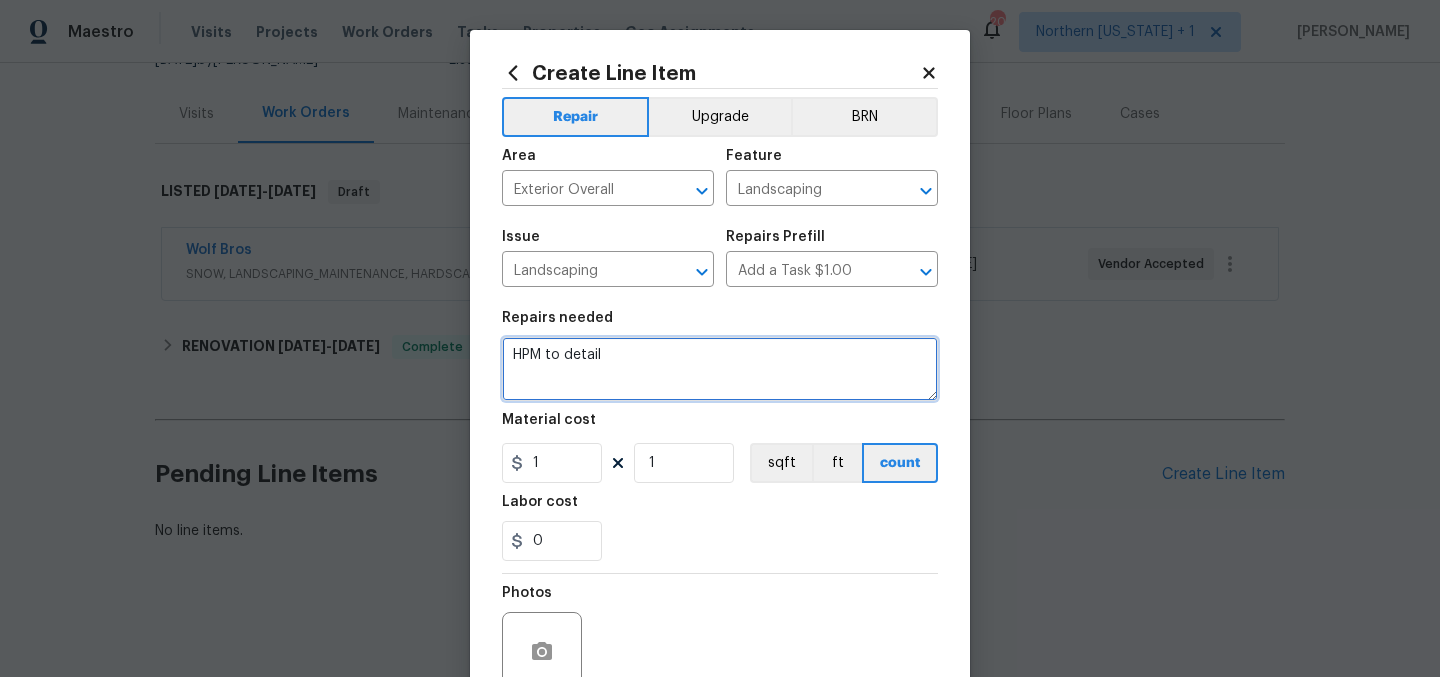 click on "HPM to detail" at bounding box center [720, 369] 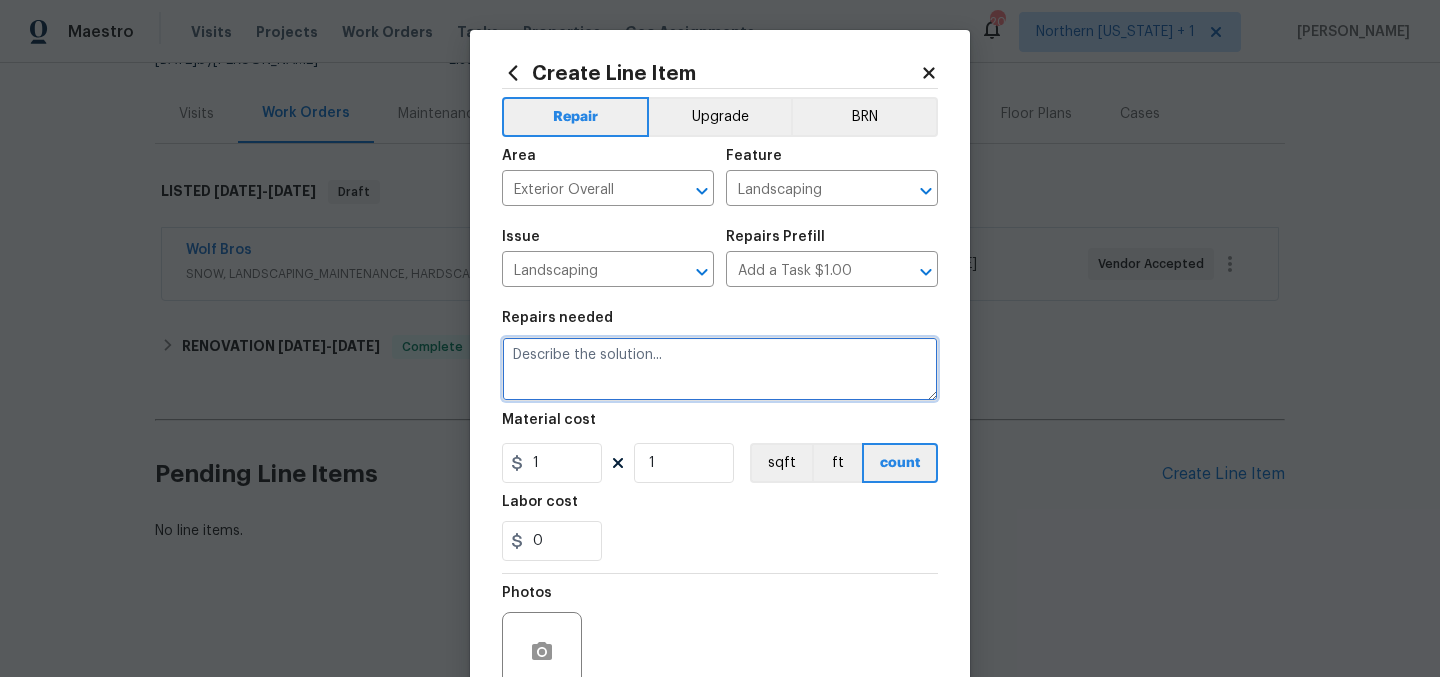 paste on "BACKYARD: Please provide estimate to install missing sections of fencing and 1 gate." 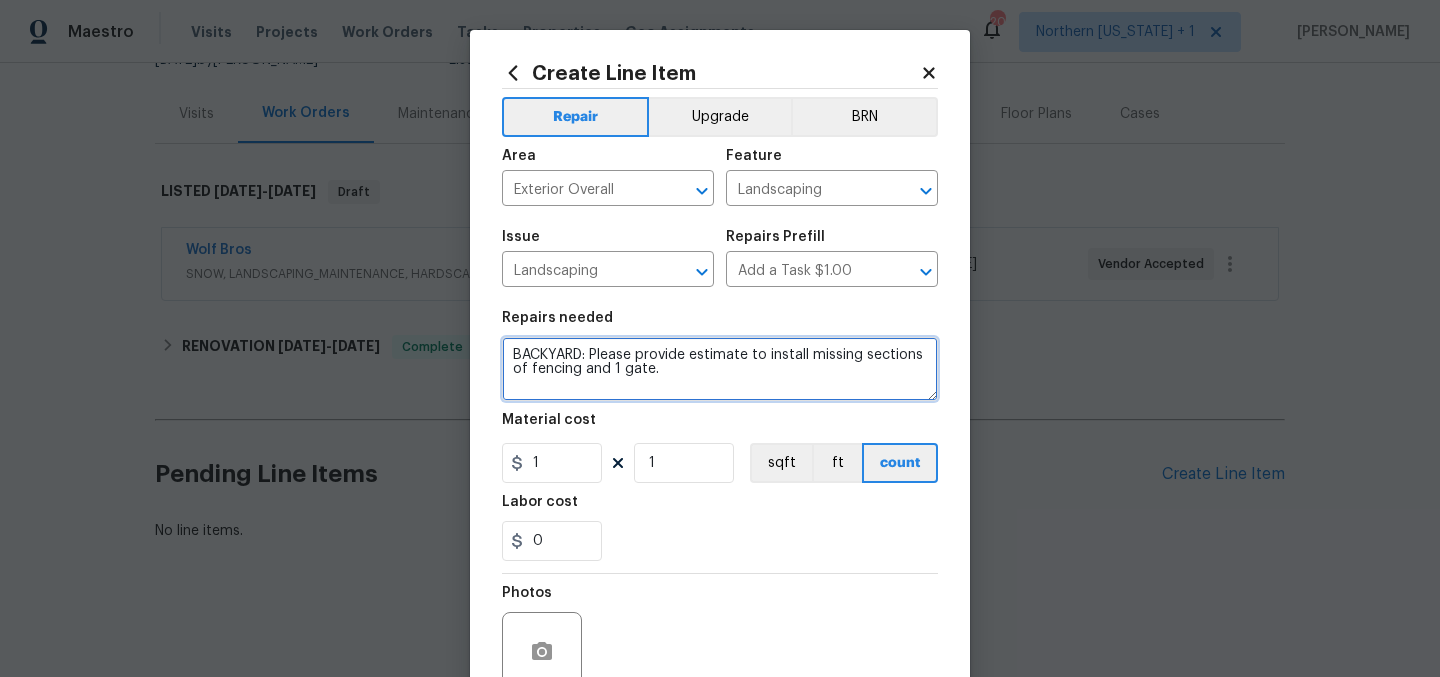type on "BACKYARD: Please provide estimate to install missing sections of fencing and 1 gate." 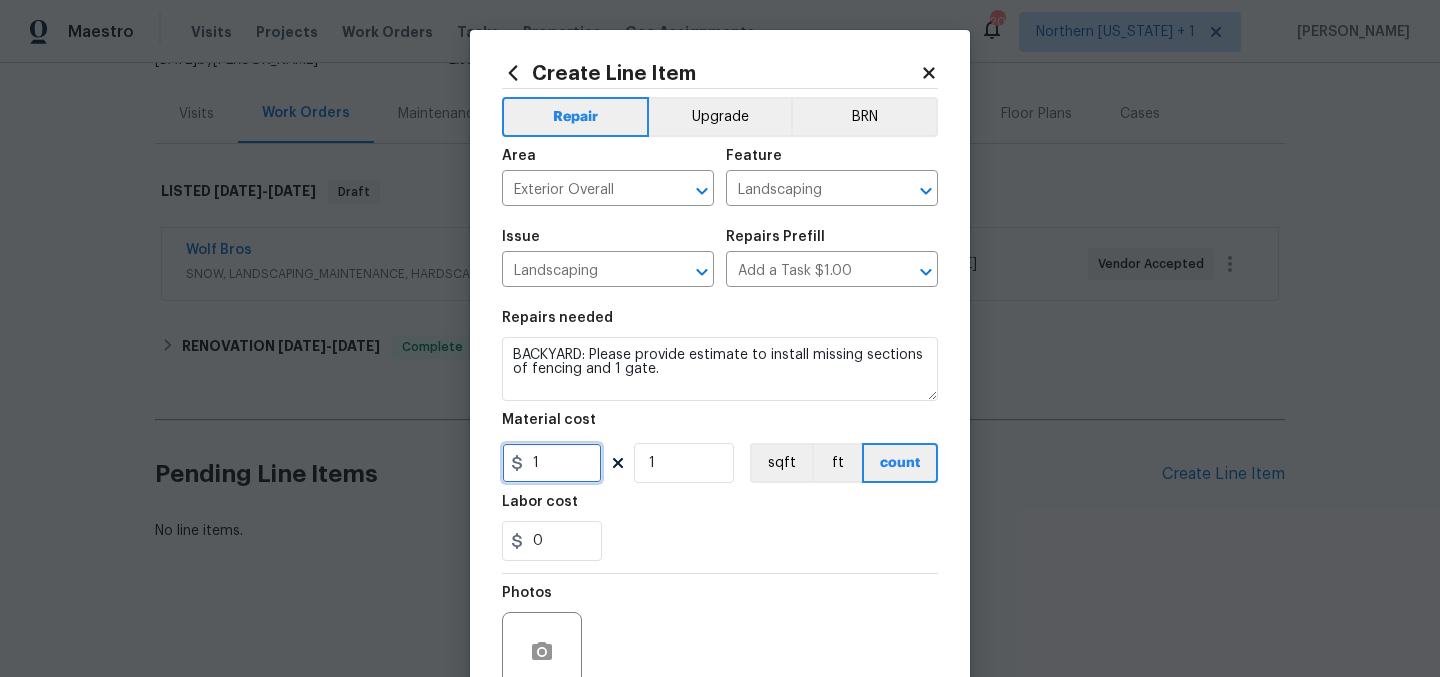click on "1" at bounding box center [552, 463] 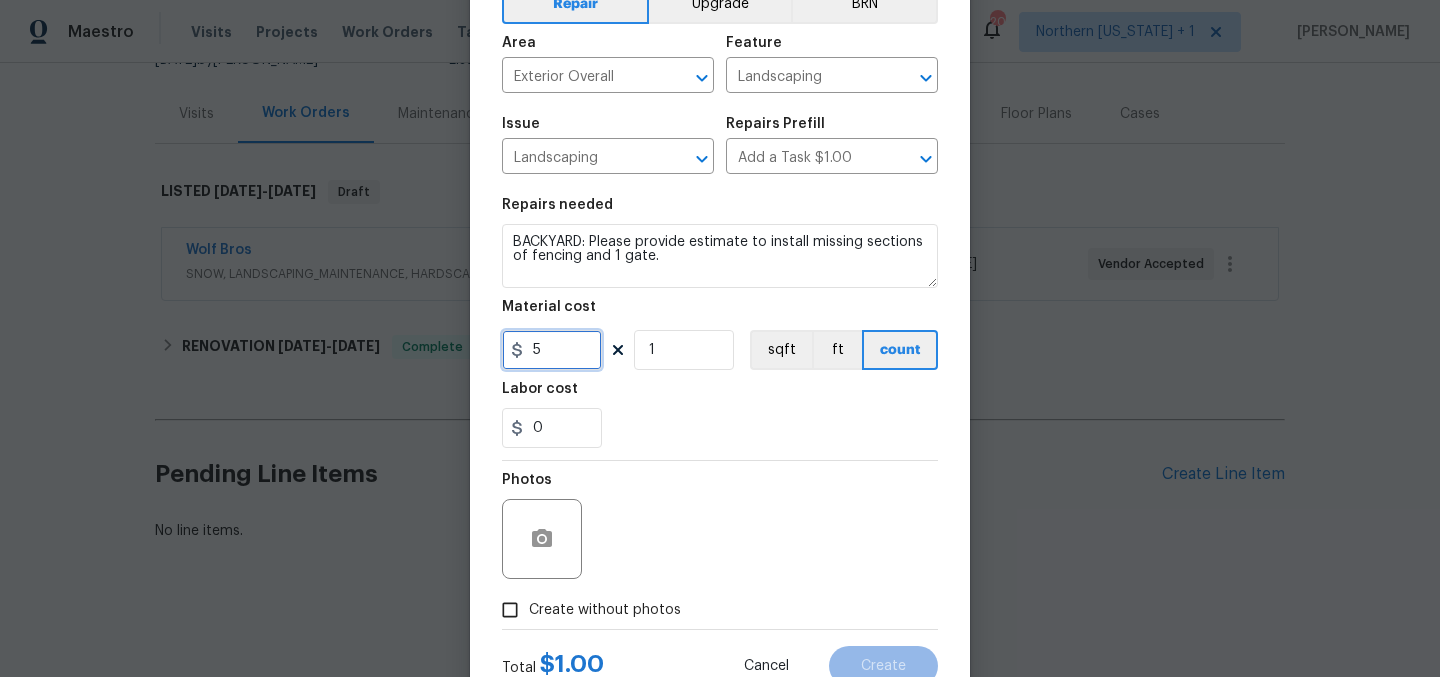 scroll, scrollTop: 173, scrollLeft: 0, axis: vertical 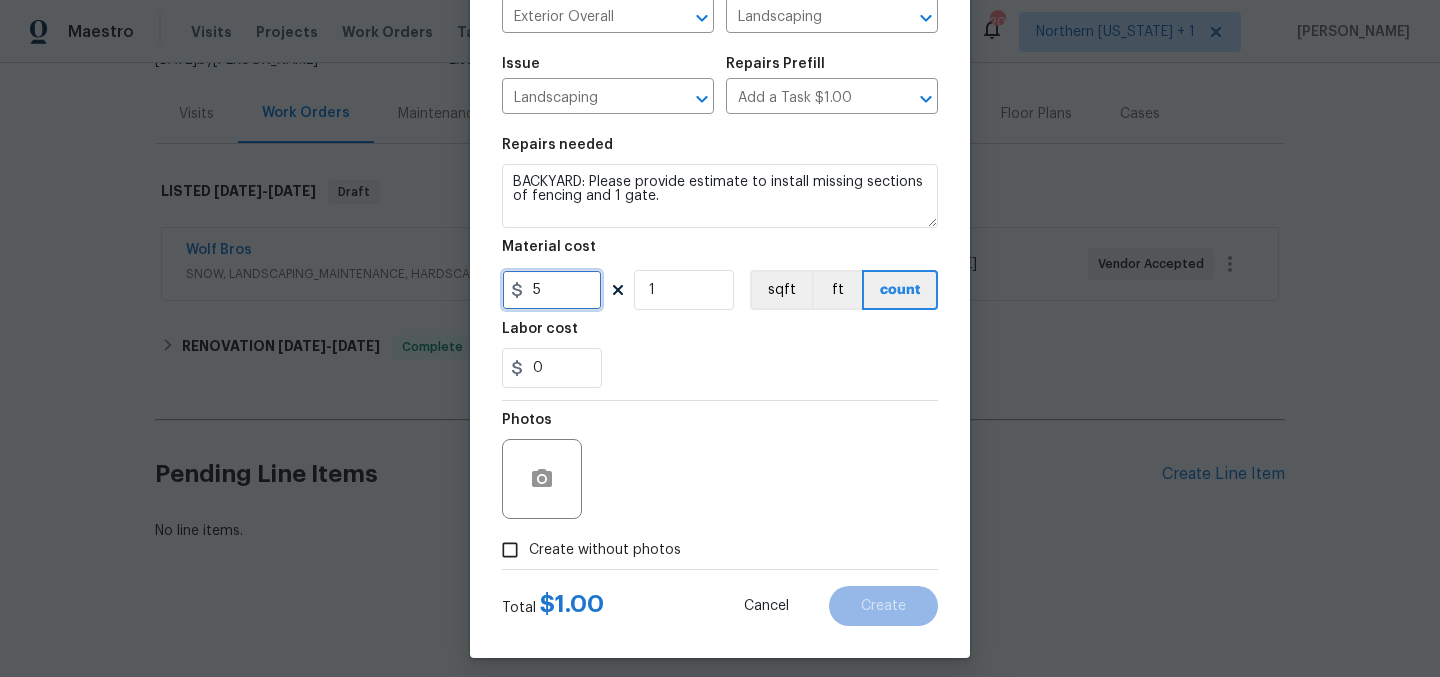 type on "5" 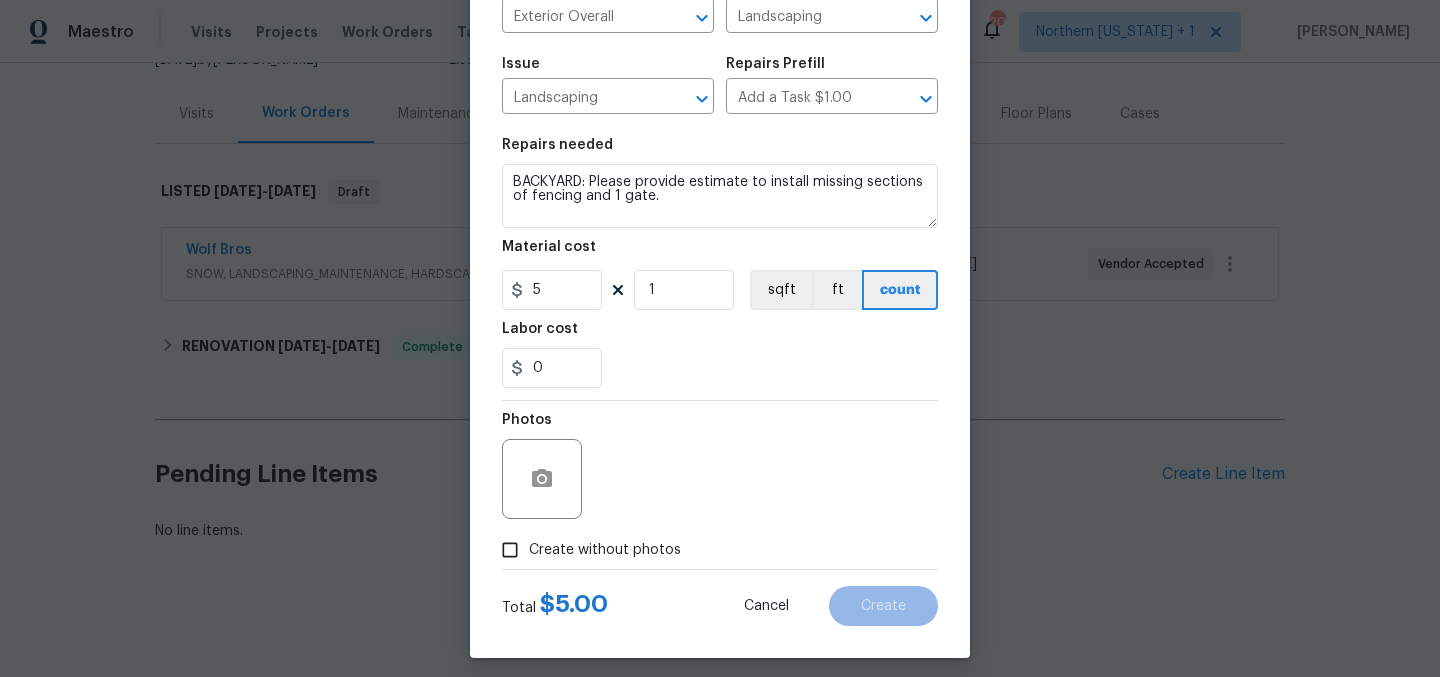 click on "Create without photos" at bounding box center [605, 550] 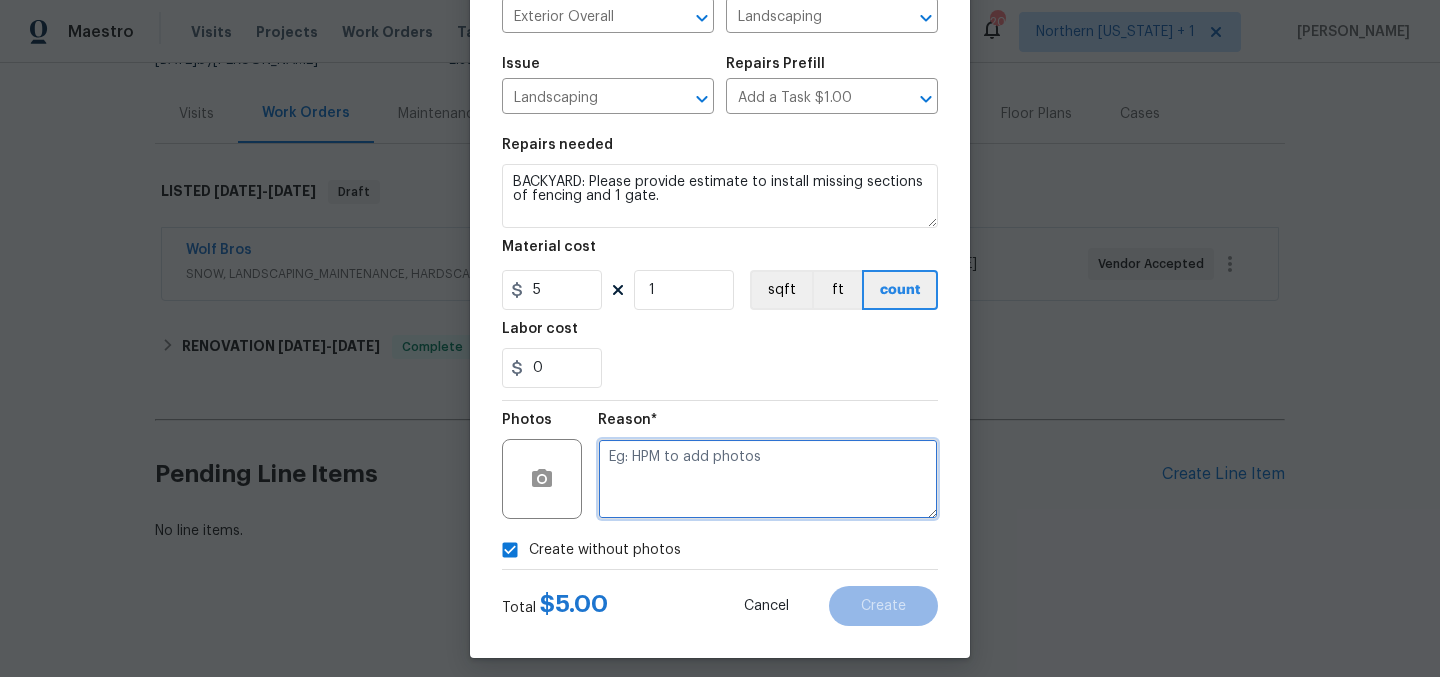 click at bounding box center [768, 479] 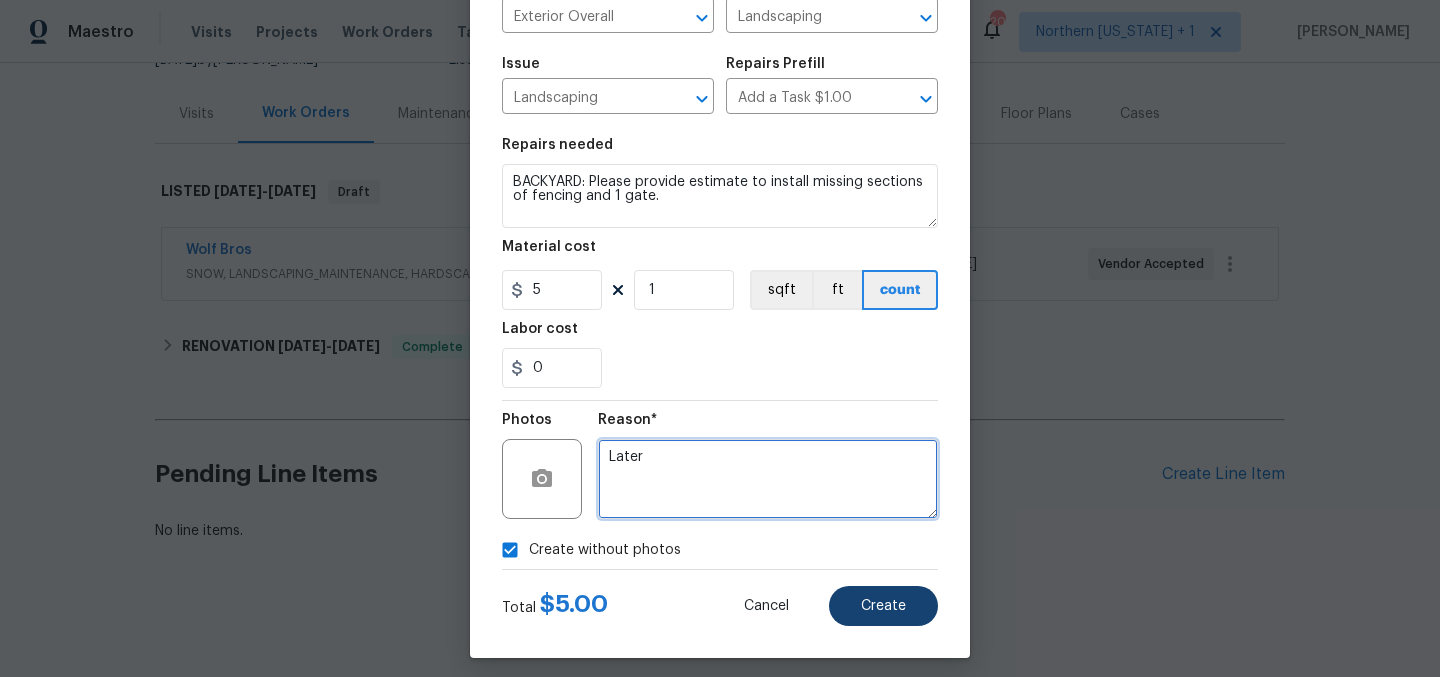 type on "Later" 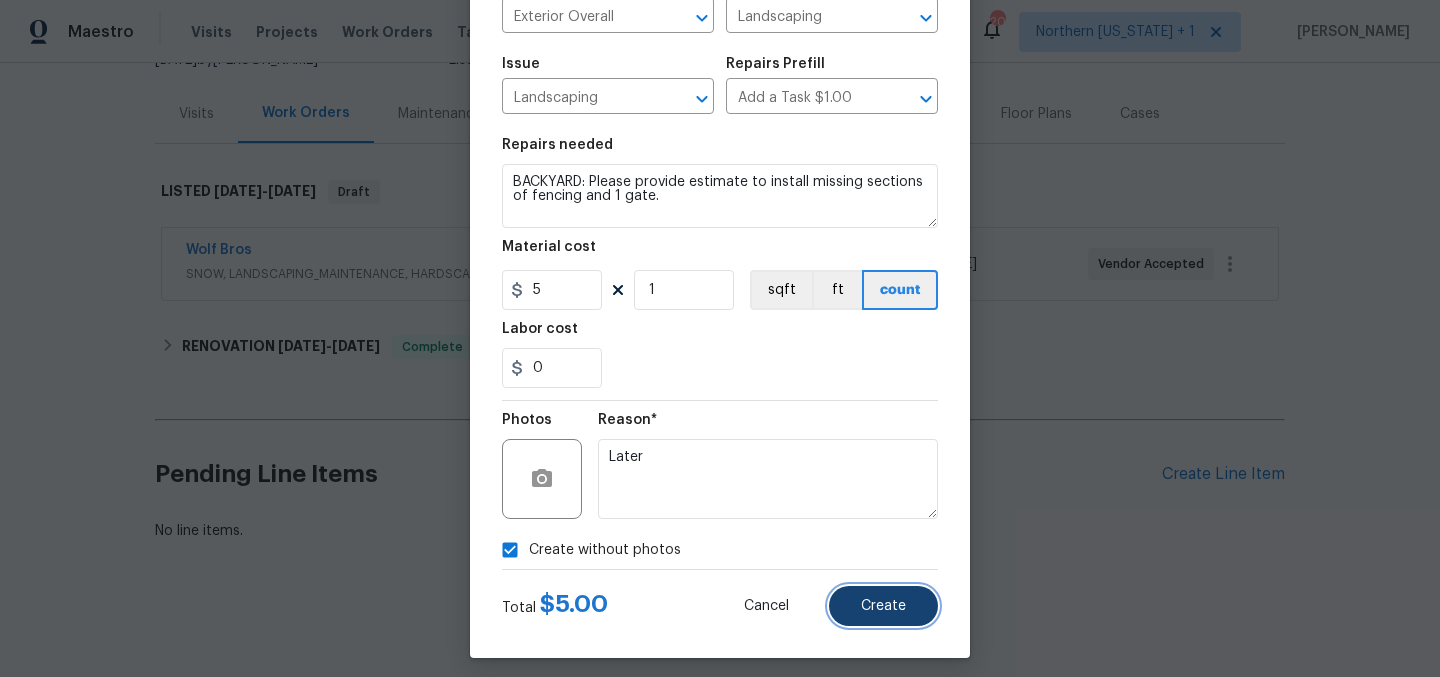 click on "Create" at bounding box center (883, 606) 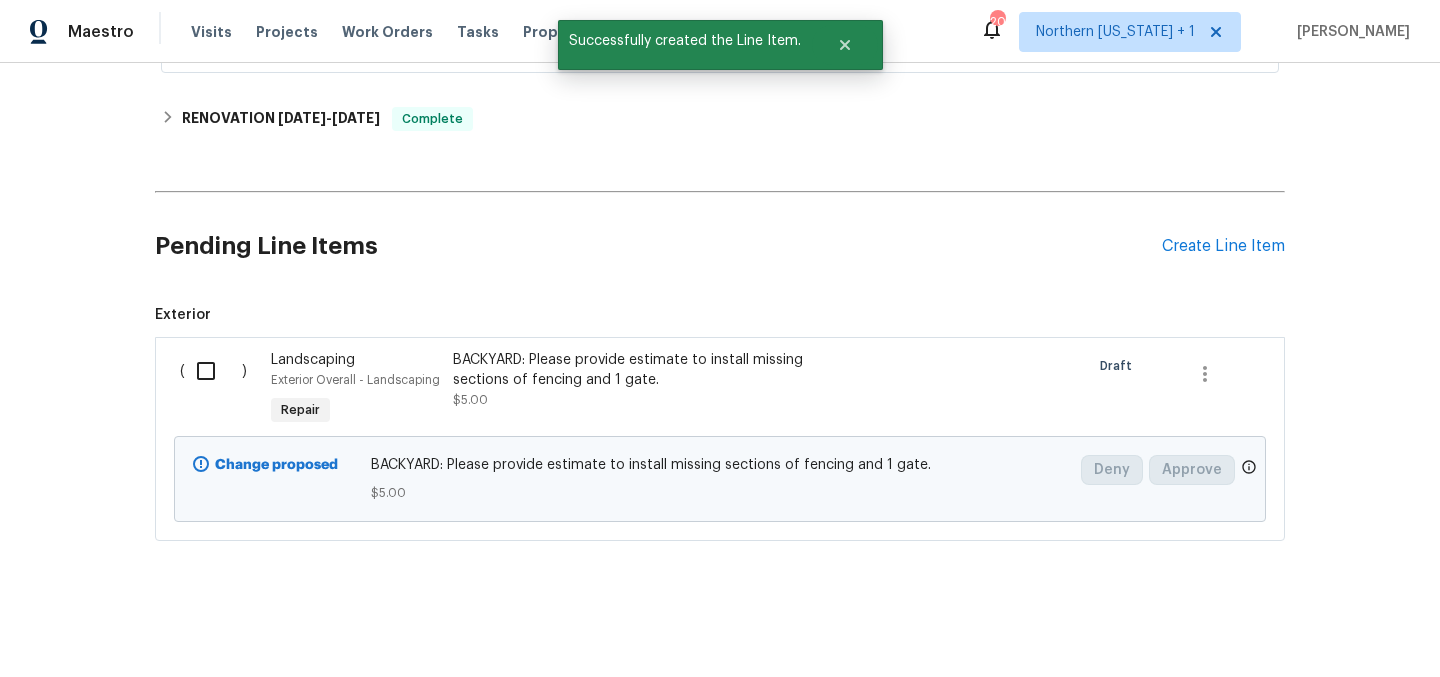 scroll, scrollTop: 462, scrollLeft: 0, axis: vertical 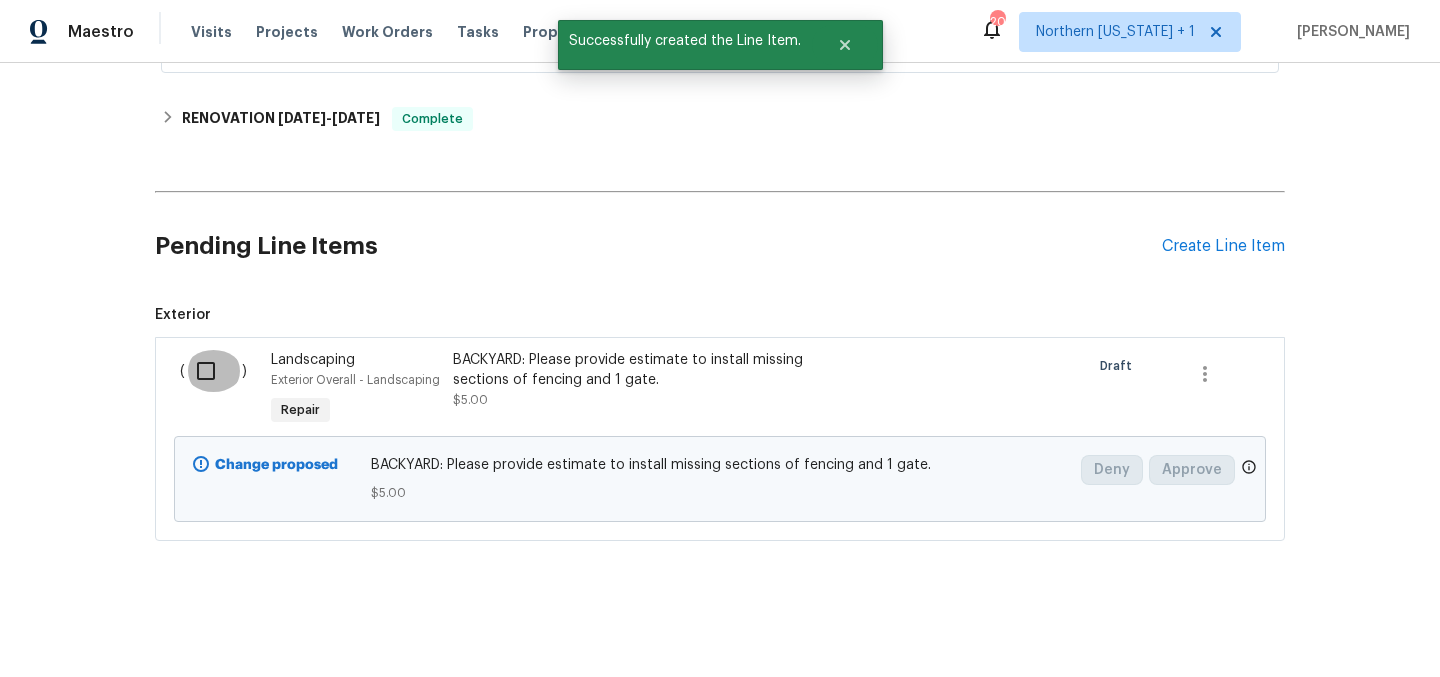 click at bounding box center (213, 371) 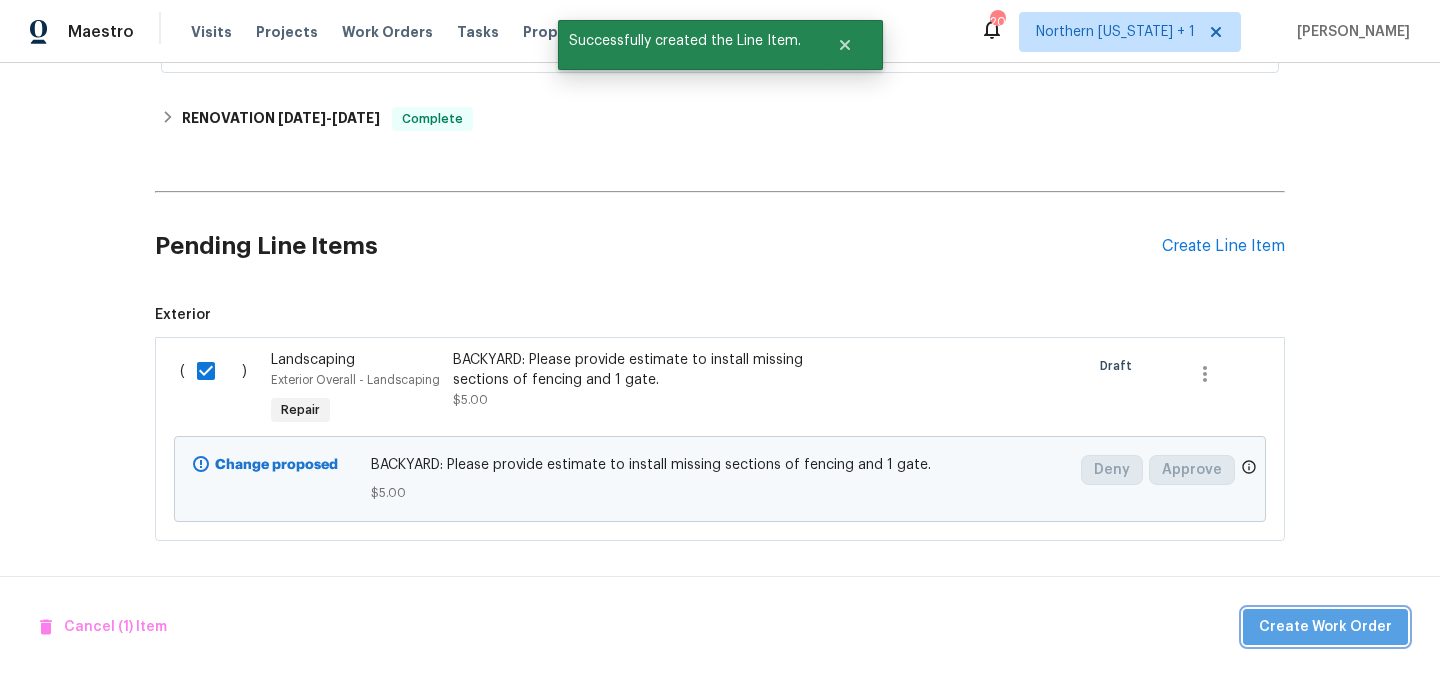 click on "Create Work Order" at bounding box center (1325, 627) 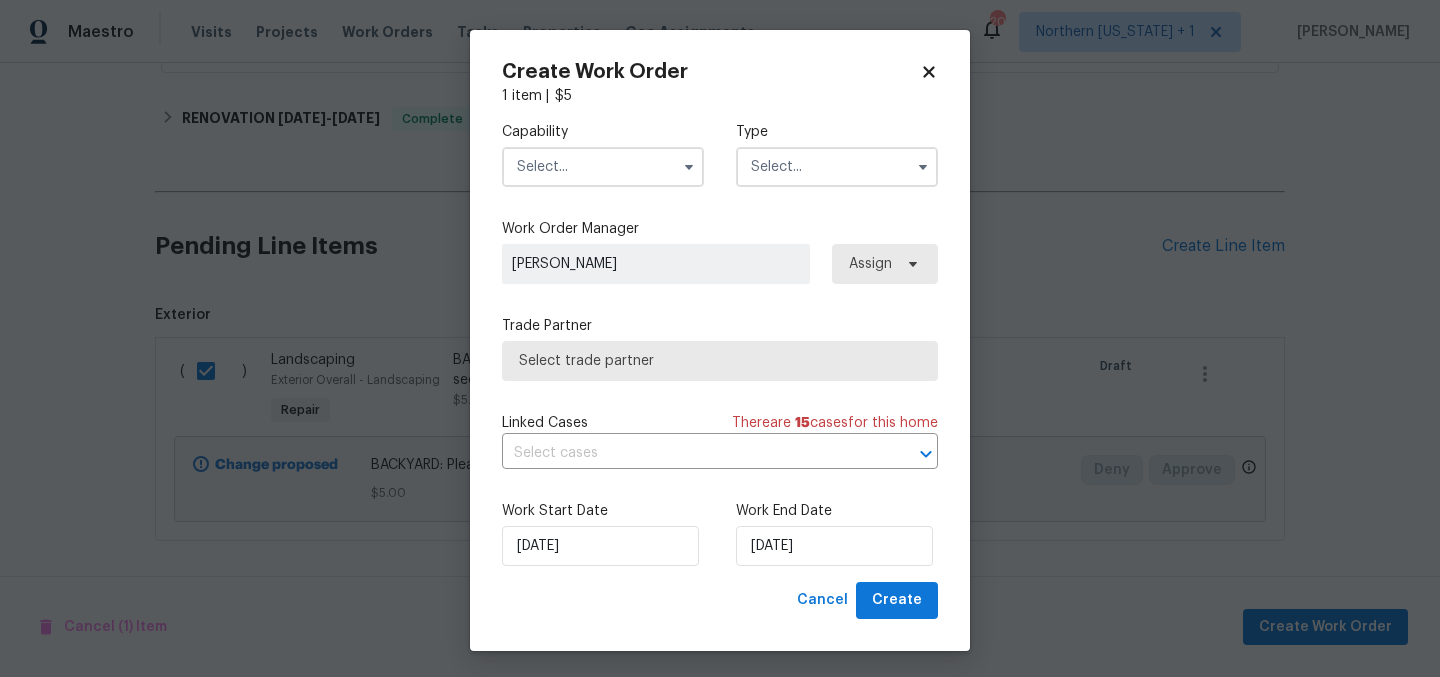 click at bounding box center [603, 167] 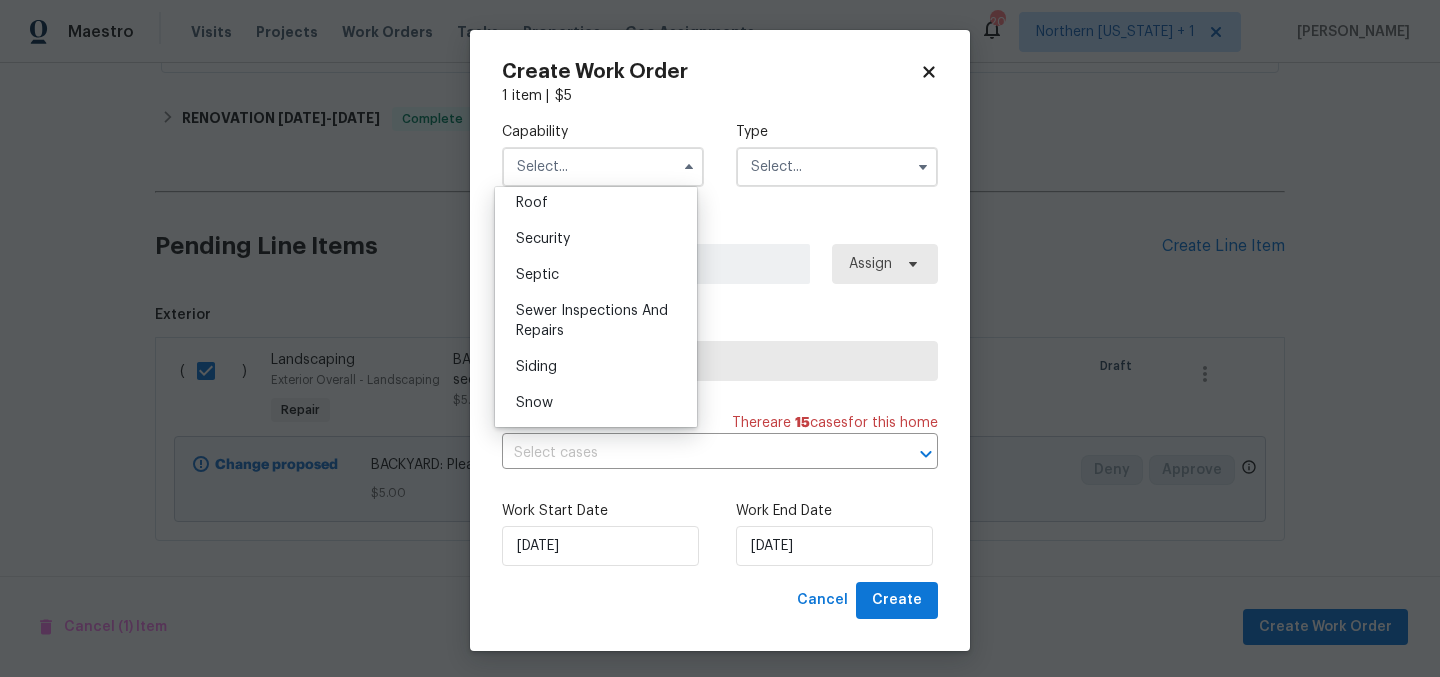 scroll, scrollTop: 2044, scrollLeft: 0, axis: vertical 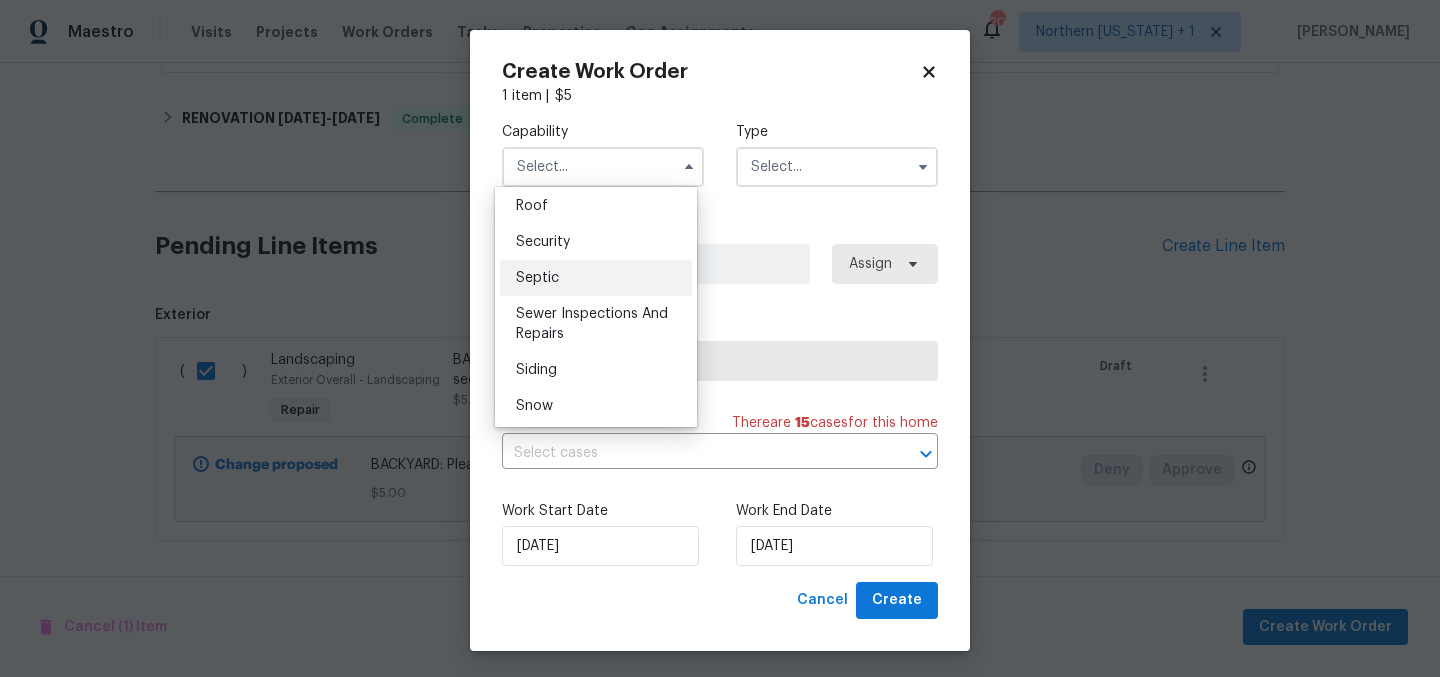 click on "Septic" at bounding box center [596, 278] 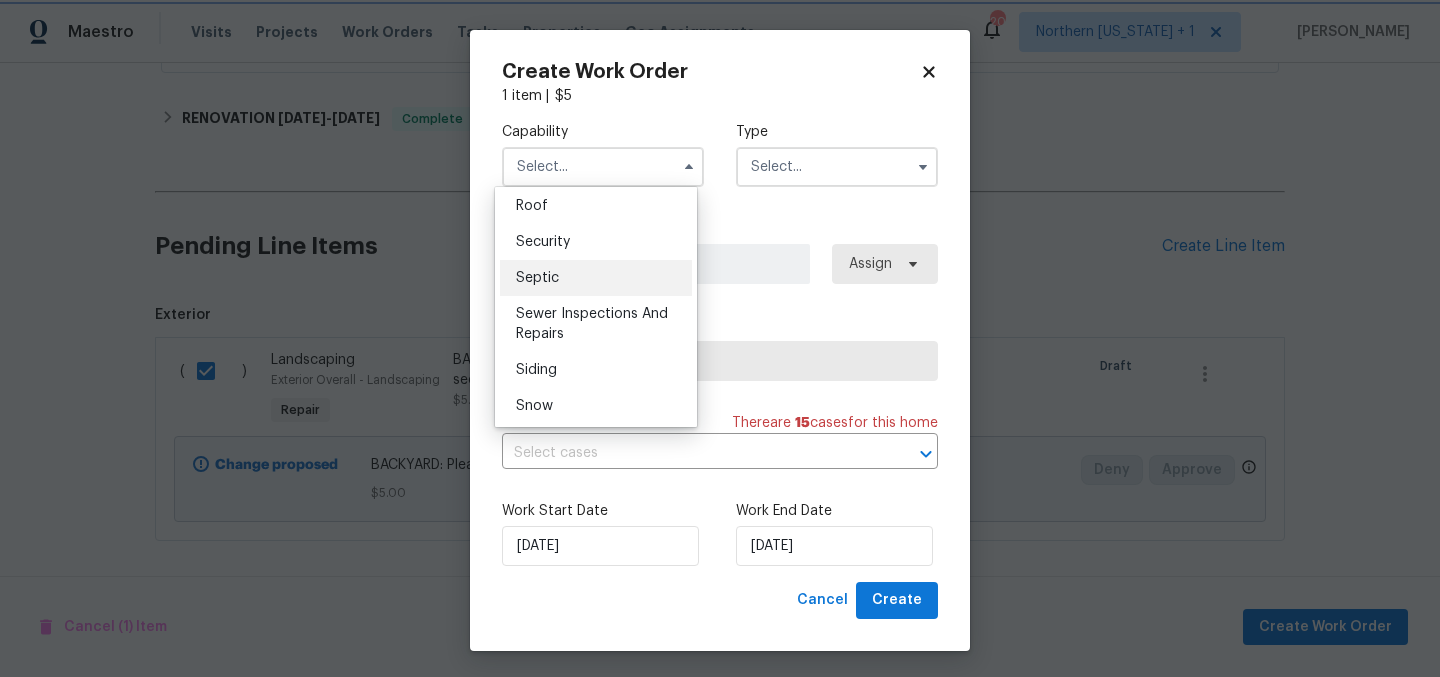 type on "Septic" 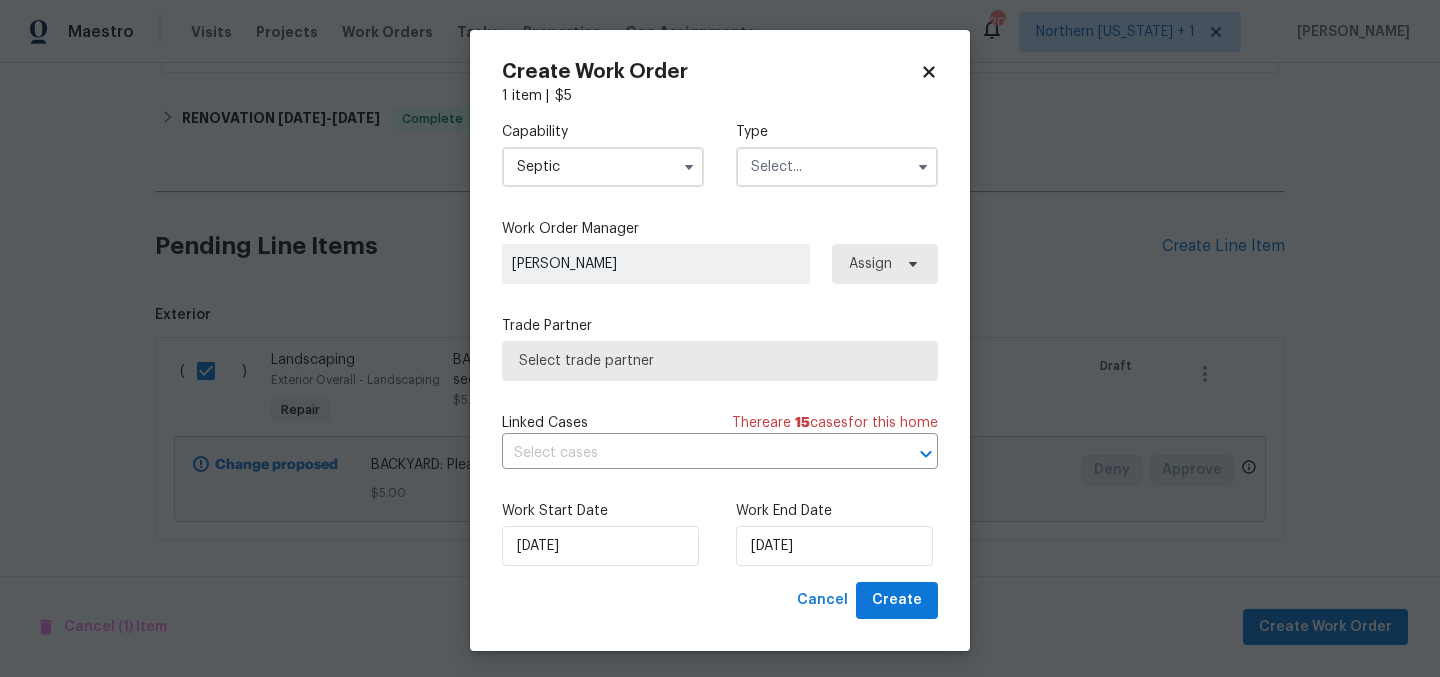 click at bounding box center [837, 167] 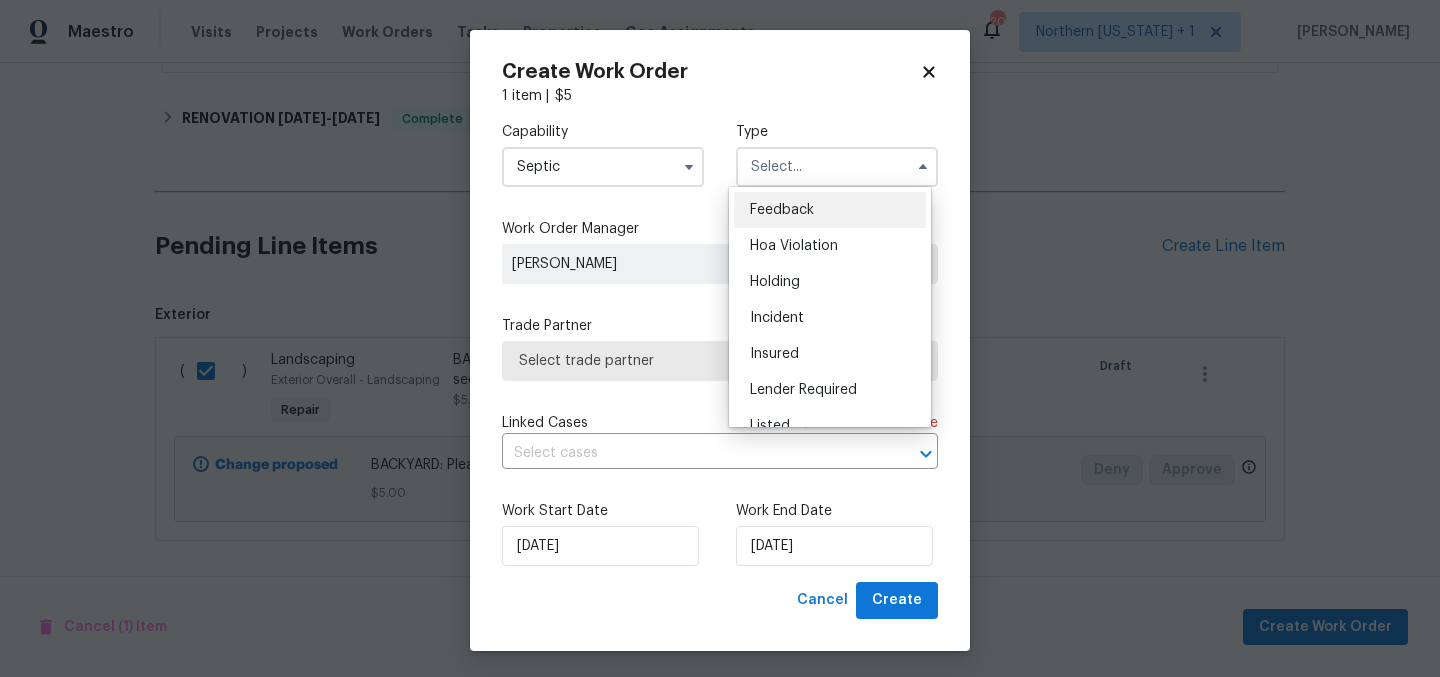 click at bounding box center [837, 167] 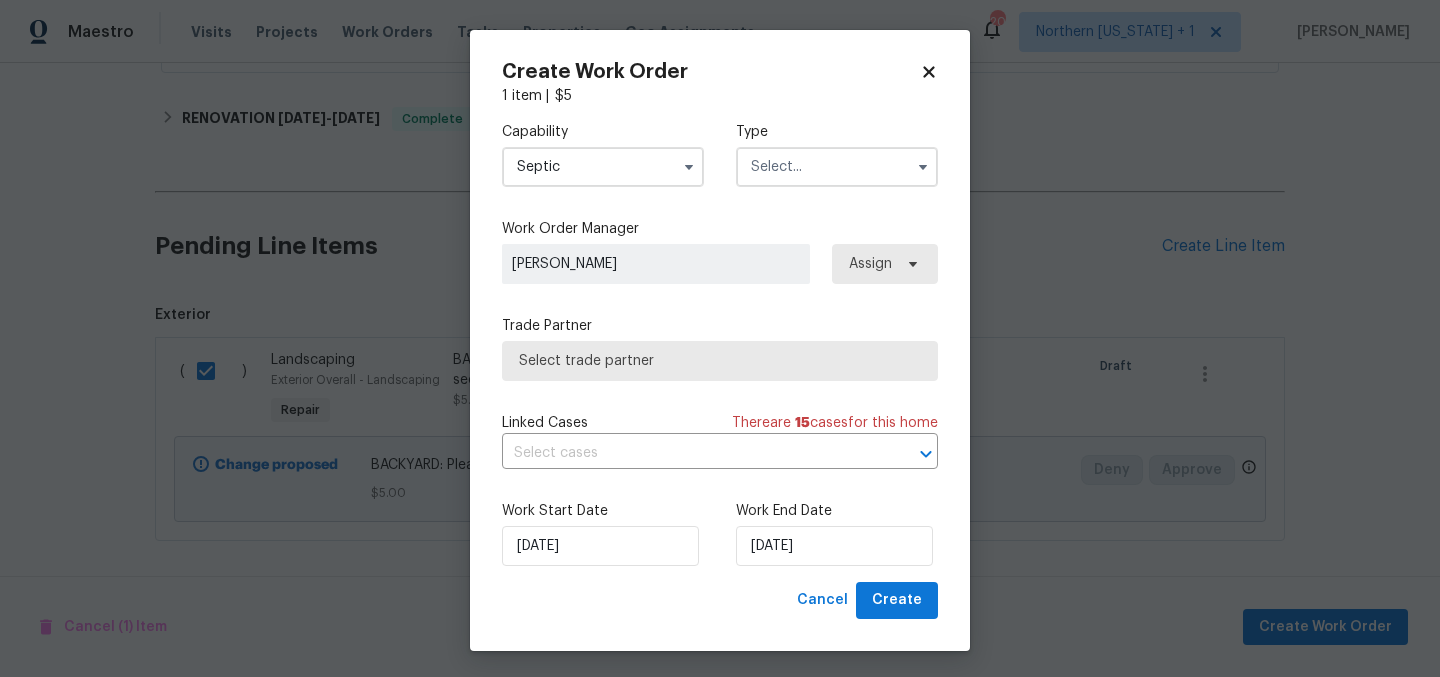 click at bounding box center (837, 167) 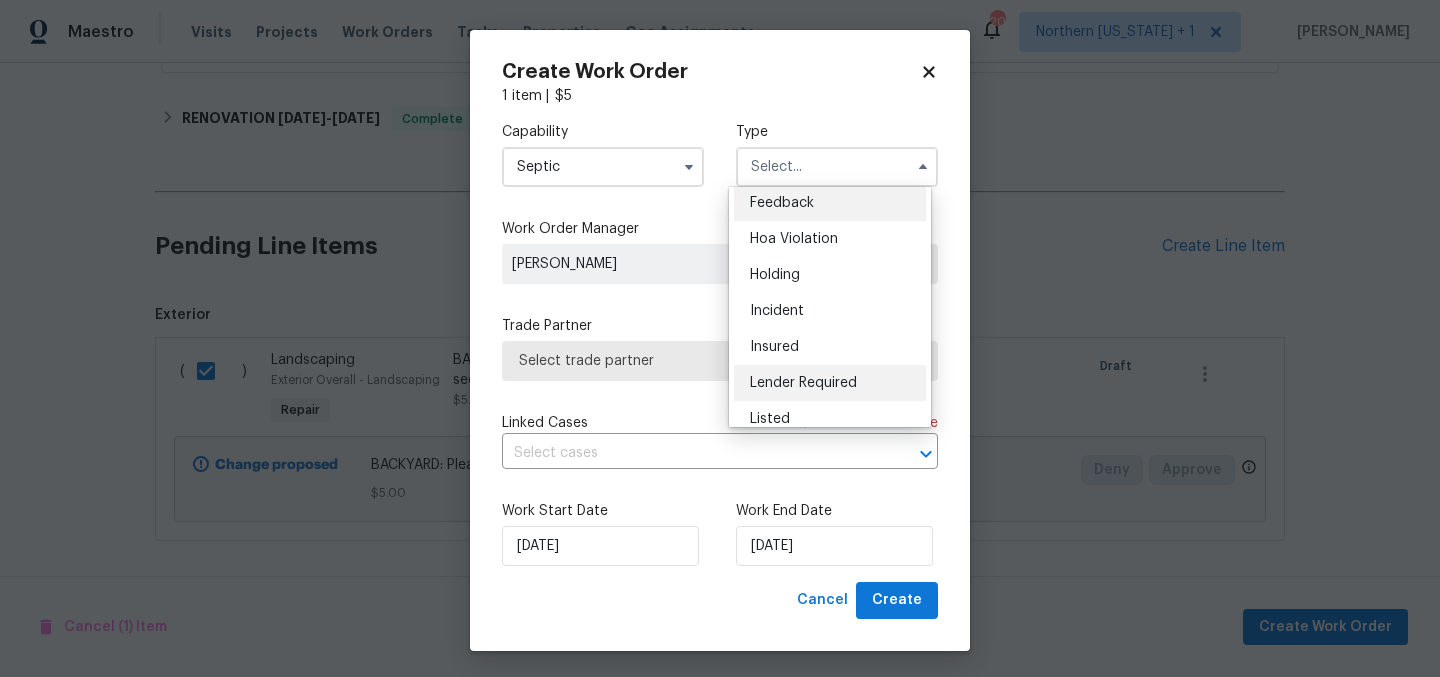 scroll, scrollTop: 18, scrollLeft: 0, axis: vertical 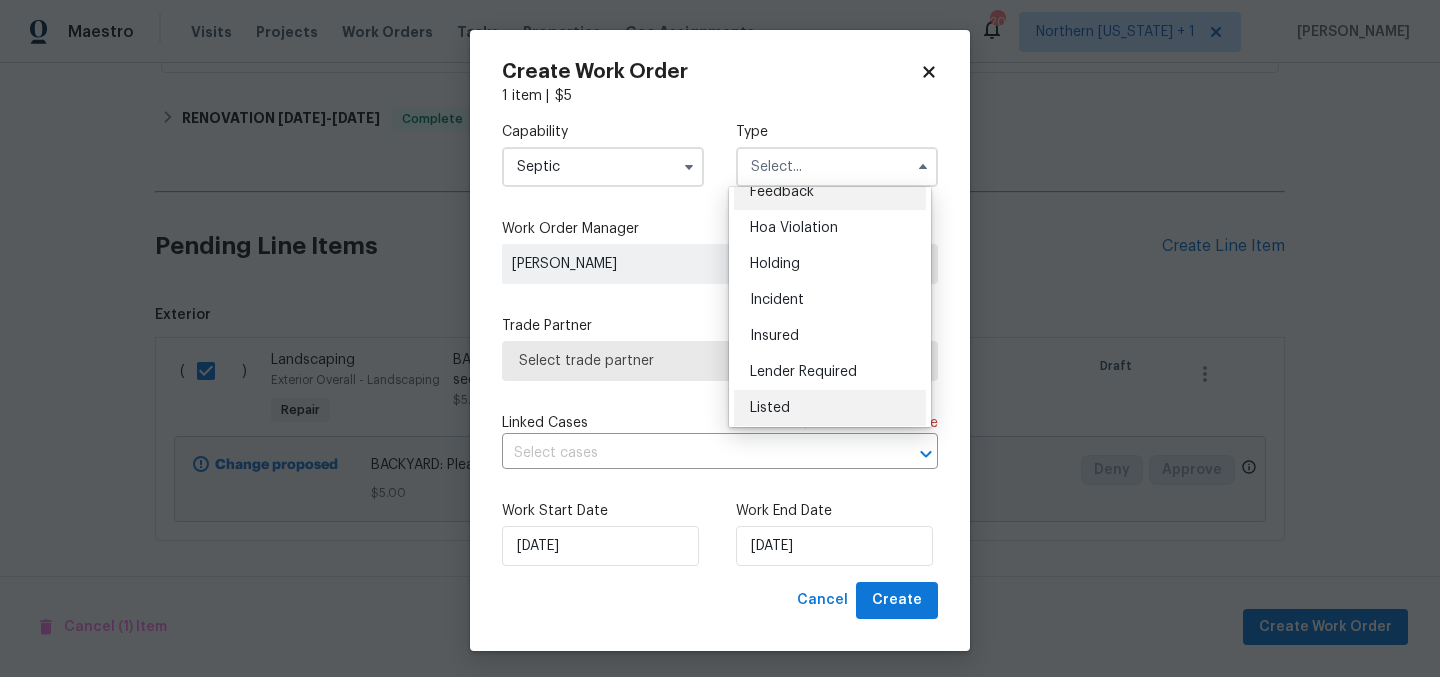 click on "Listed" at bounding box center [830, 408] 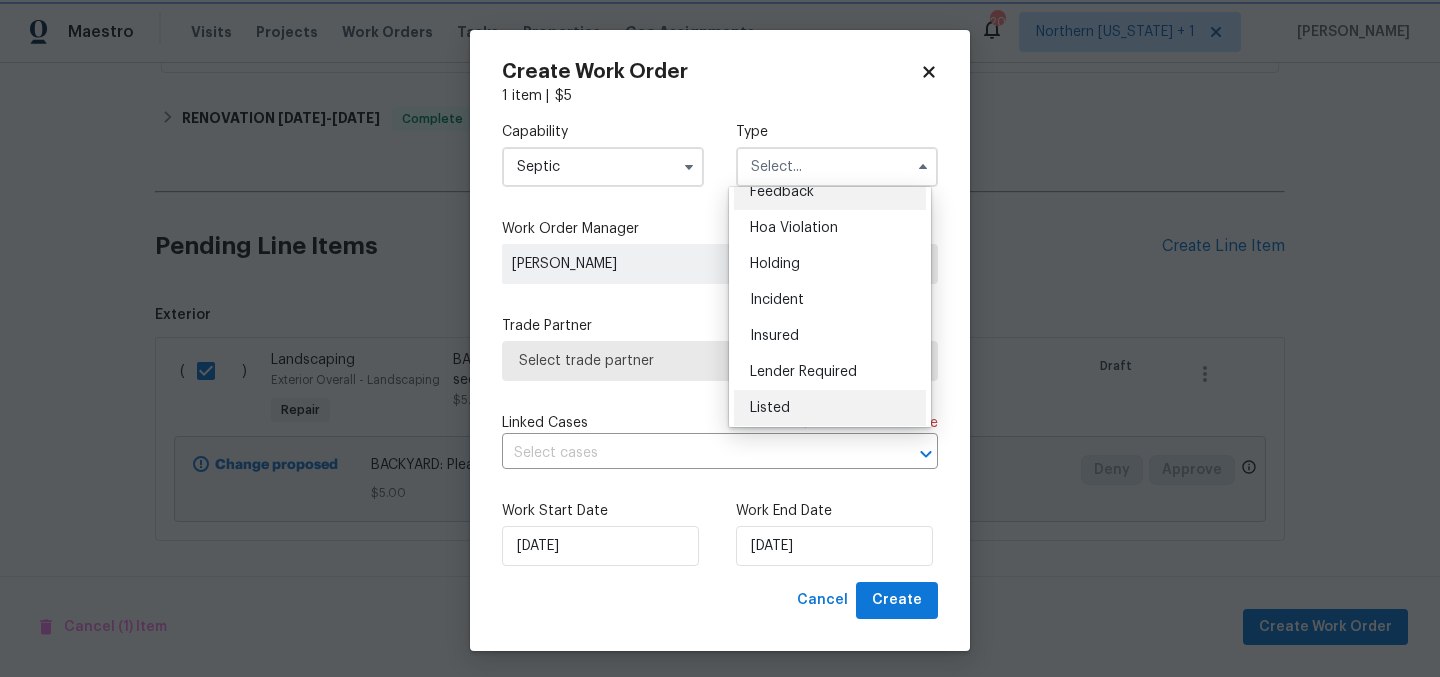 type on "Listed" 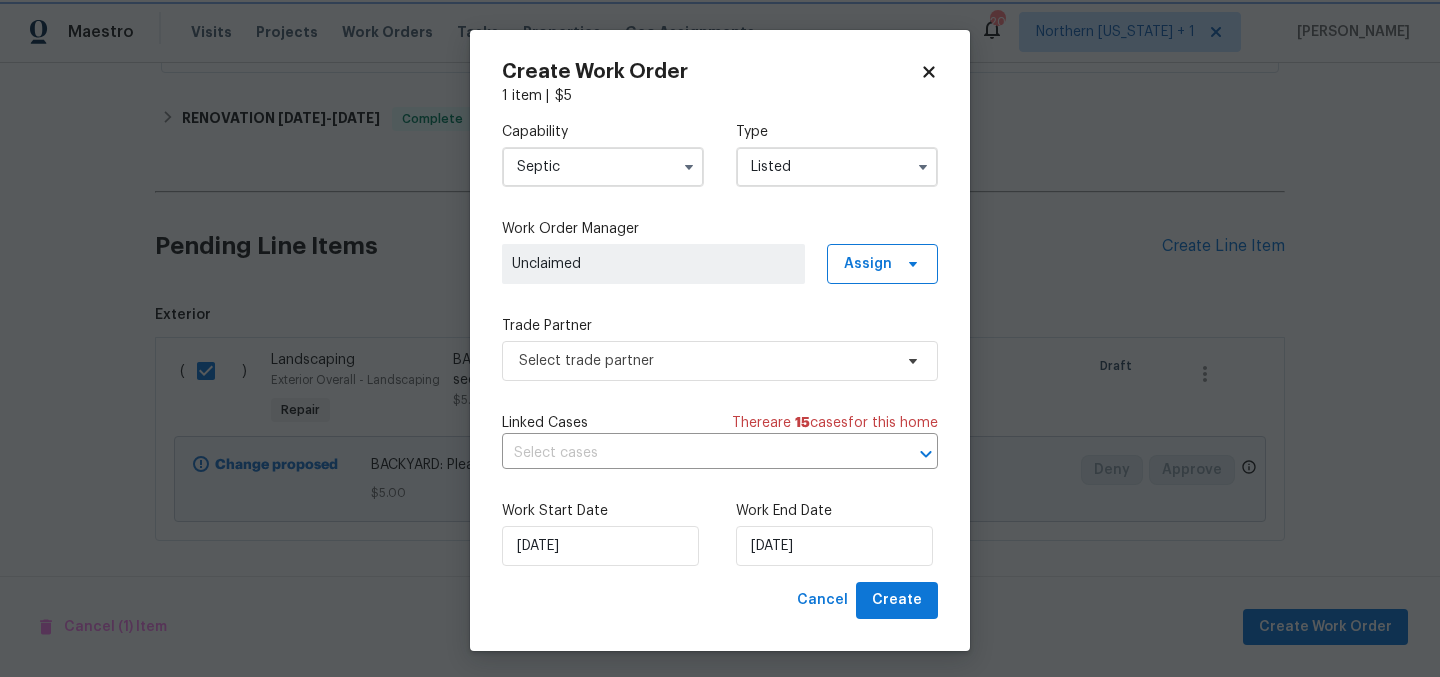 scroll, scrollTop: 0, scrollLeft: 0, axis: both 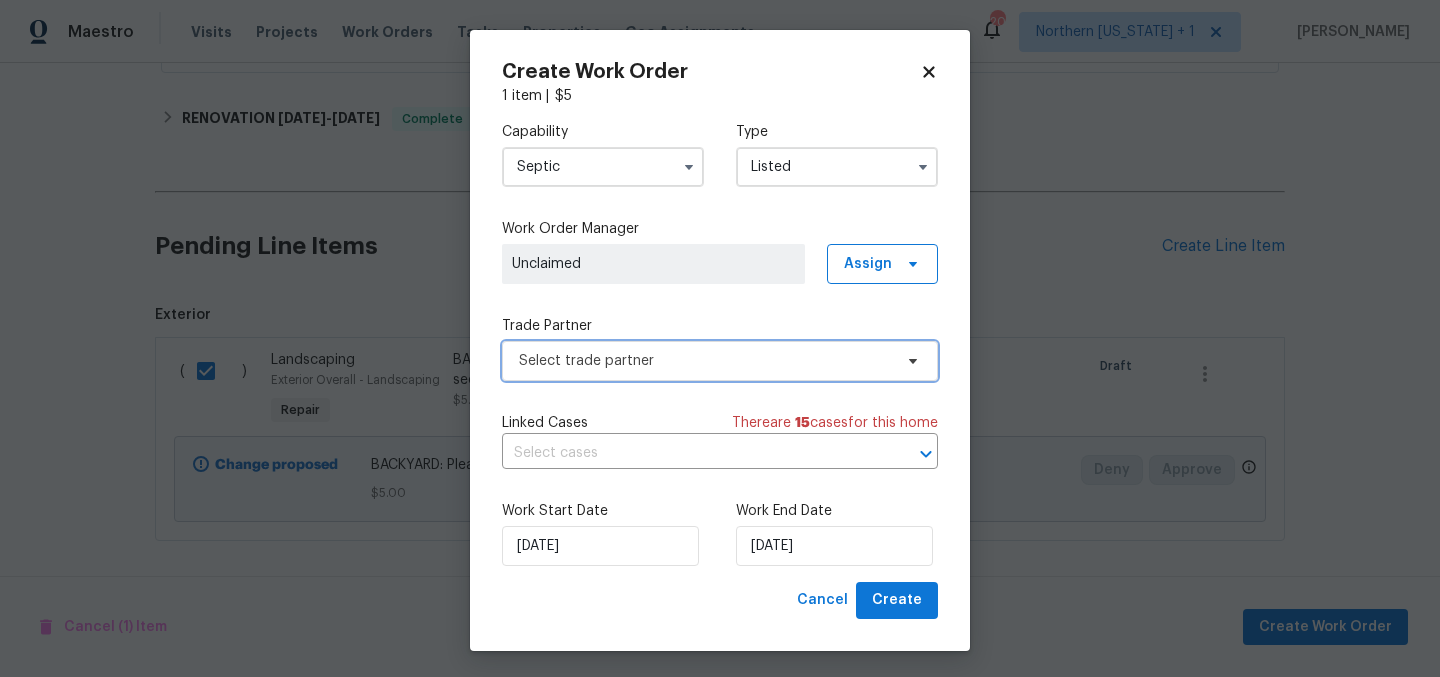 click on "Select trade partner" at bounding box center [705, 361] 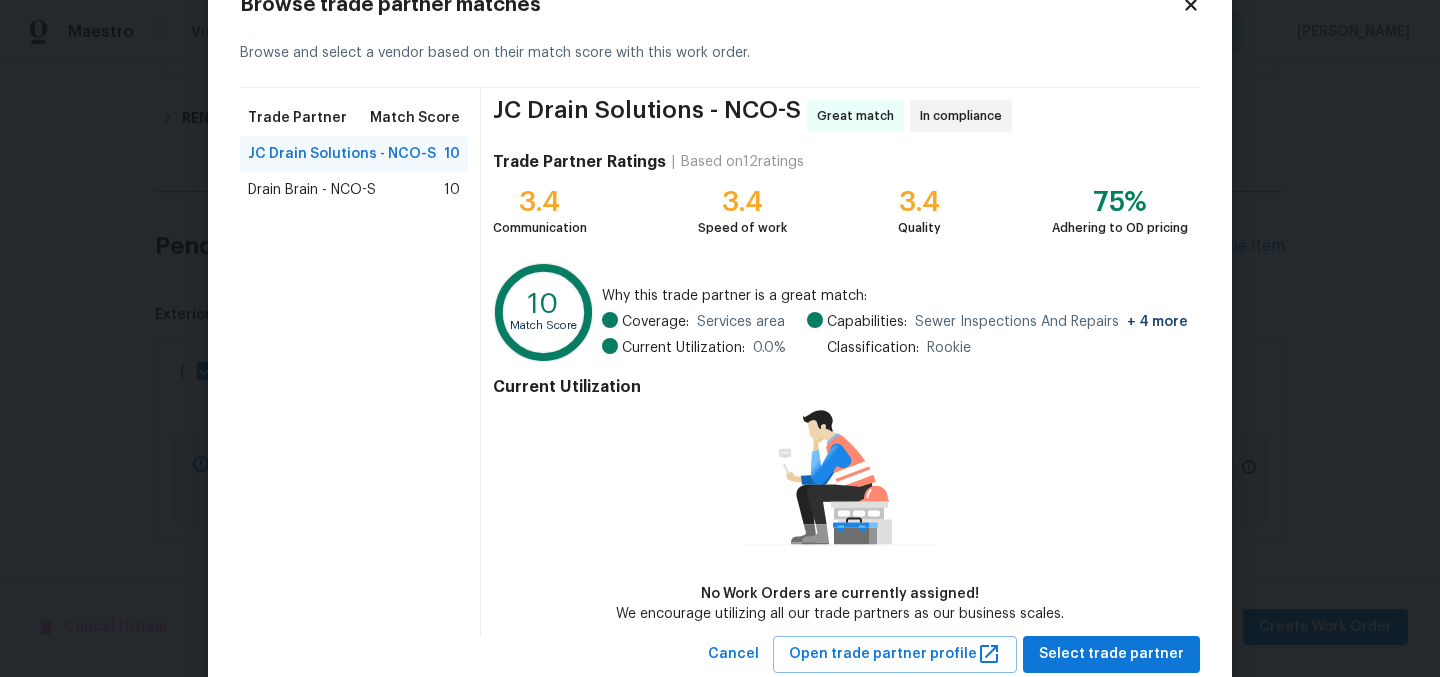 scroll, scrollTop: 123, scrollLeft: 0, axis: vertical 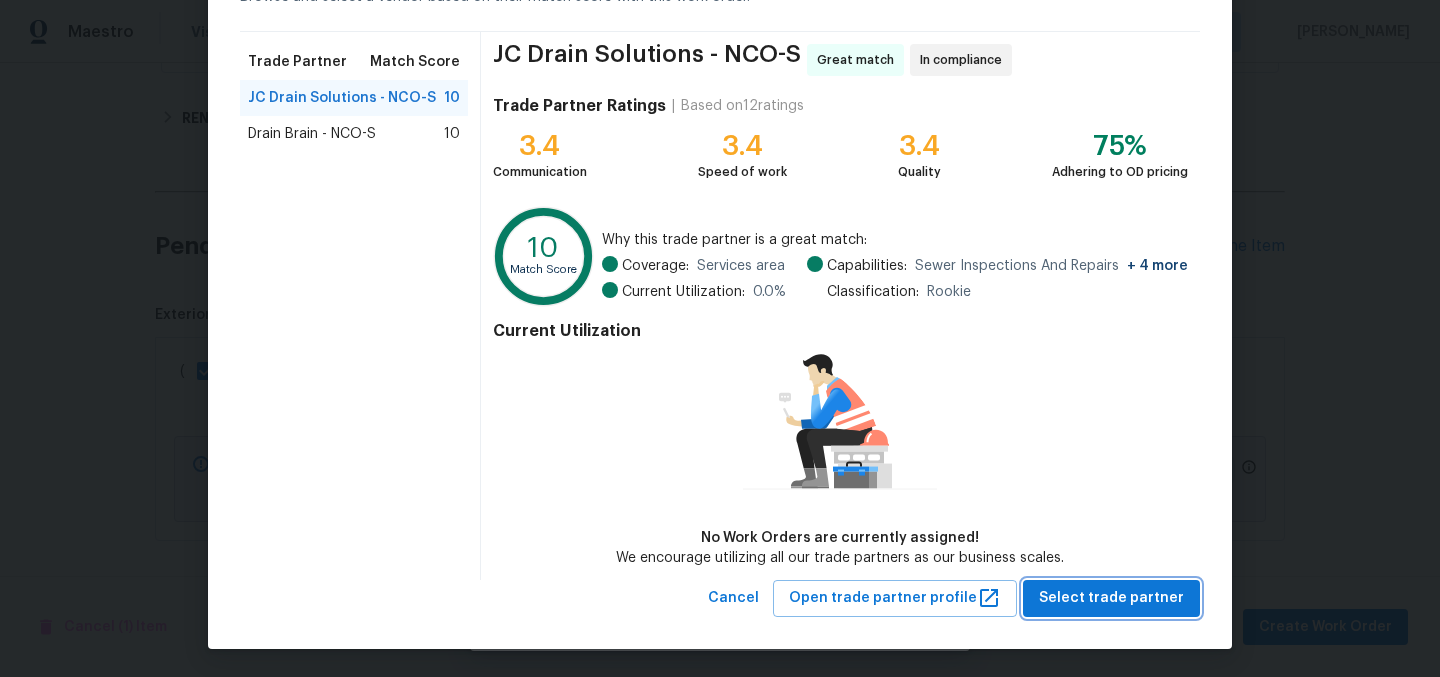 click on "Select trade partner" at bounding box center [1111, 598] 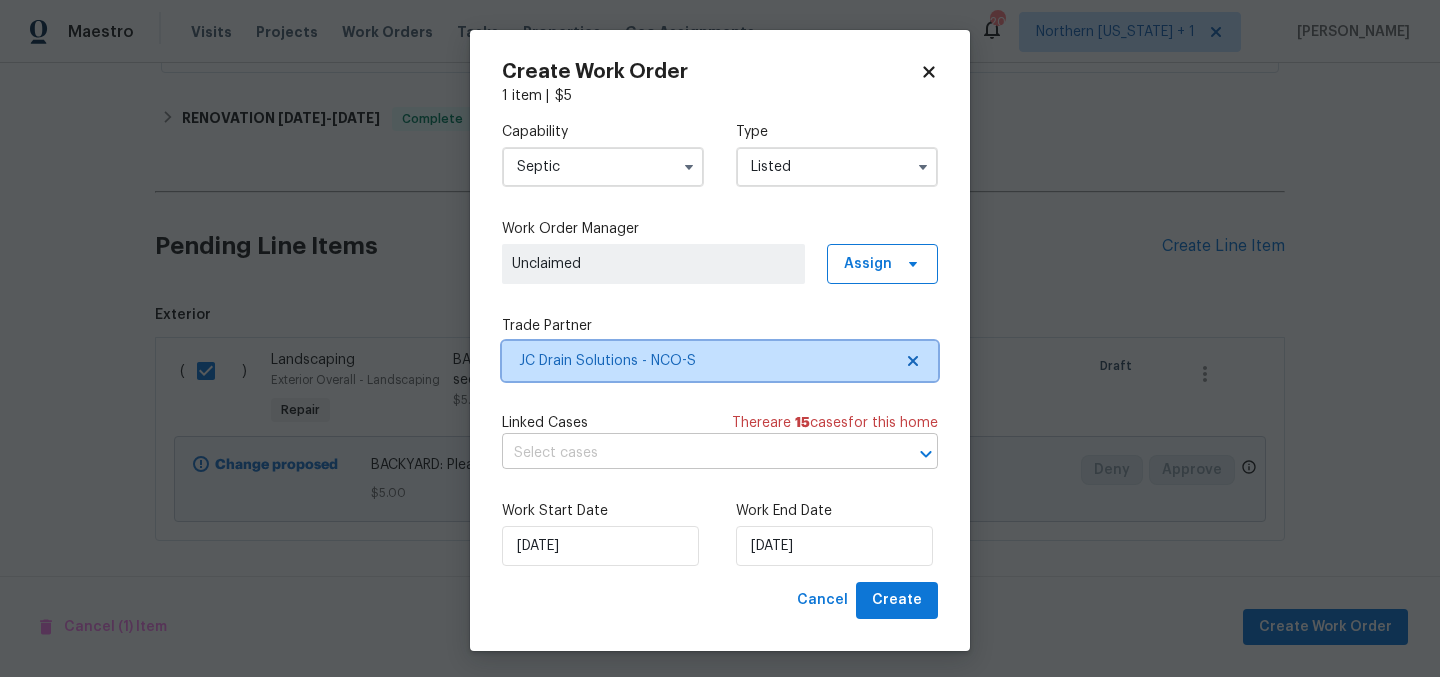 scroll, scrollTop: 0, scrollLeft: 0, axis: both 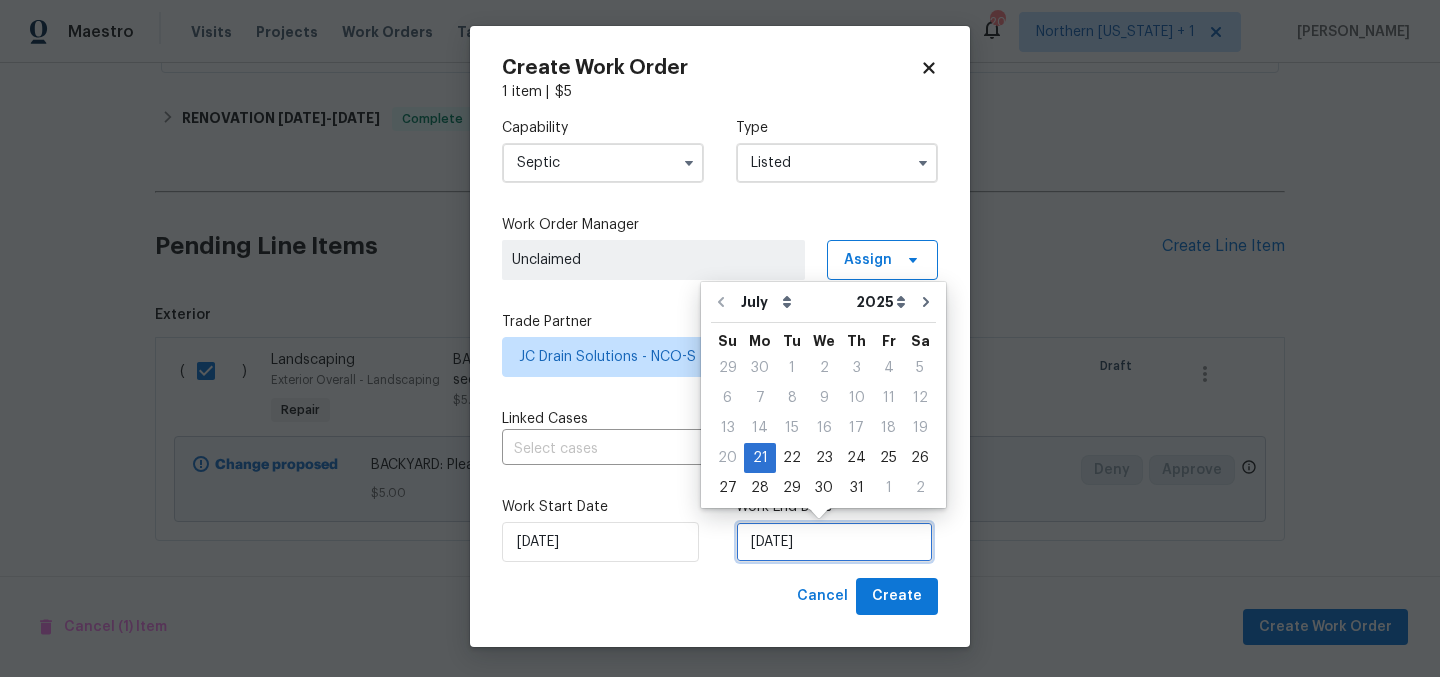 click on "[DATE]" at bounding box center [834, 542] 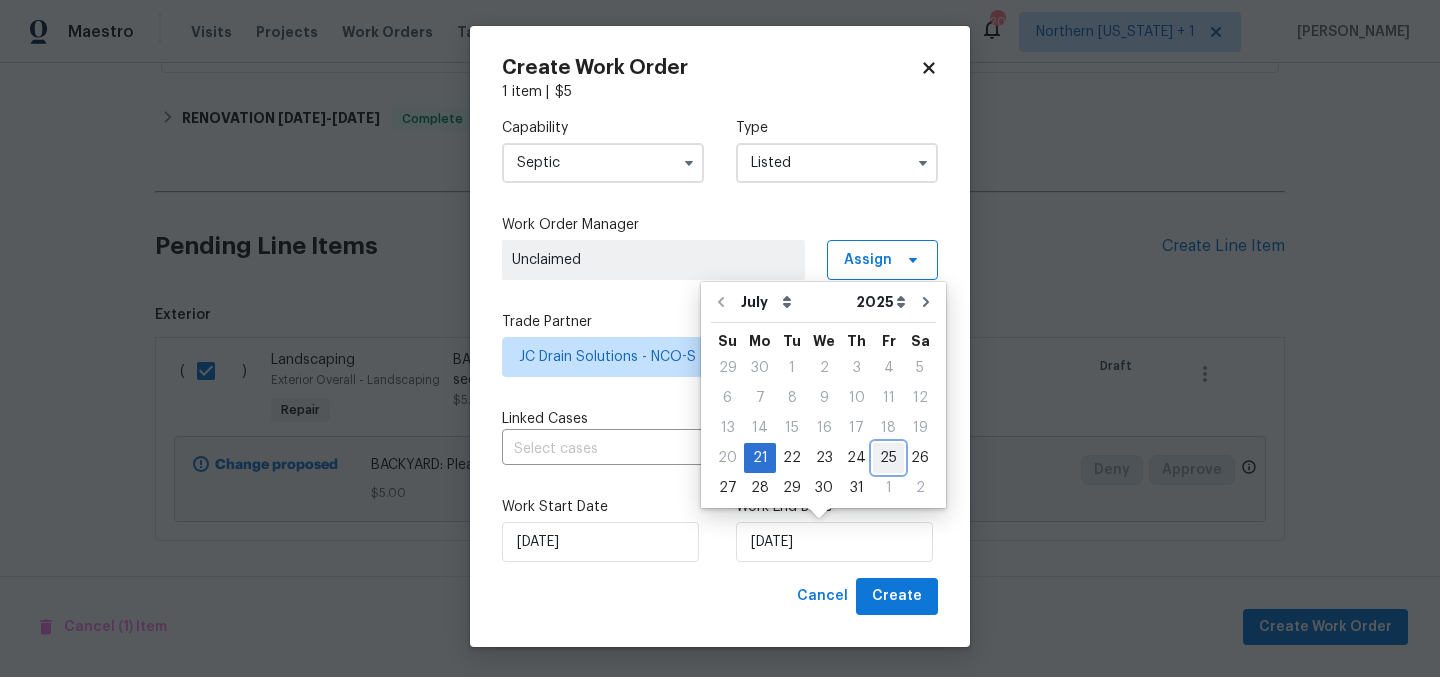 click on "25" at bounding box center [888, 458] 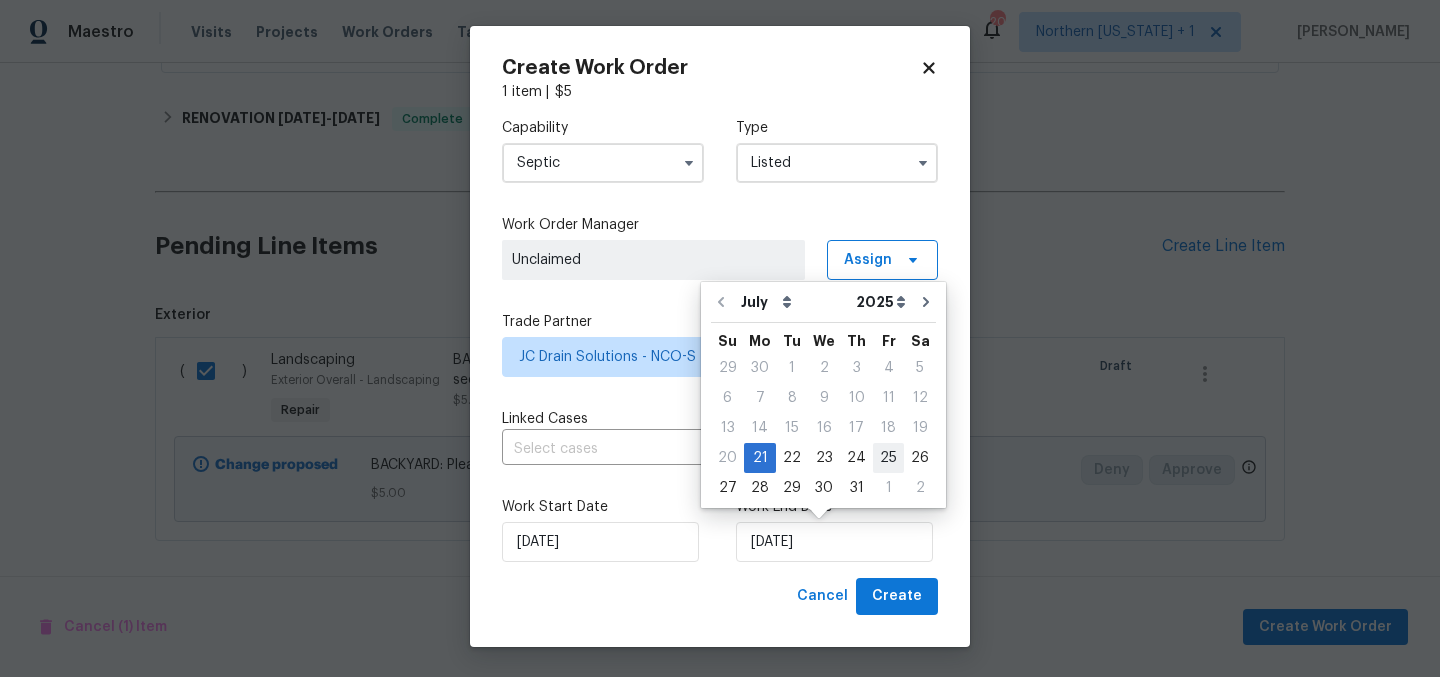 type on "[DATE]" 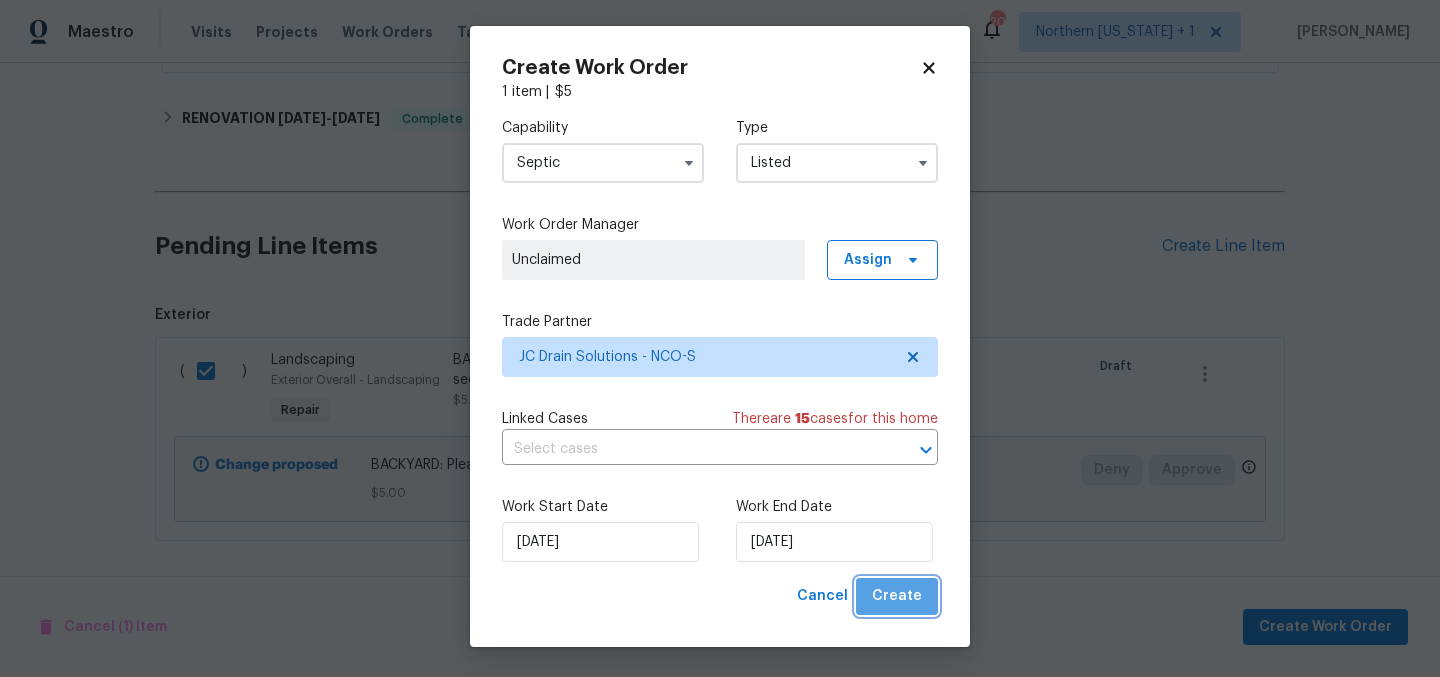 click on "Create" at bounding box center (897, 596) 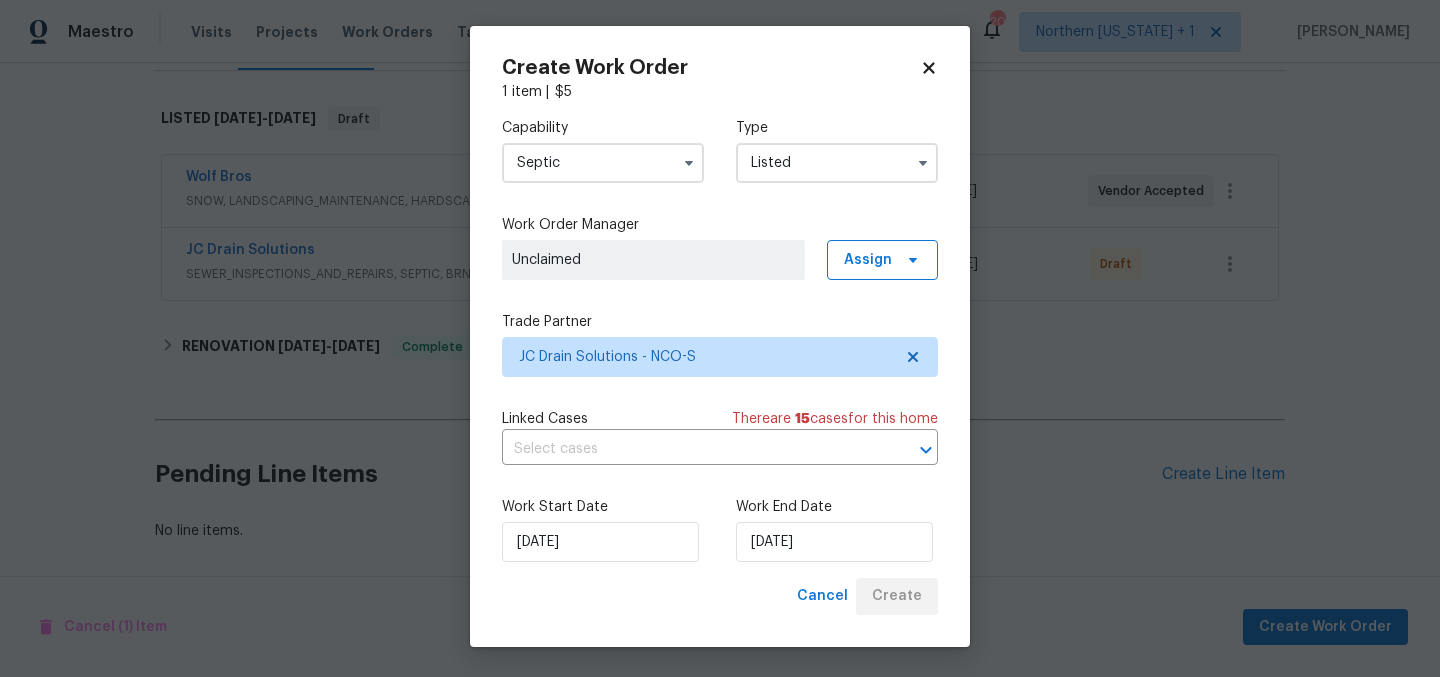 scroll, scrollTop: 307, scrollLeft: 0, axis: vertical 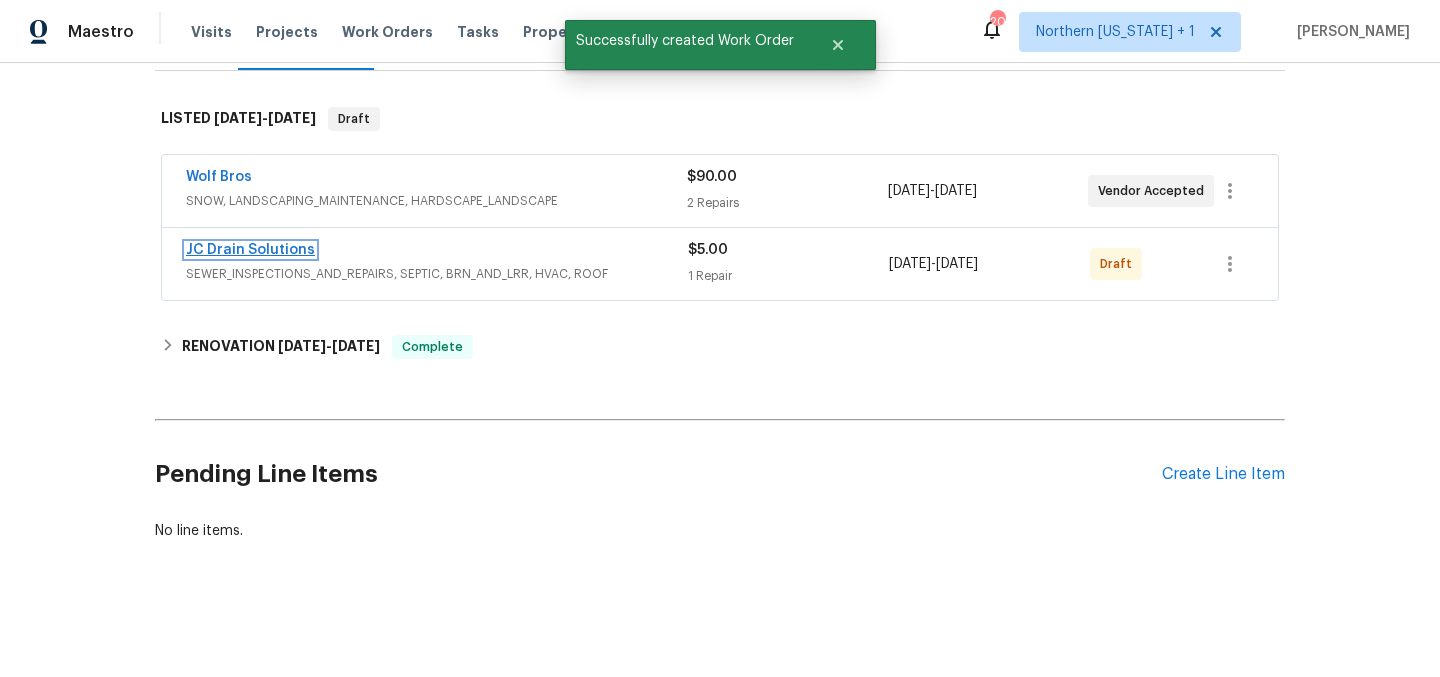 click on "JC Drain Solutions" at bounding box center (250, 250) 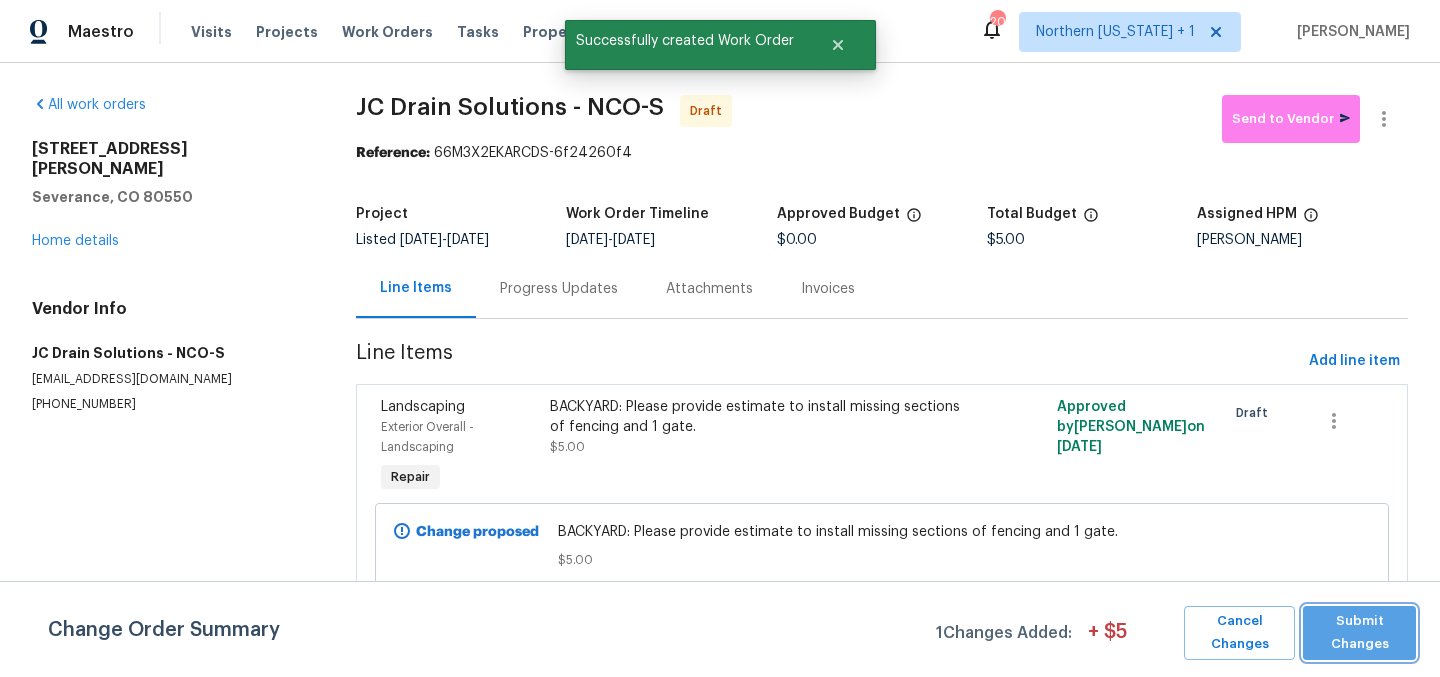 click on "Submit Changes" at bounding box center (1359, 633) 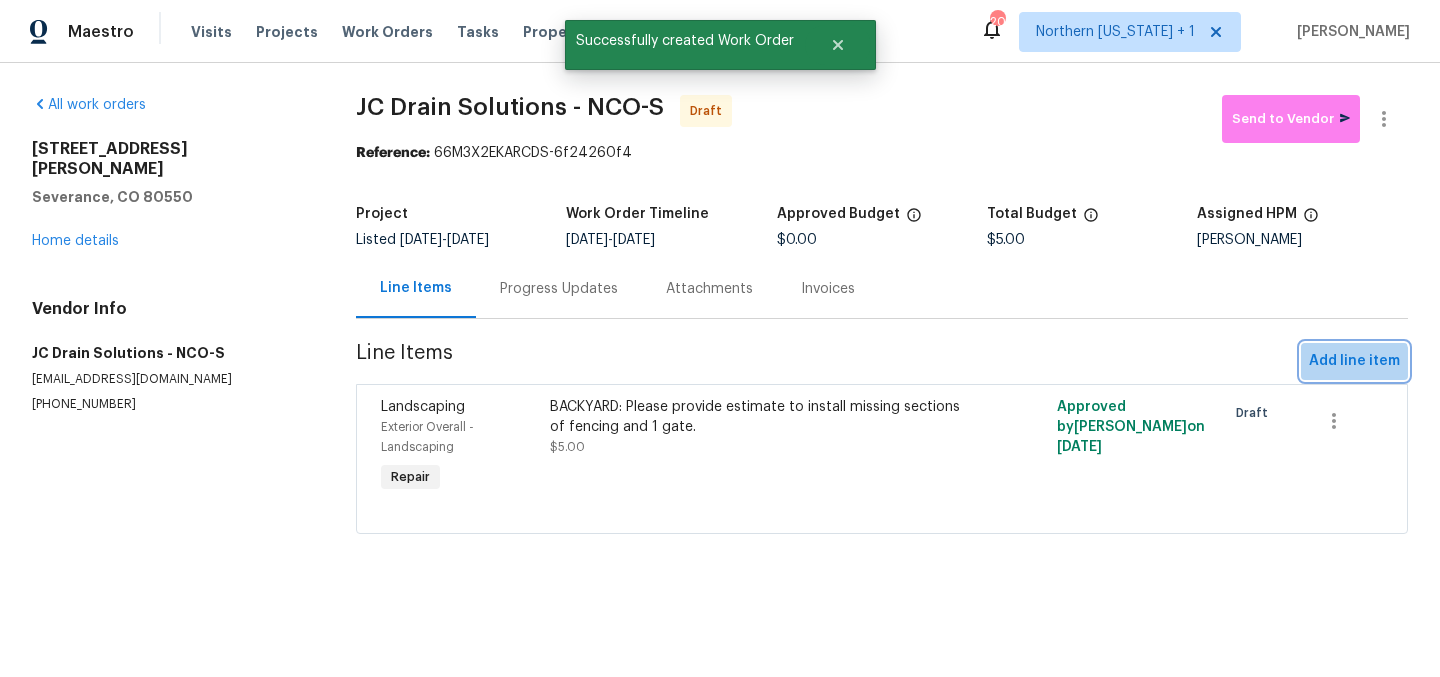 click on "Add line item" at bounding box center (1354, 361) 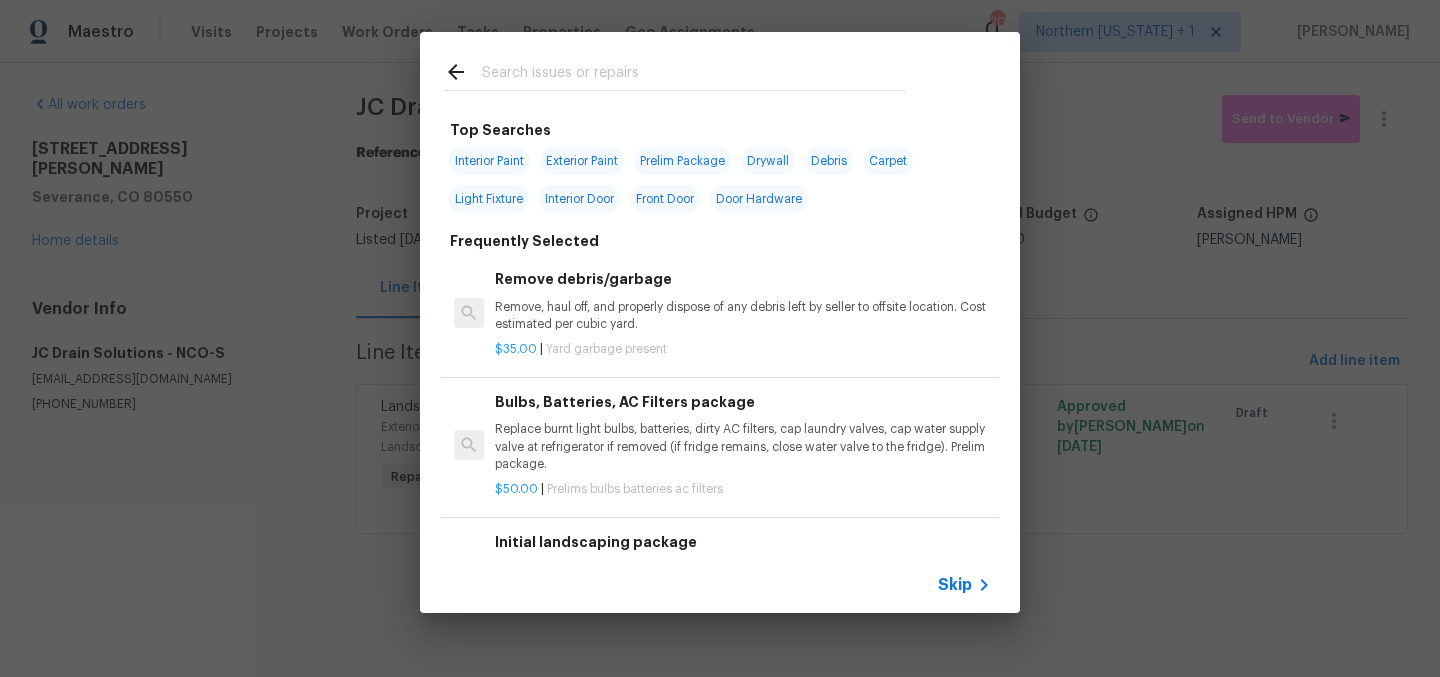 click at bounding box center (694, 75) 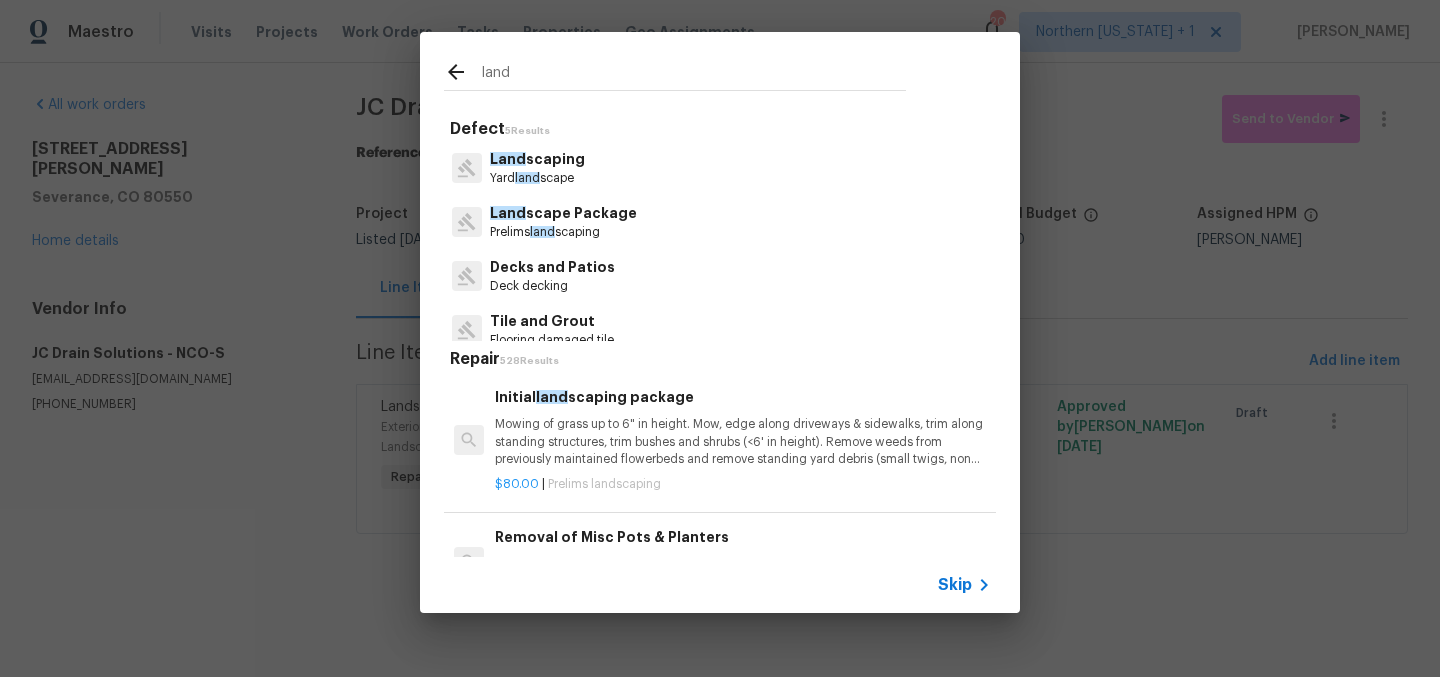 type on "land" 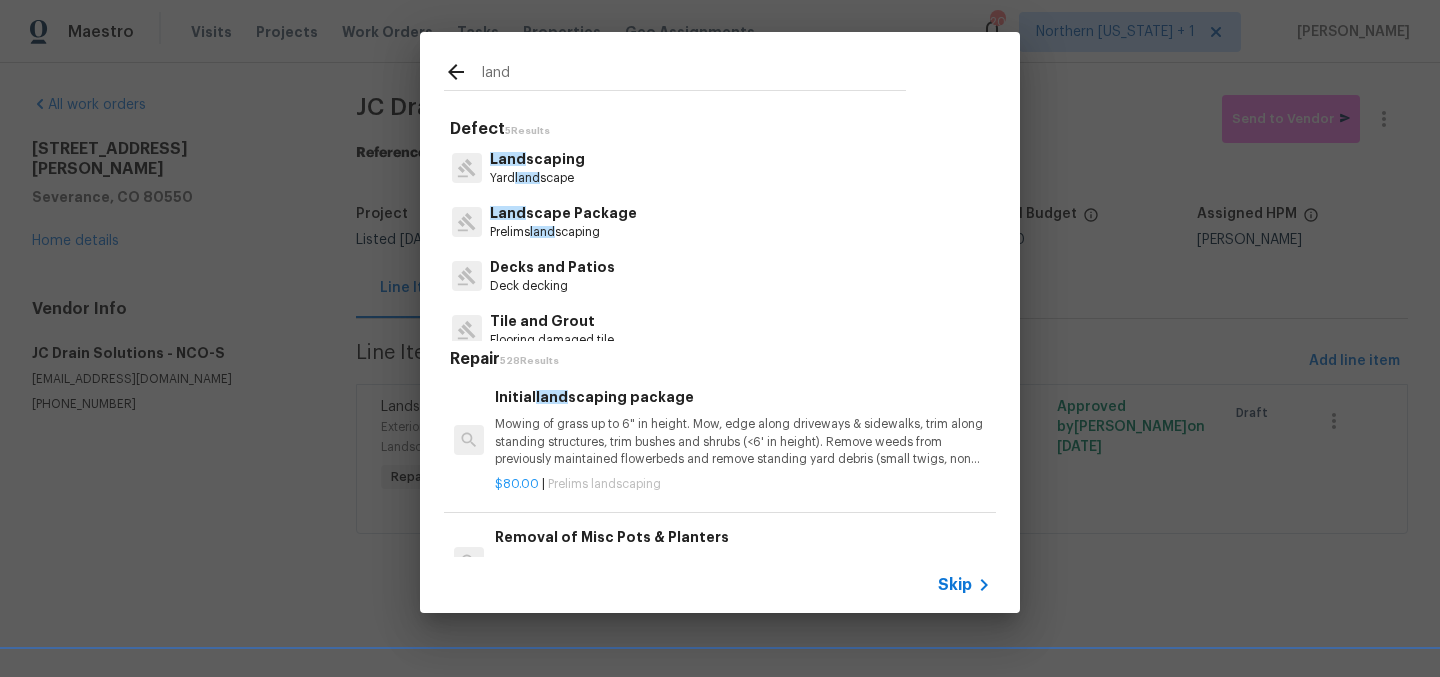 click 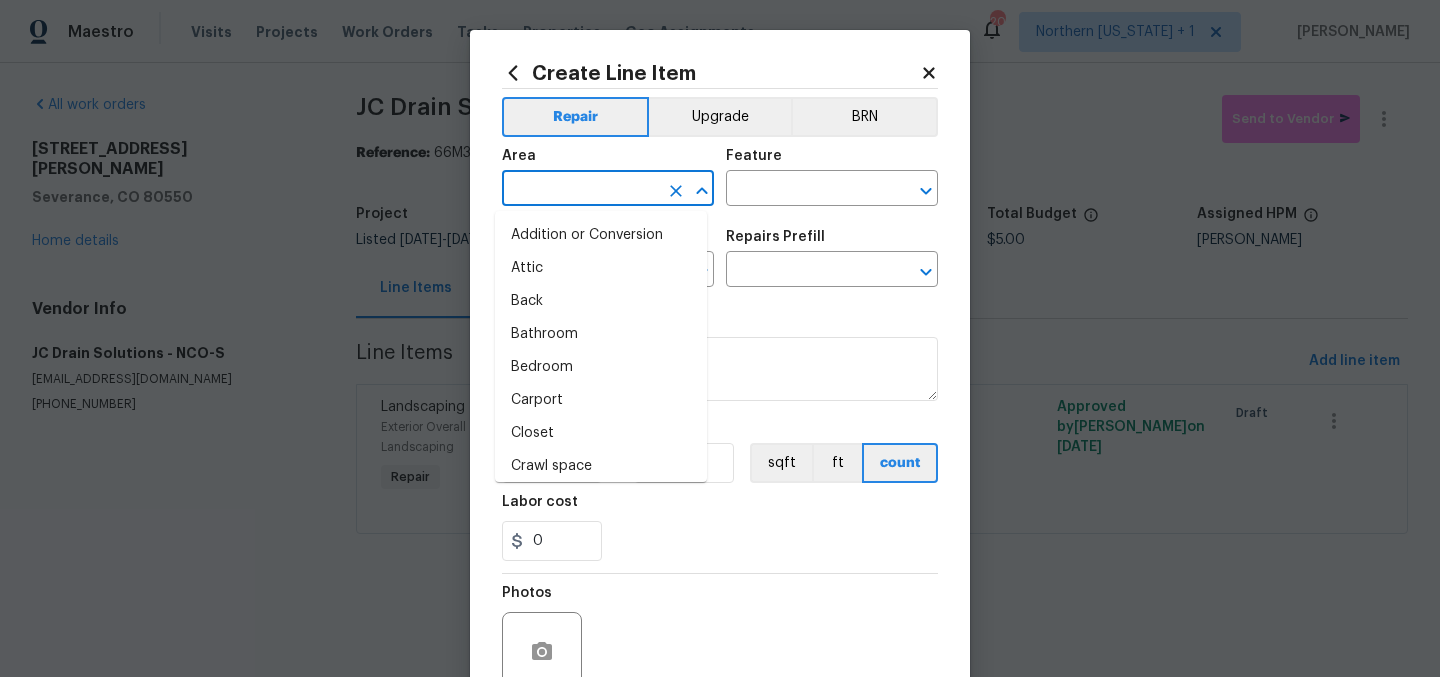 click at bounding box center (580, 190) 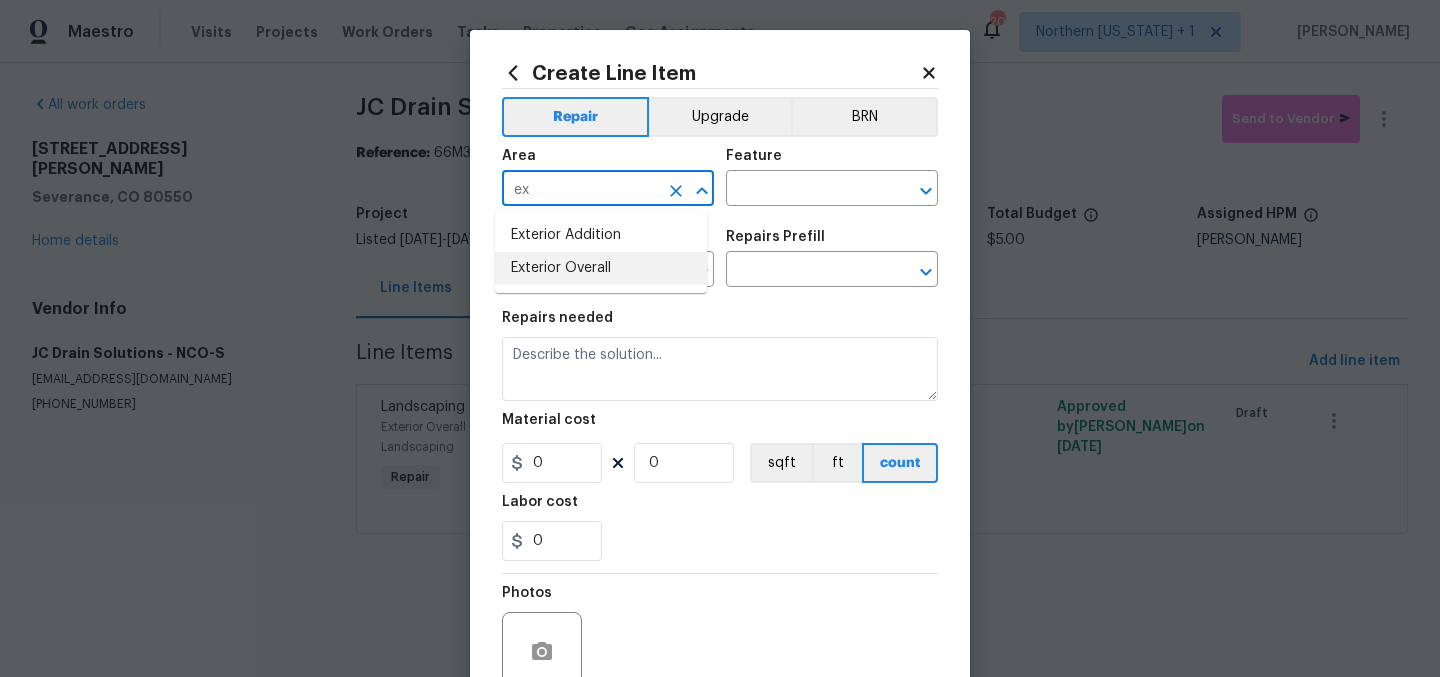 click on "Exterior Overall" at bounding box center (601, 268) 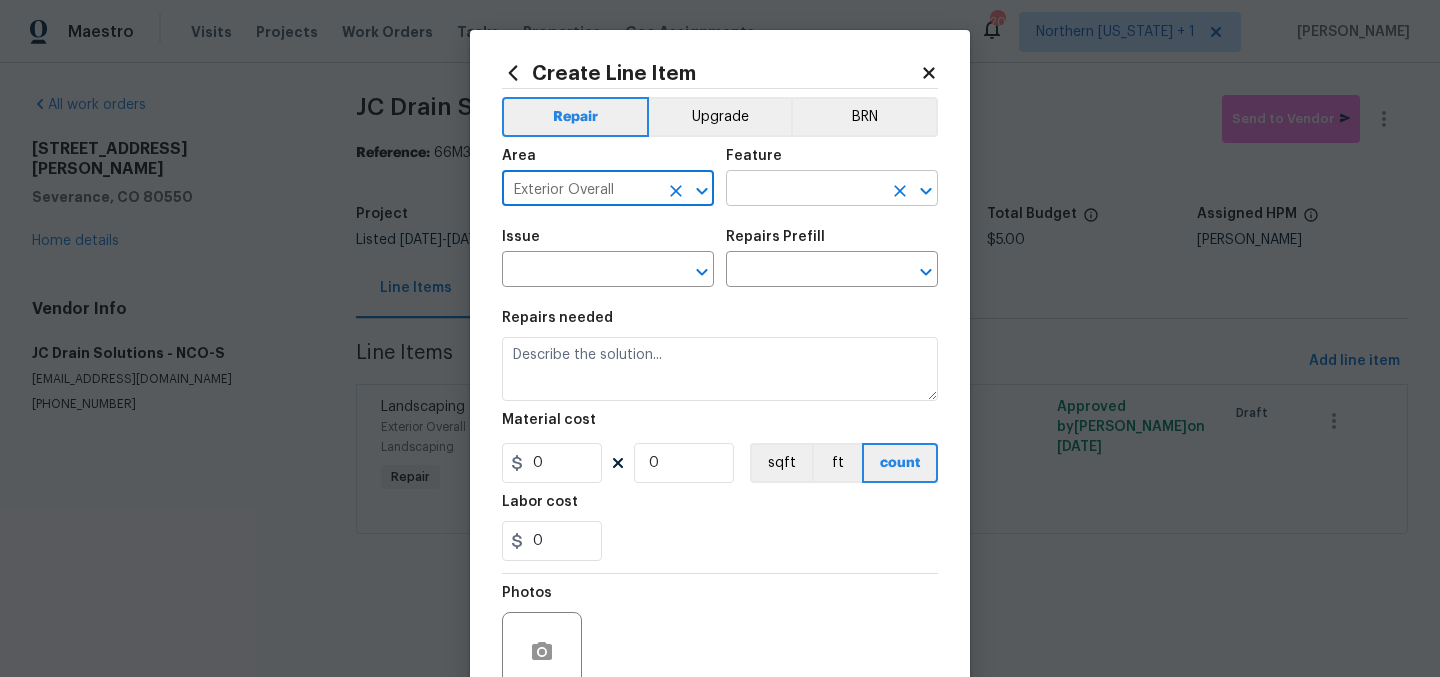 type on "Exterior Overall" 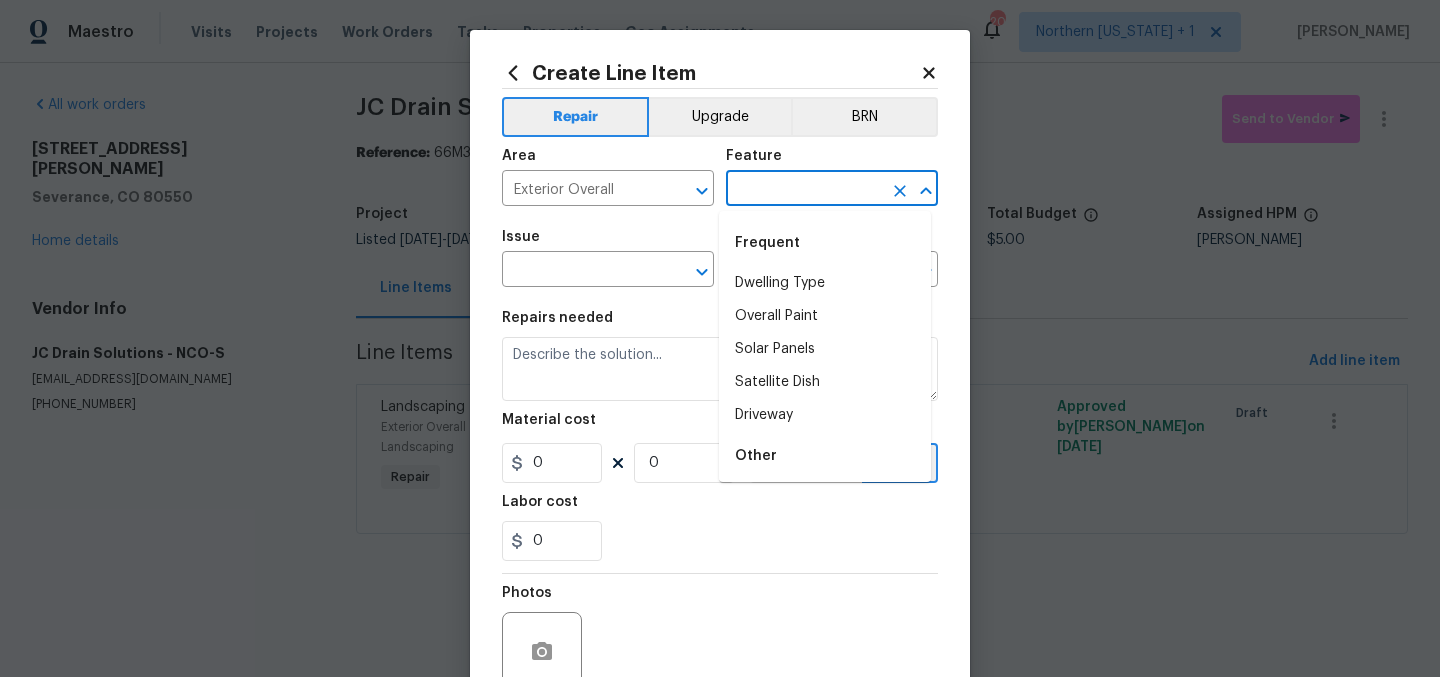 click at bounding box center (804, 190) 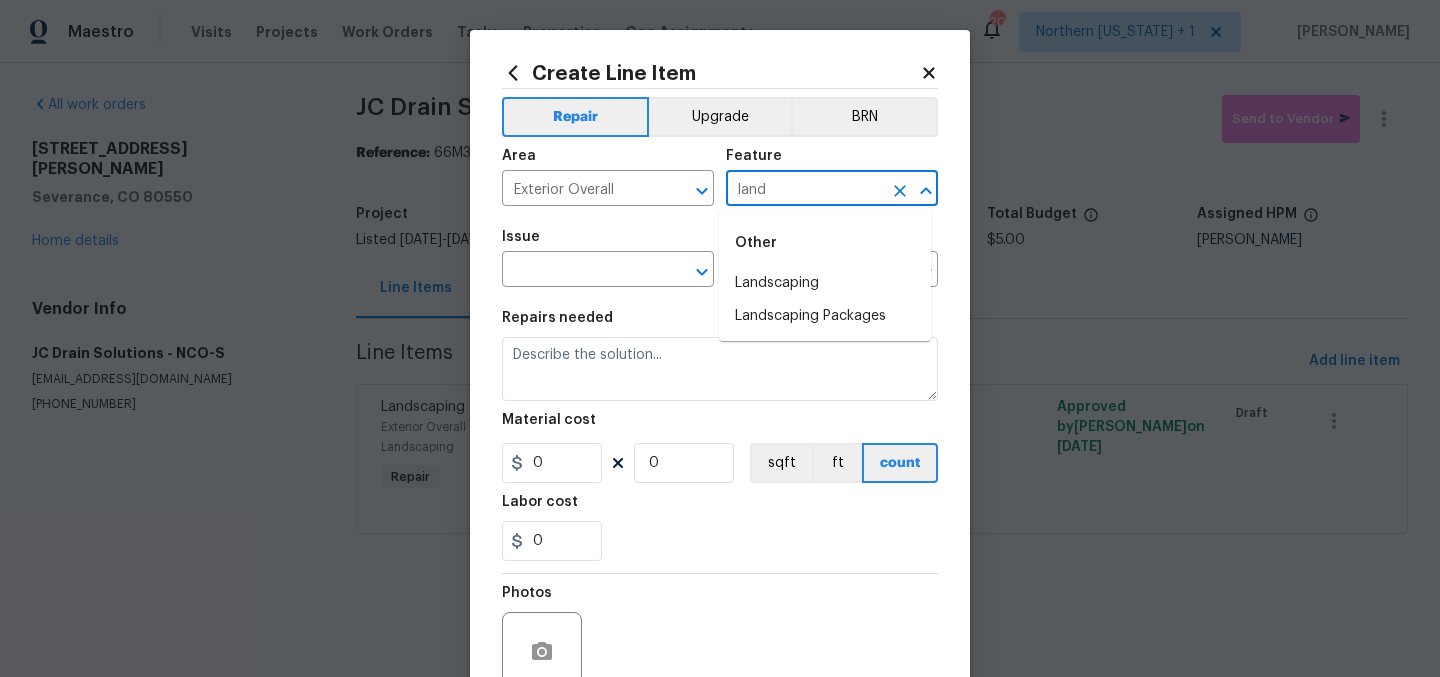 click on "Landscaping" at bounding box center [825, 283] 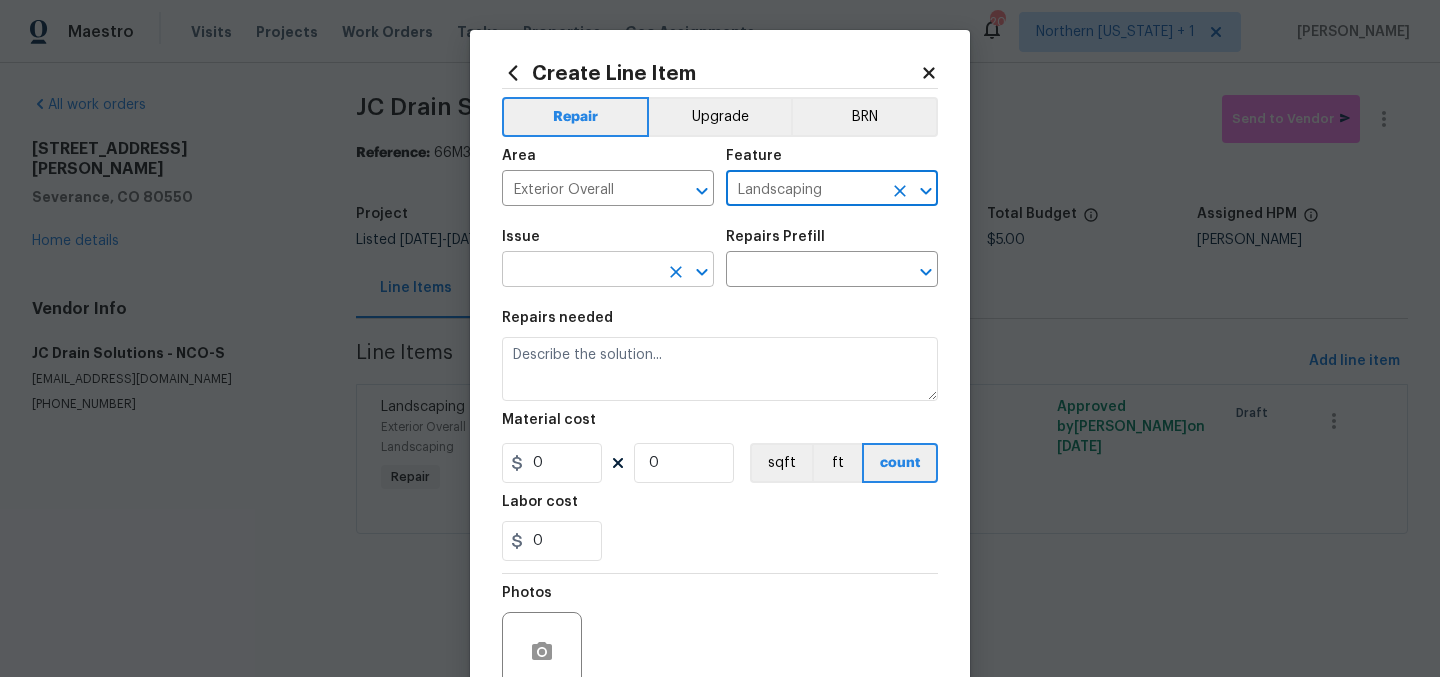click on "​" at bounding box center (608, 271) 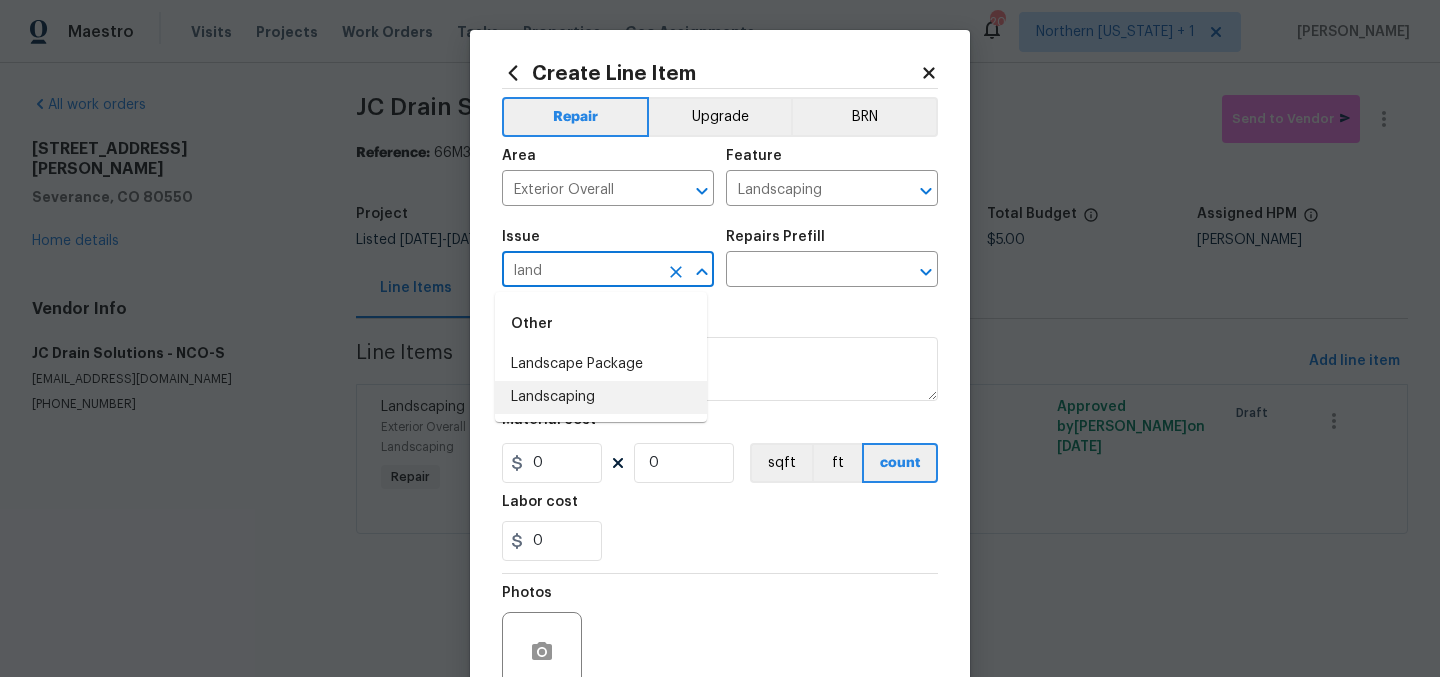 click on "Landscaping" at bounding box center [601, 397] 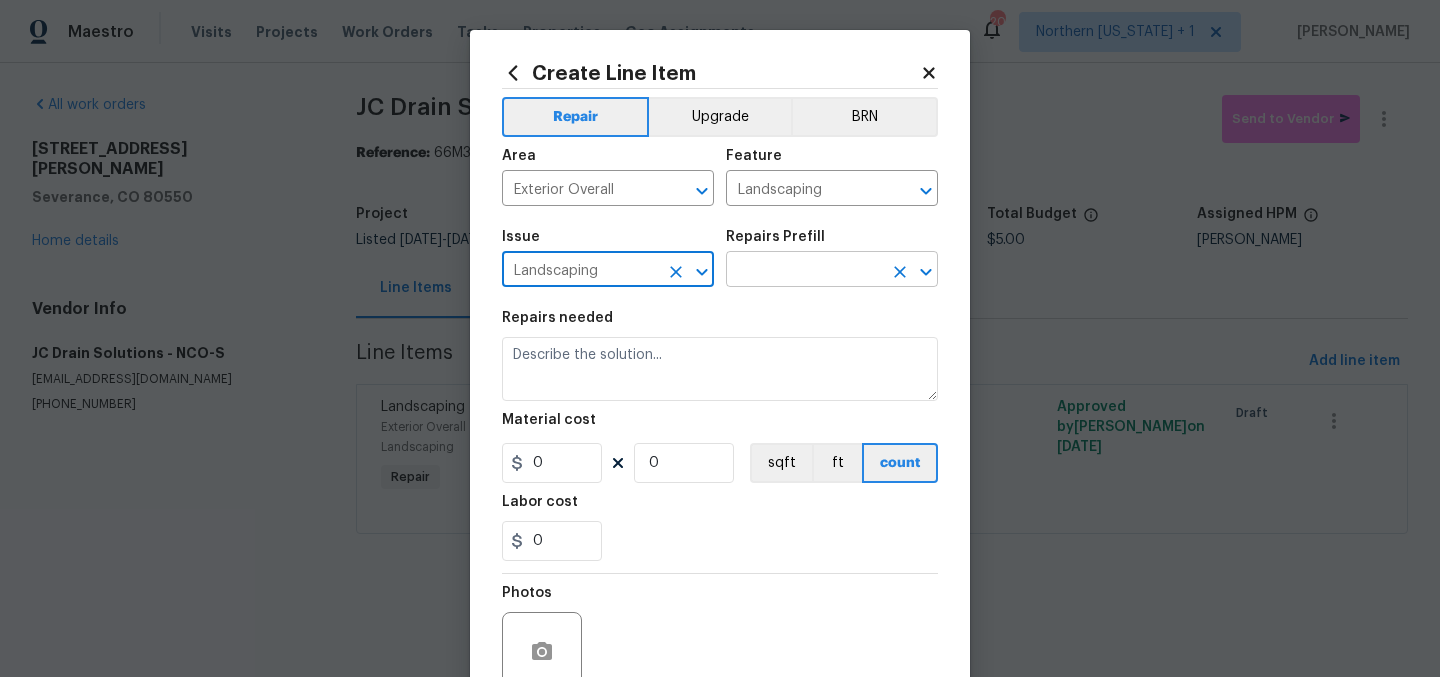 type on "Landscaping" 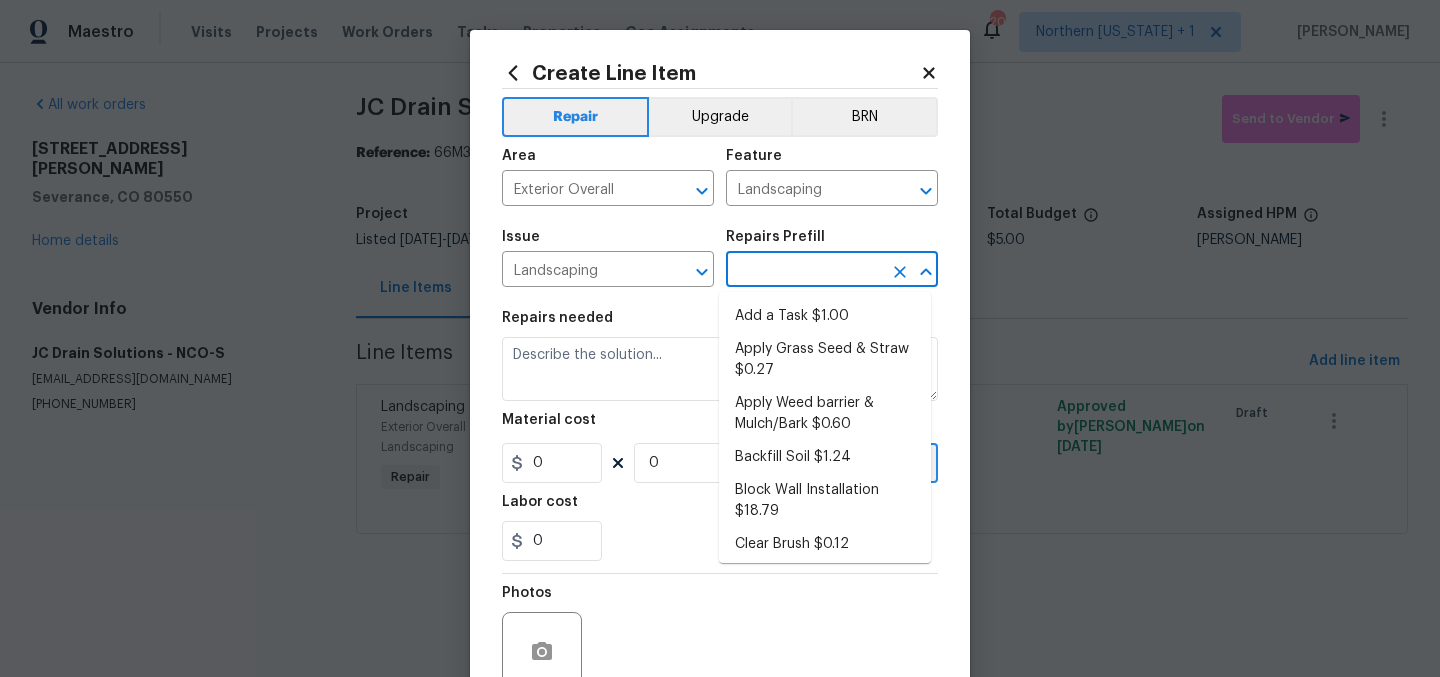 click at bounding box center (804, 271) 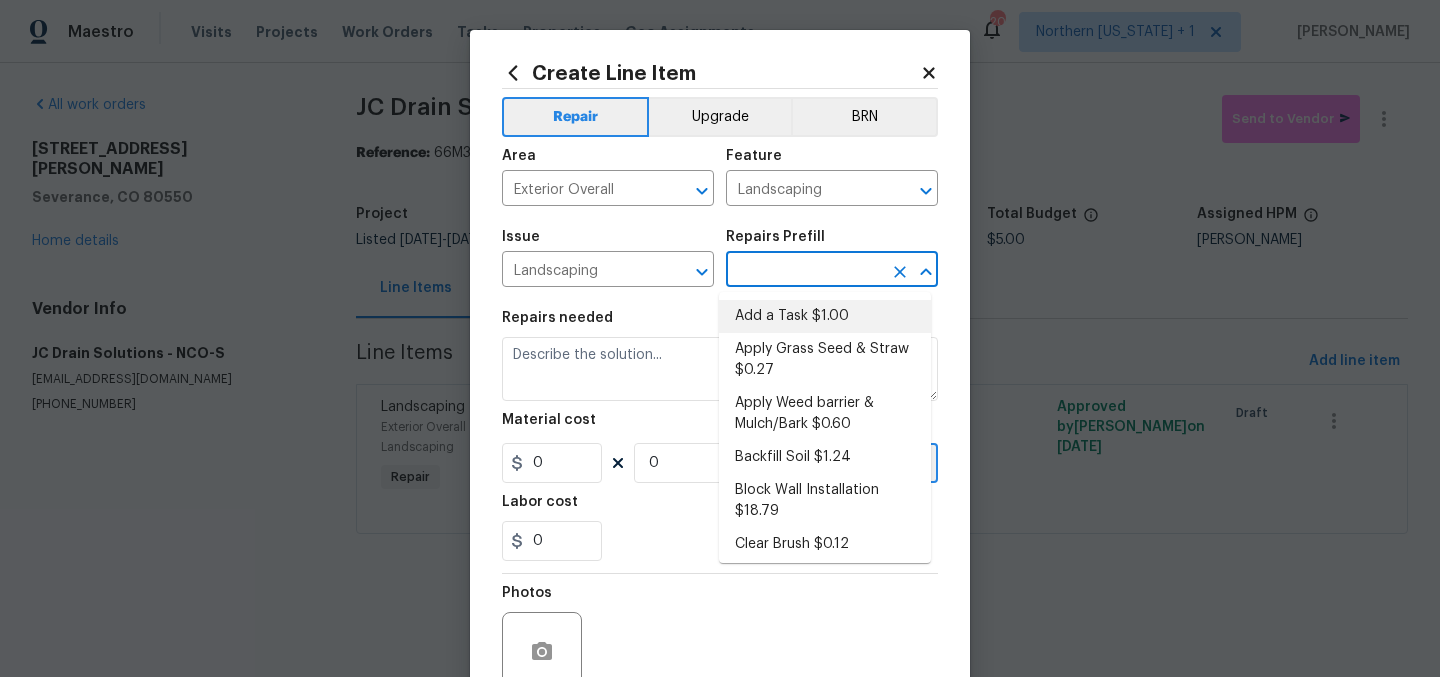 click on "Add a Task $1.00" at bounding box center (825, 316) 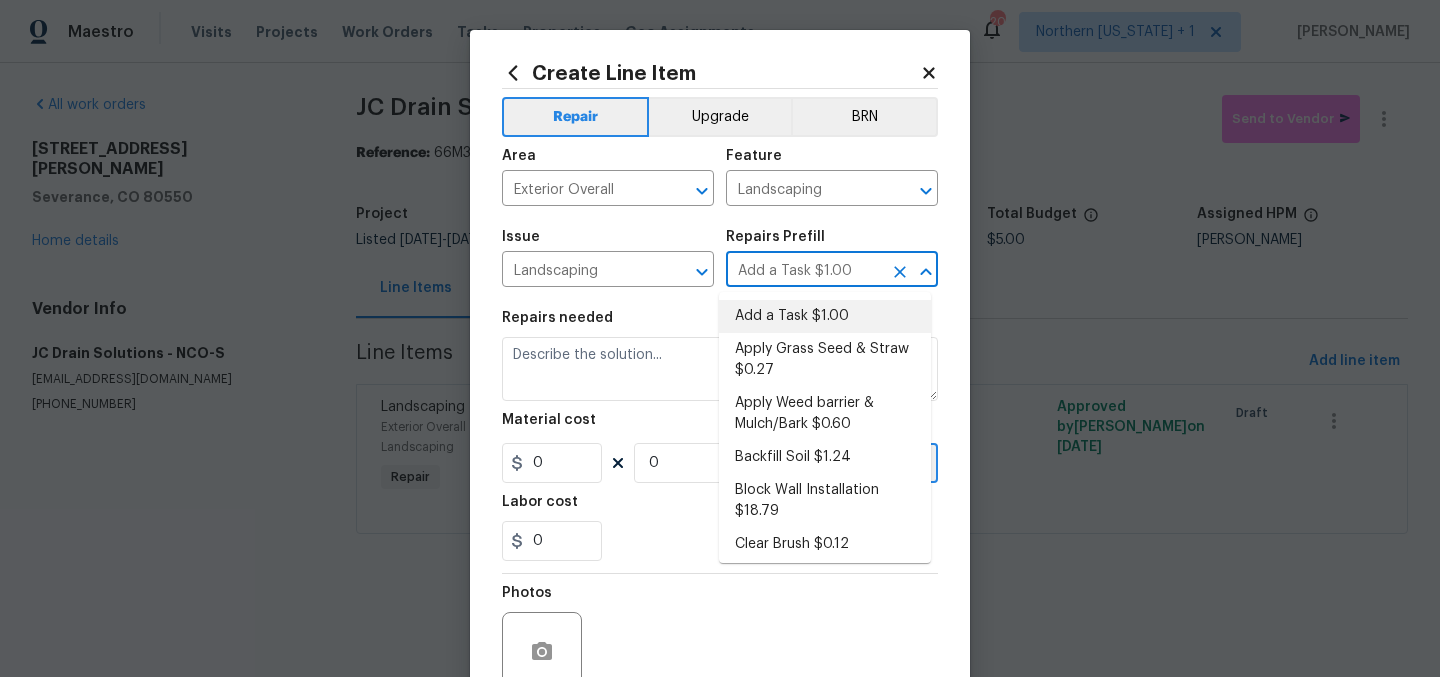 type on "HPM to detail" 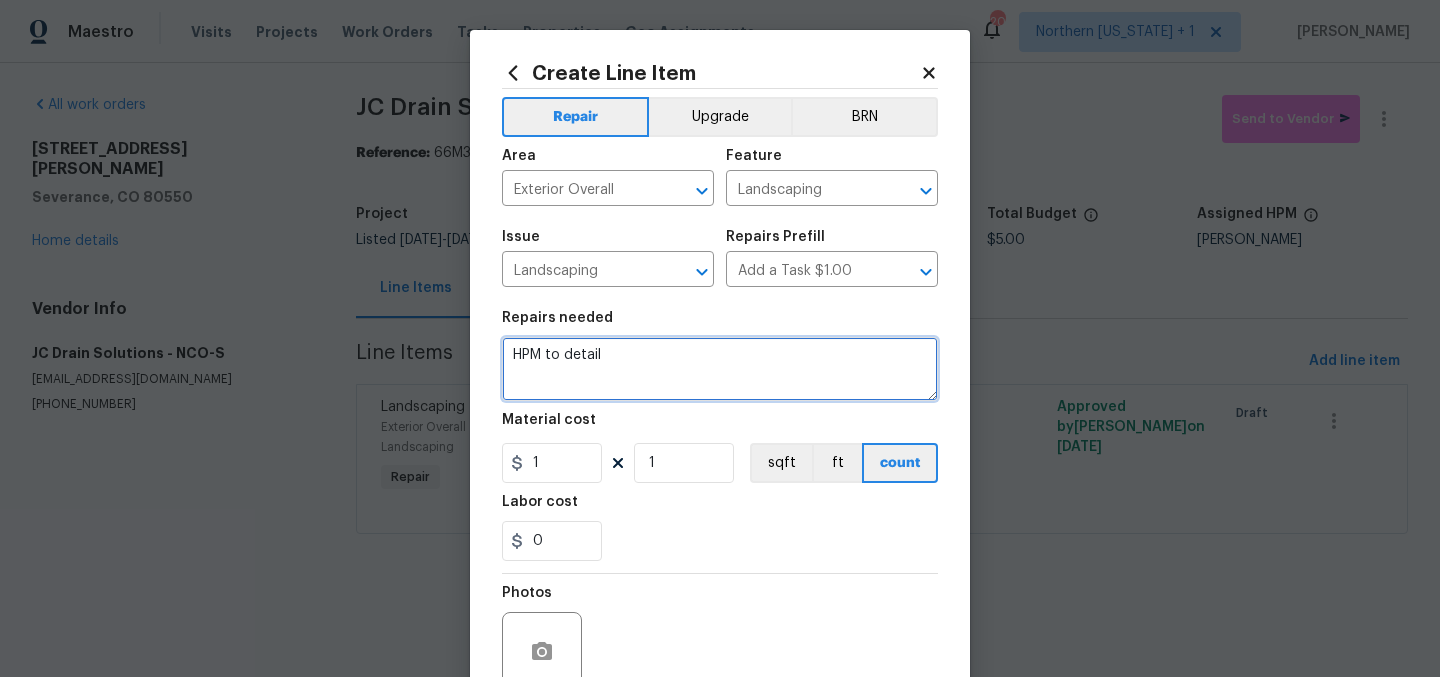 click on "HPM to detail" at bounding box center [720, 369] 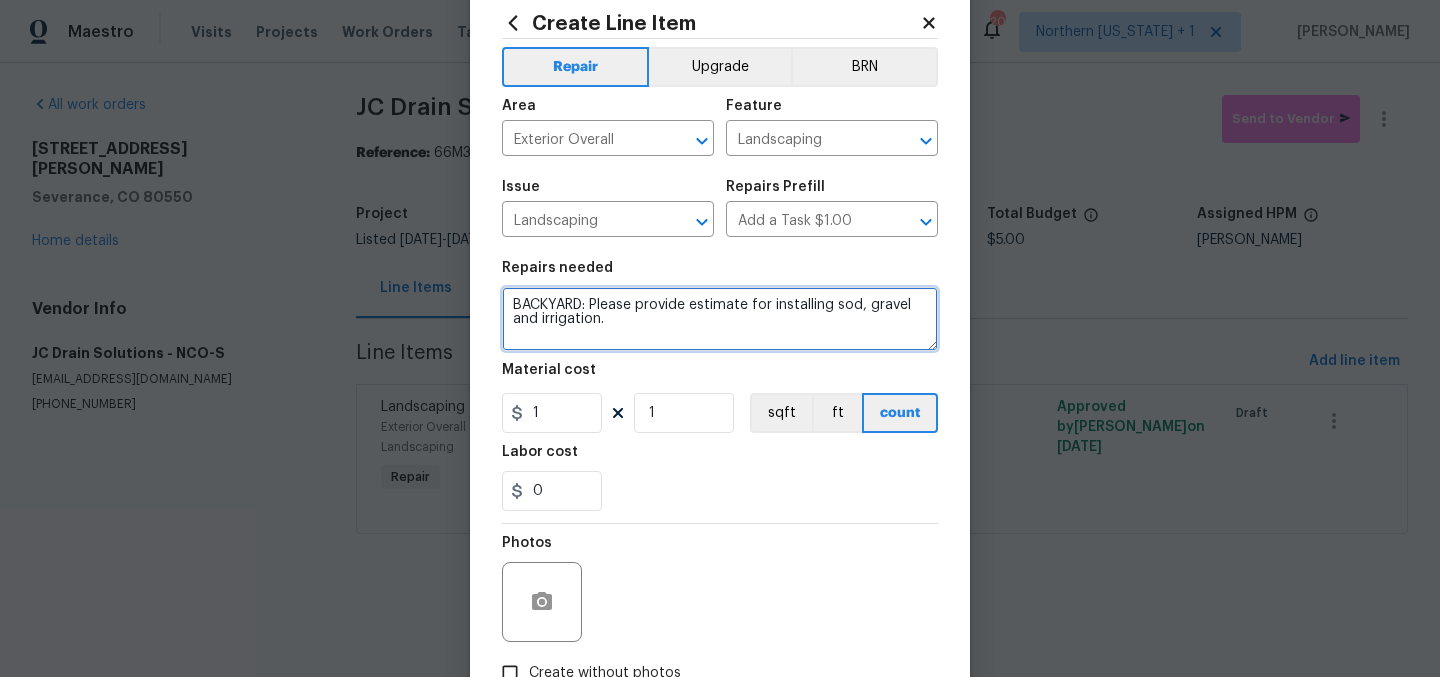 scroll, scrollTop: 50, scrollLeft: 0, axis: vertical 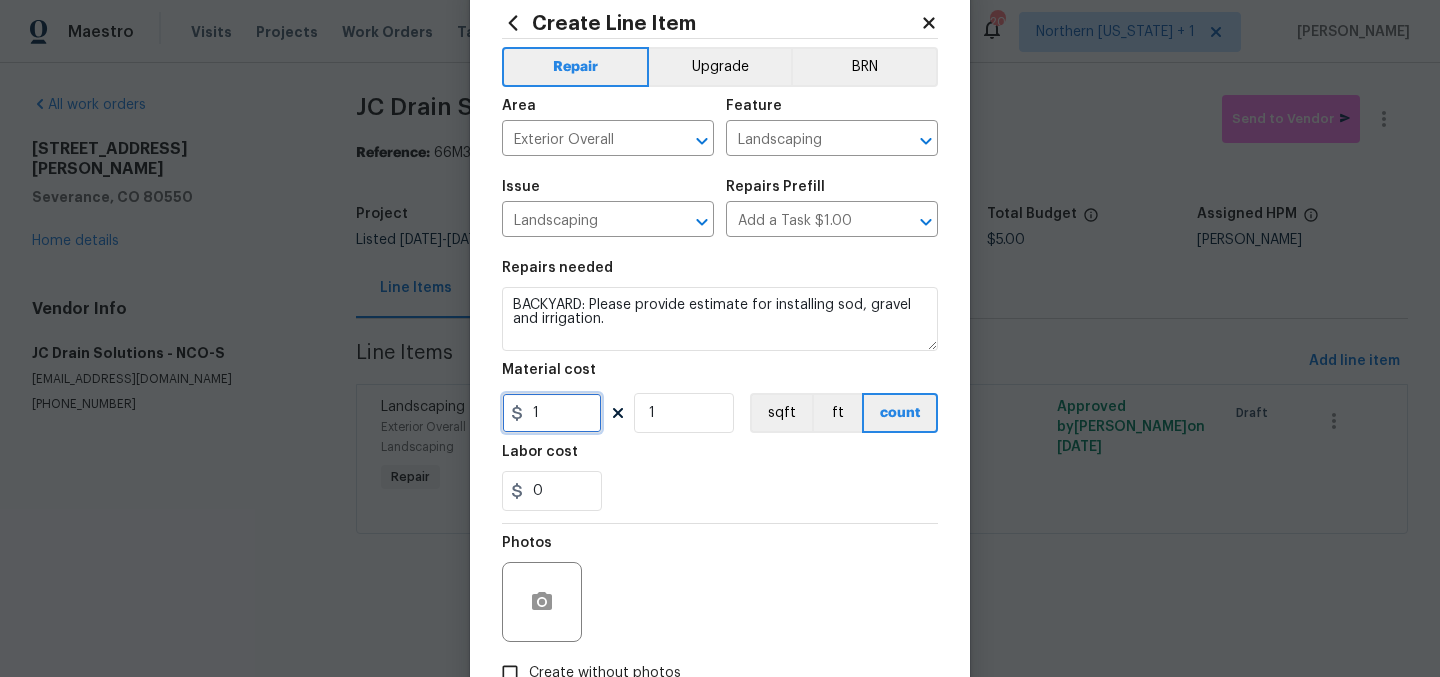 click on "1" at bounding box center (552, 413) 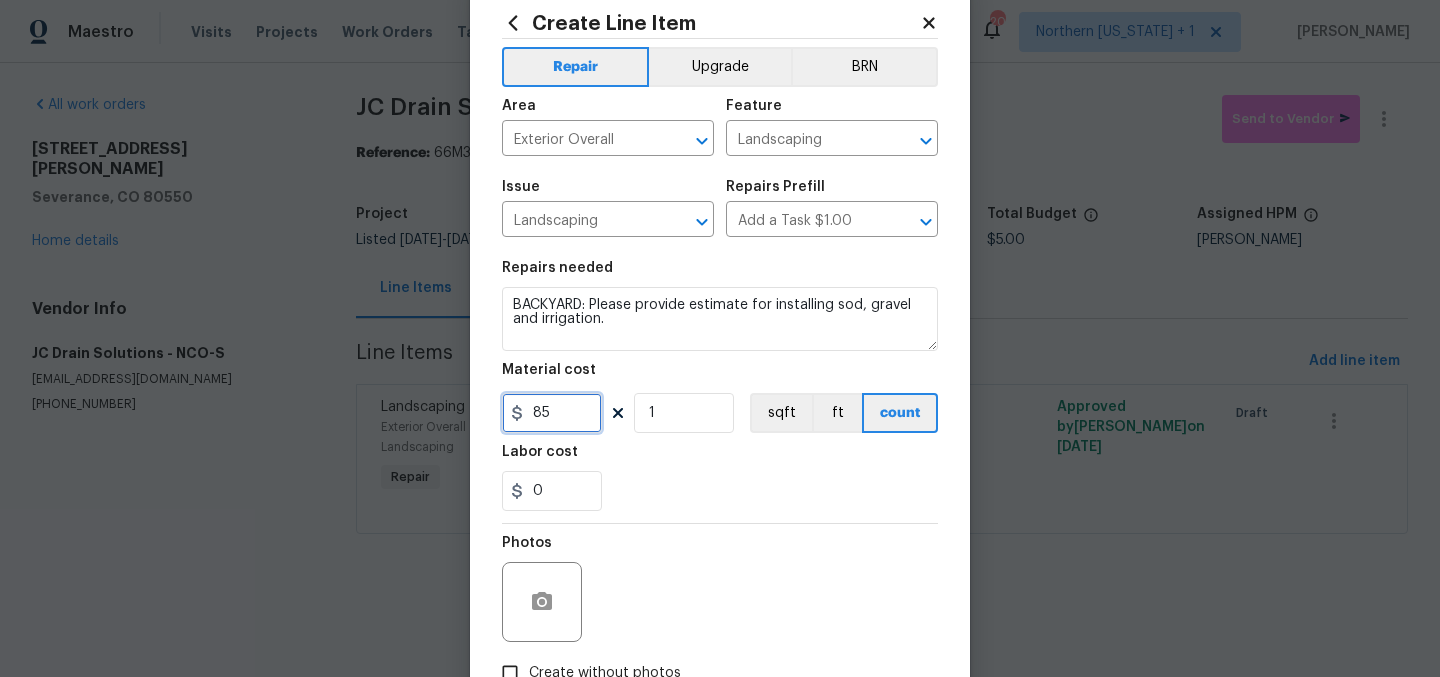 type on "85" 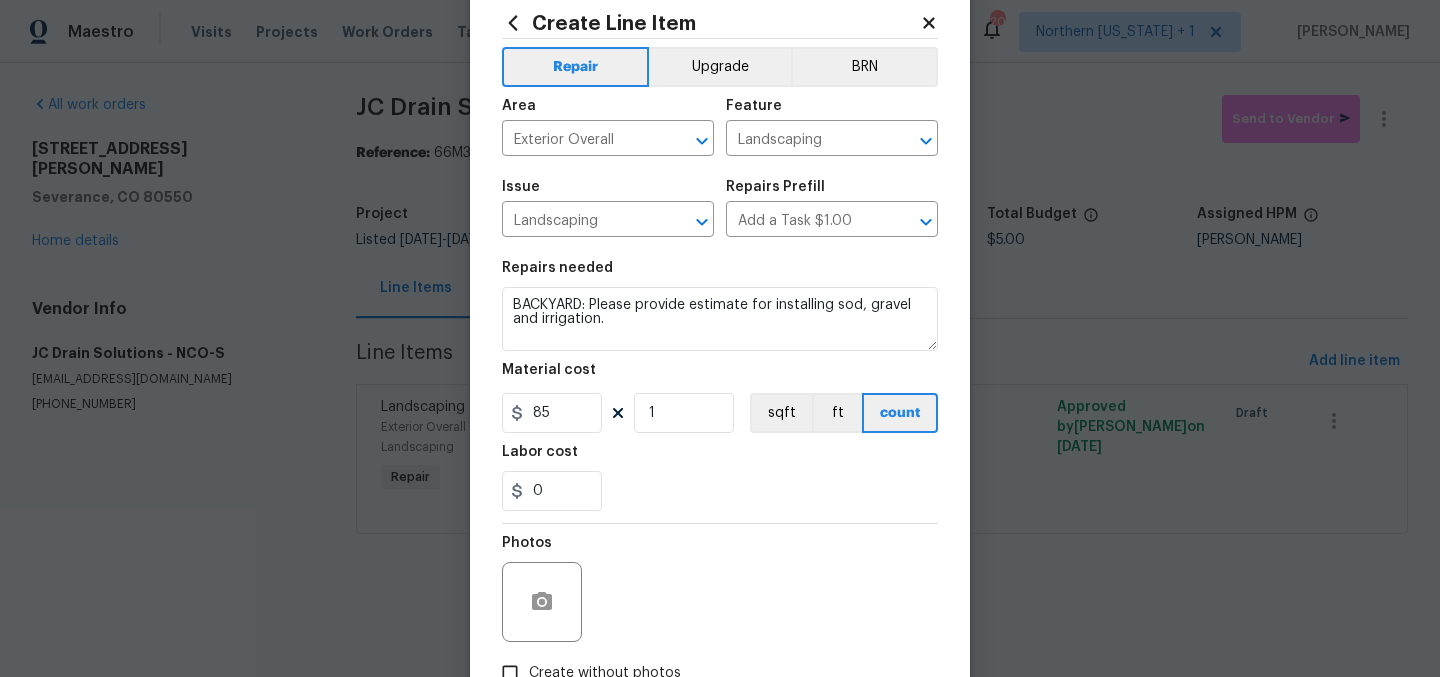 click on "0" at bounding box center [720, 491] 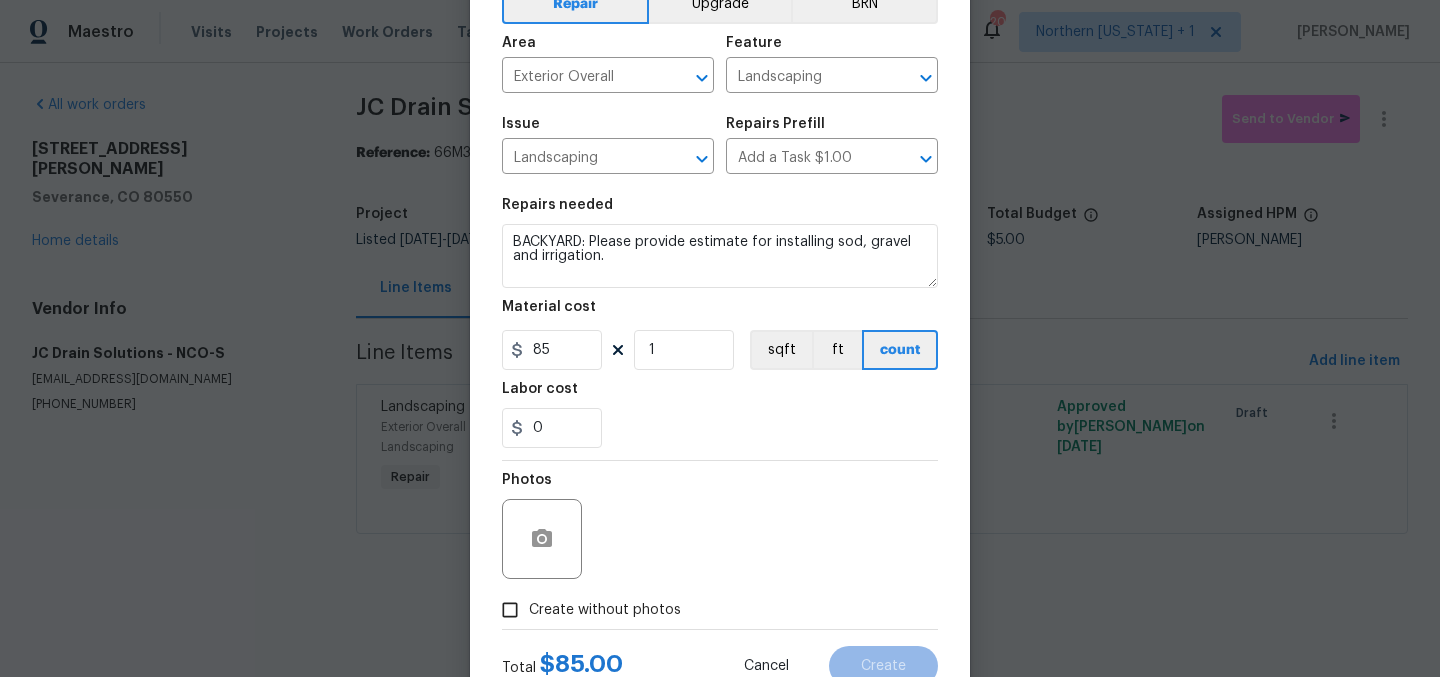 scroll, scrollTop: 185, scrollLeft: 0, axis: vertical 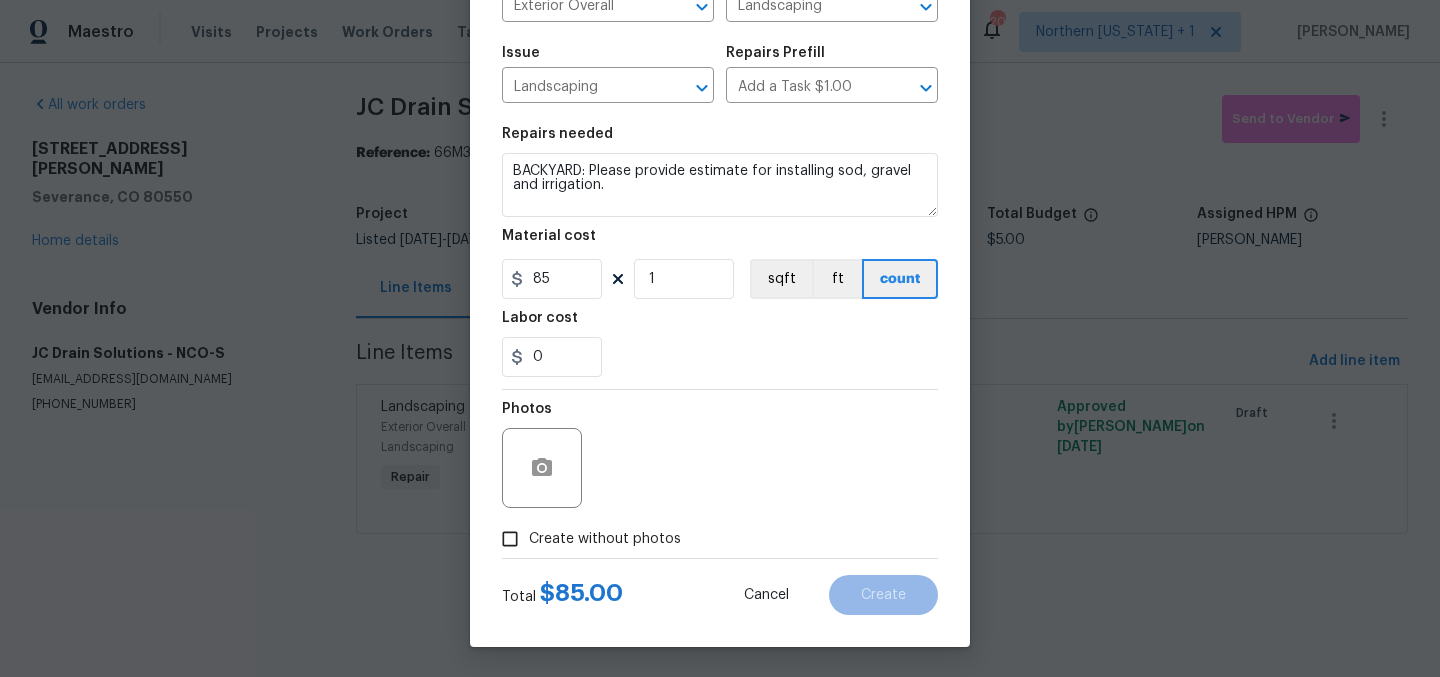 click on "Create without photos" at bounding box center (605, 539) 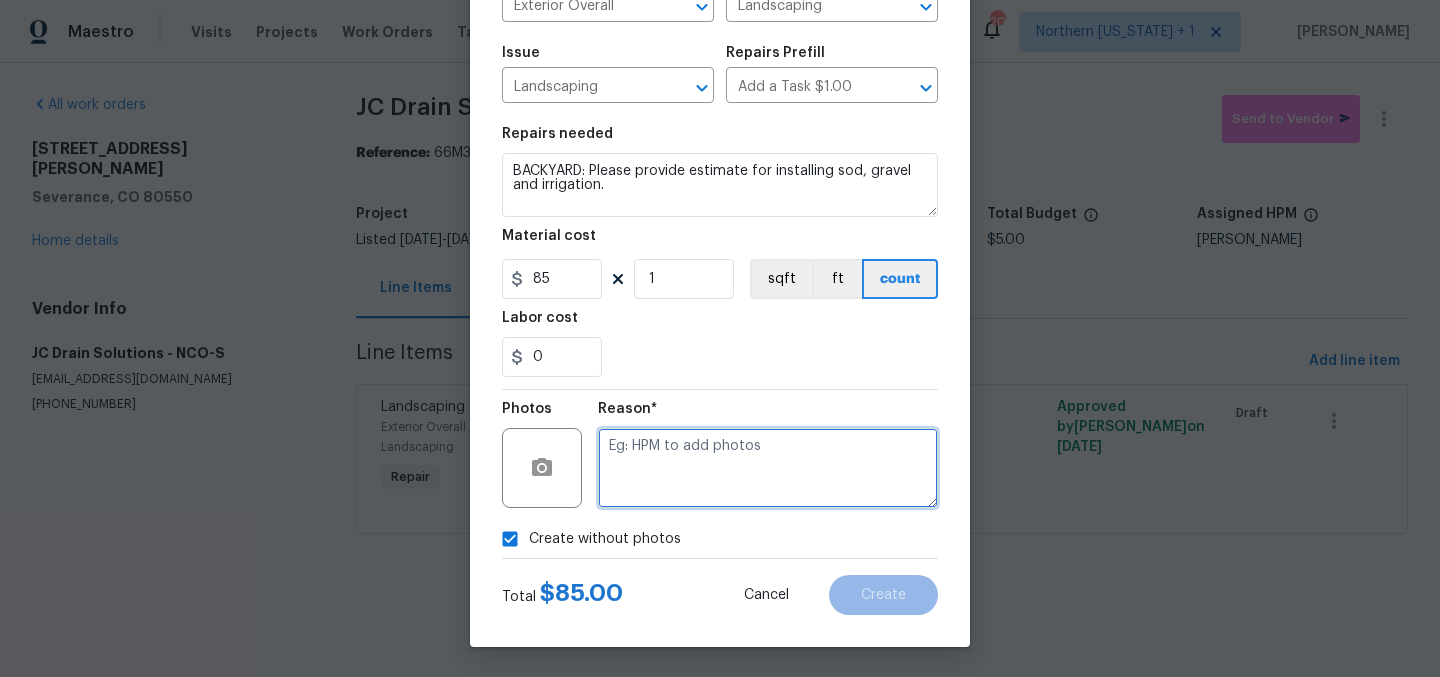 click at bounding box center (768, 468) 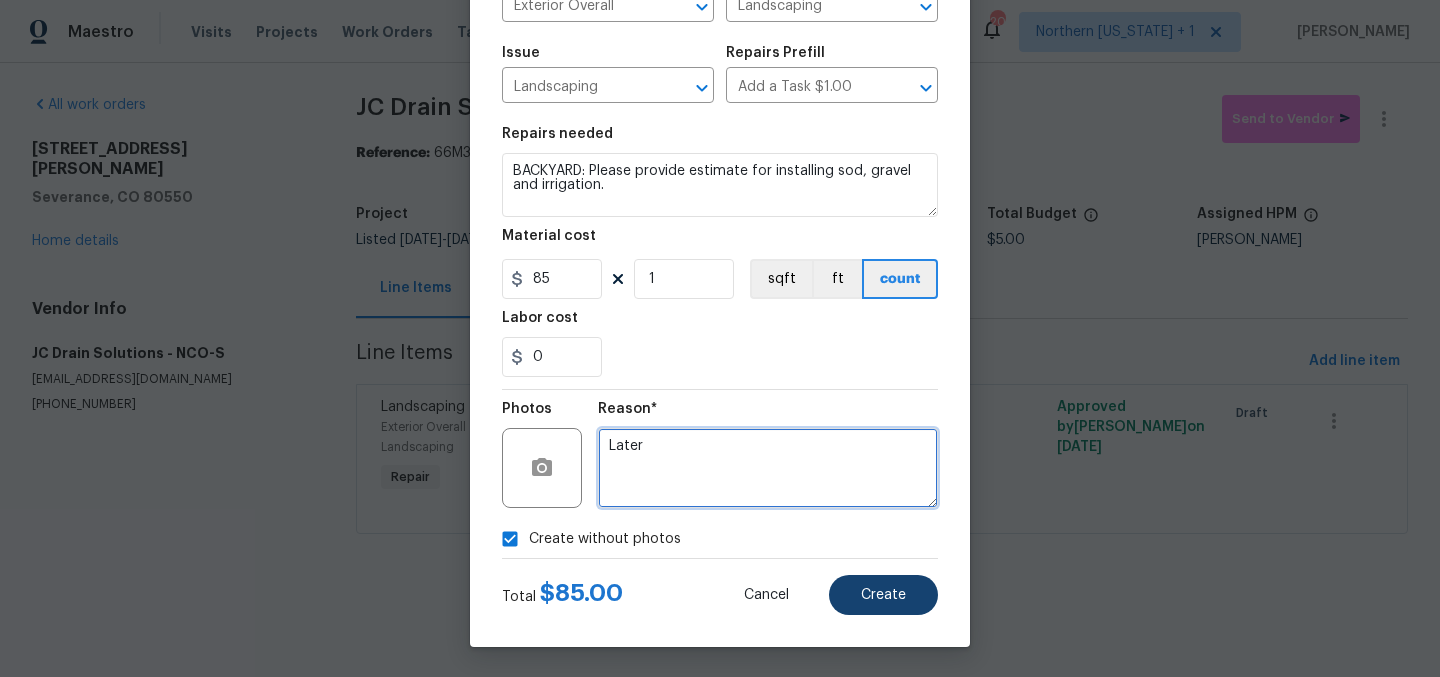 type on "Later" 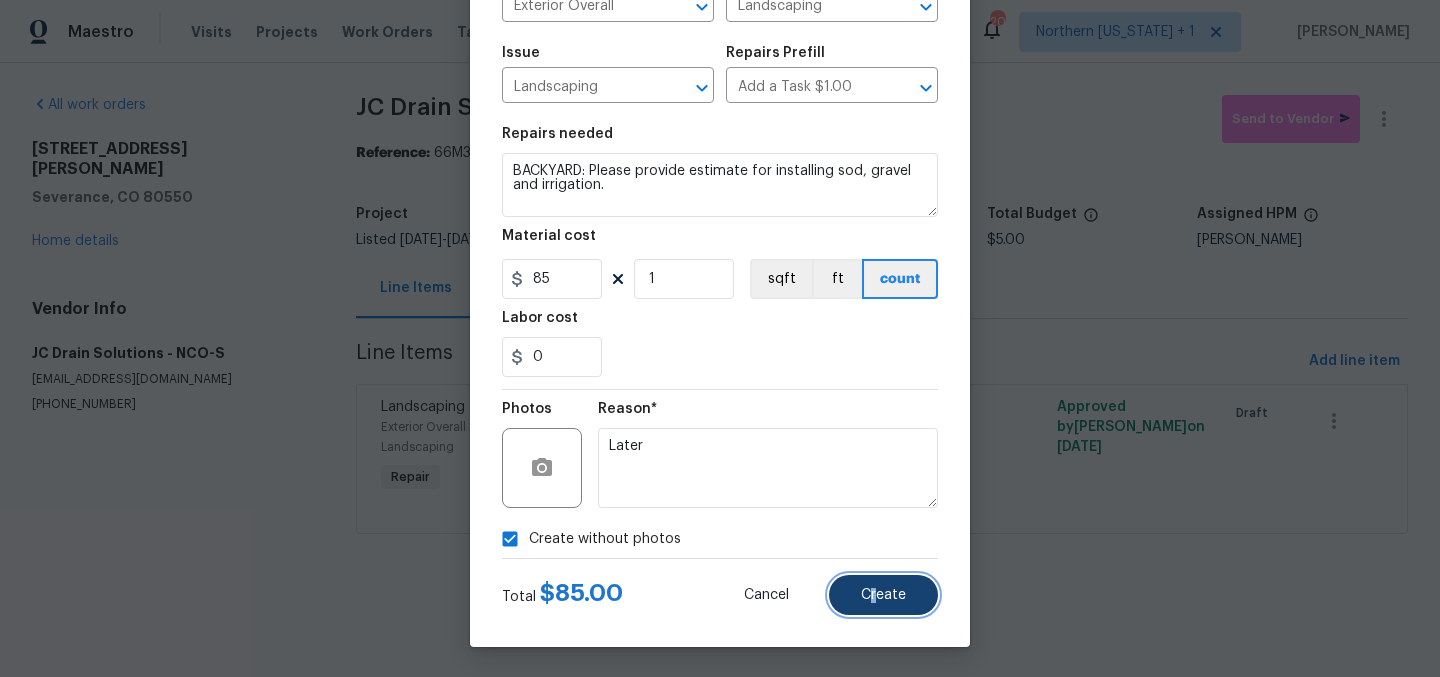 click on "Create" at bounding box center [883, 595] 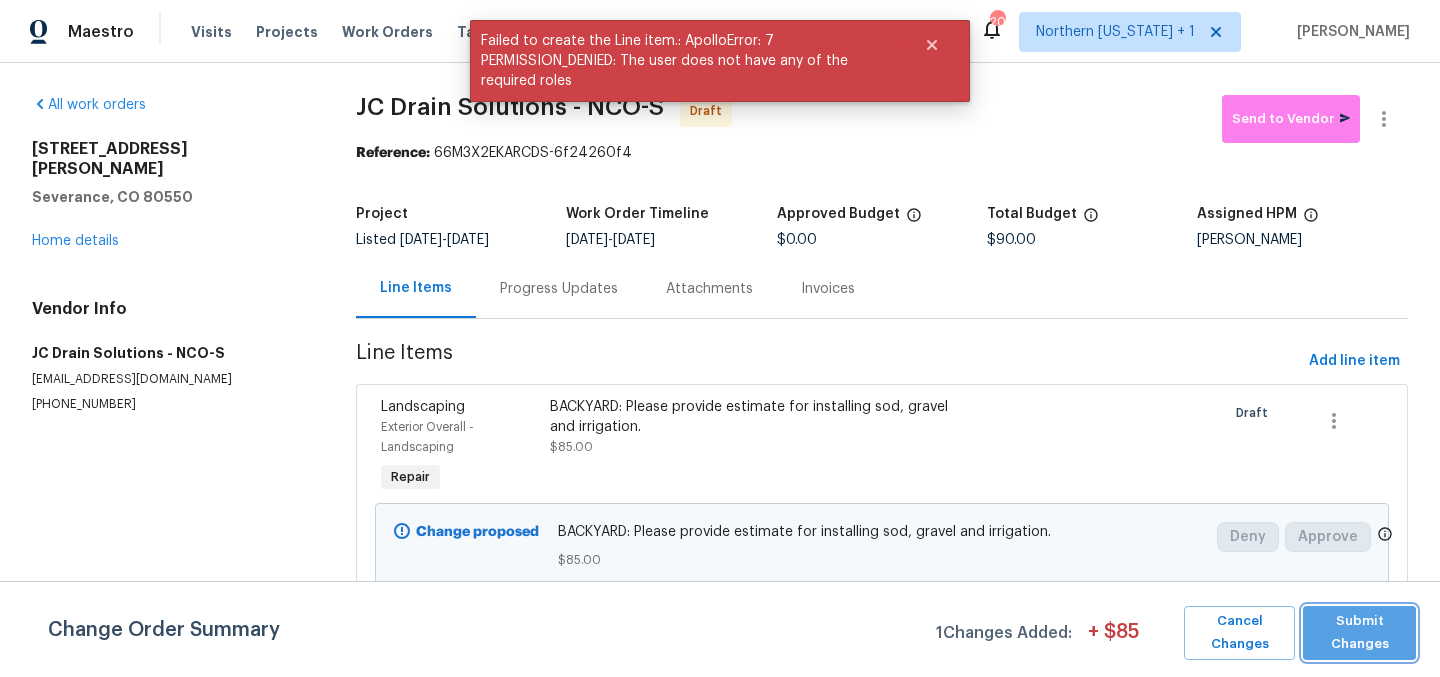 click on "Submit Changes" at bounding box center (1359, 633) 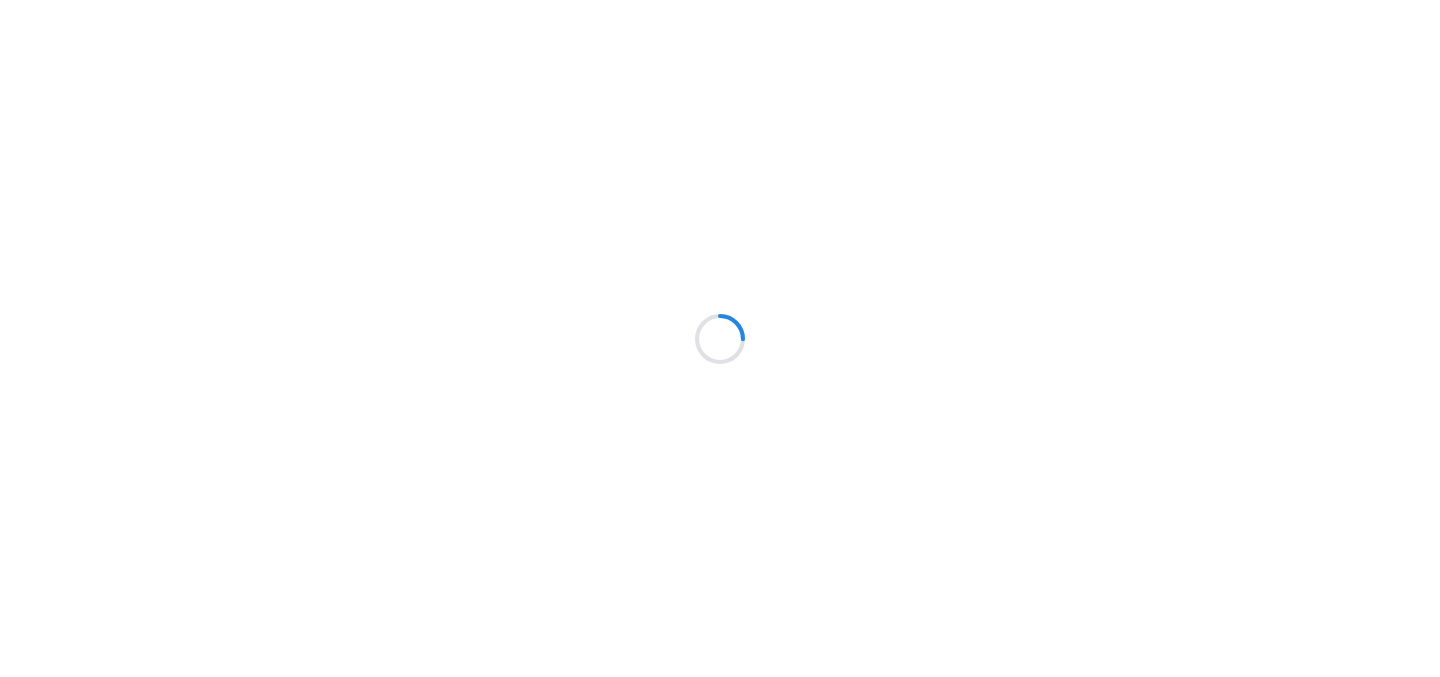 scroll, scrollTop: 0, scrollLeft: 0, axis: both 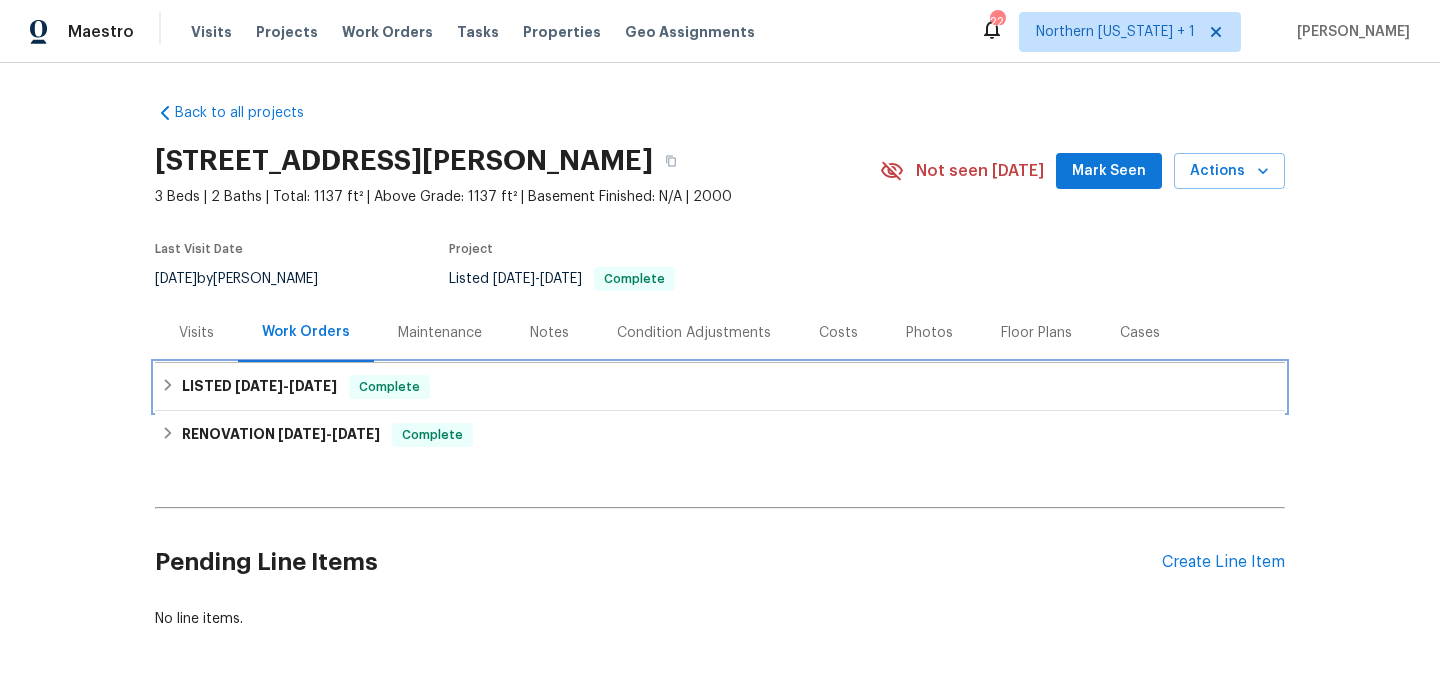 click on "6/26/25  -  7/12/25" at bounding box center (286, 386) 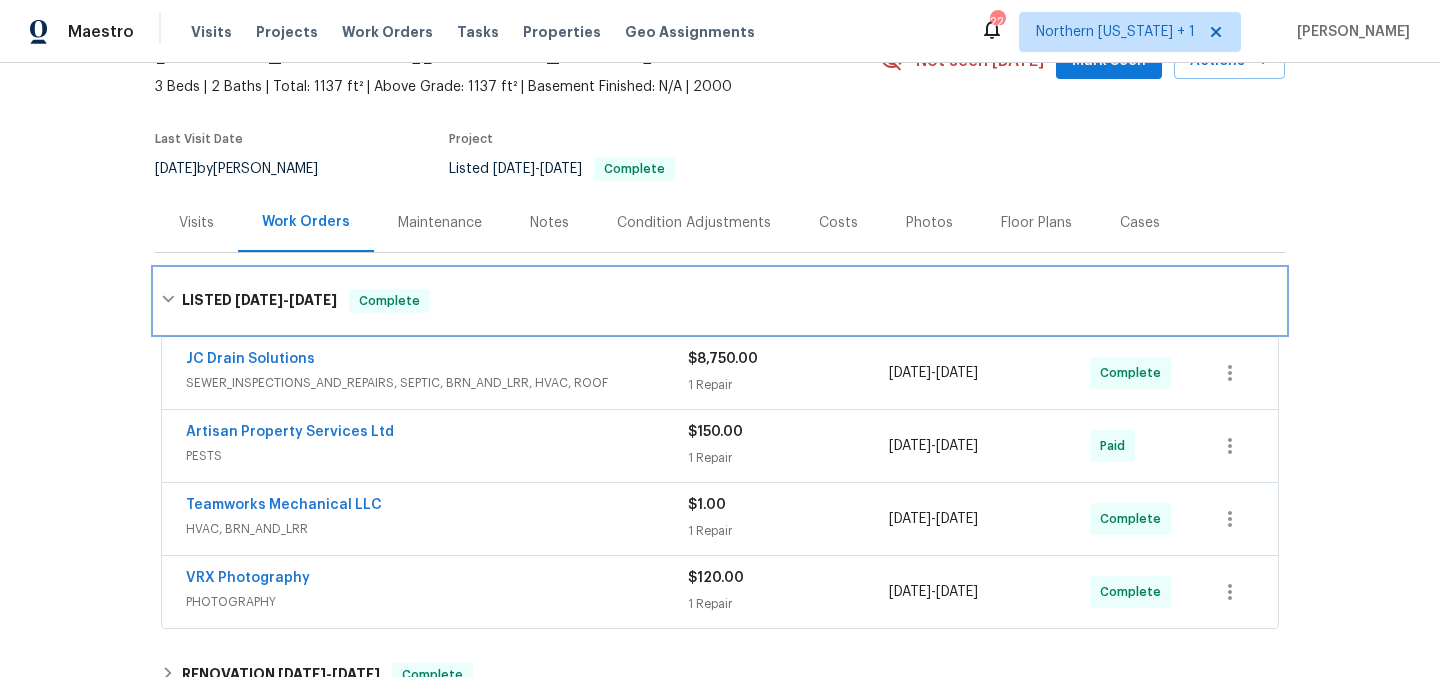 scroll, scrollTop: 152, scrollLeft: 0, axis: vertical 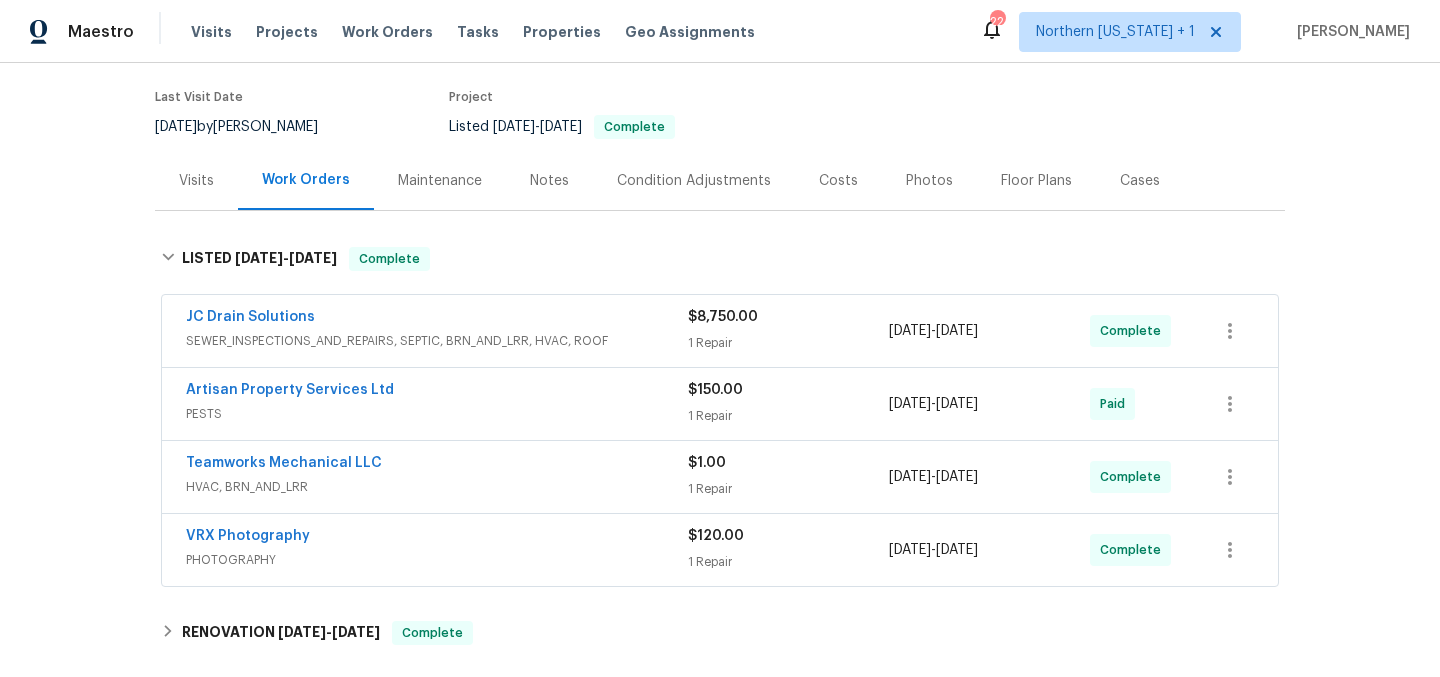 click on "JC Drain Solutions" at bounding box center (437, 319) 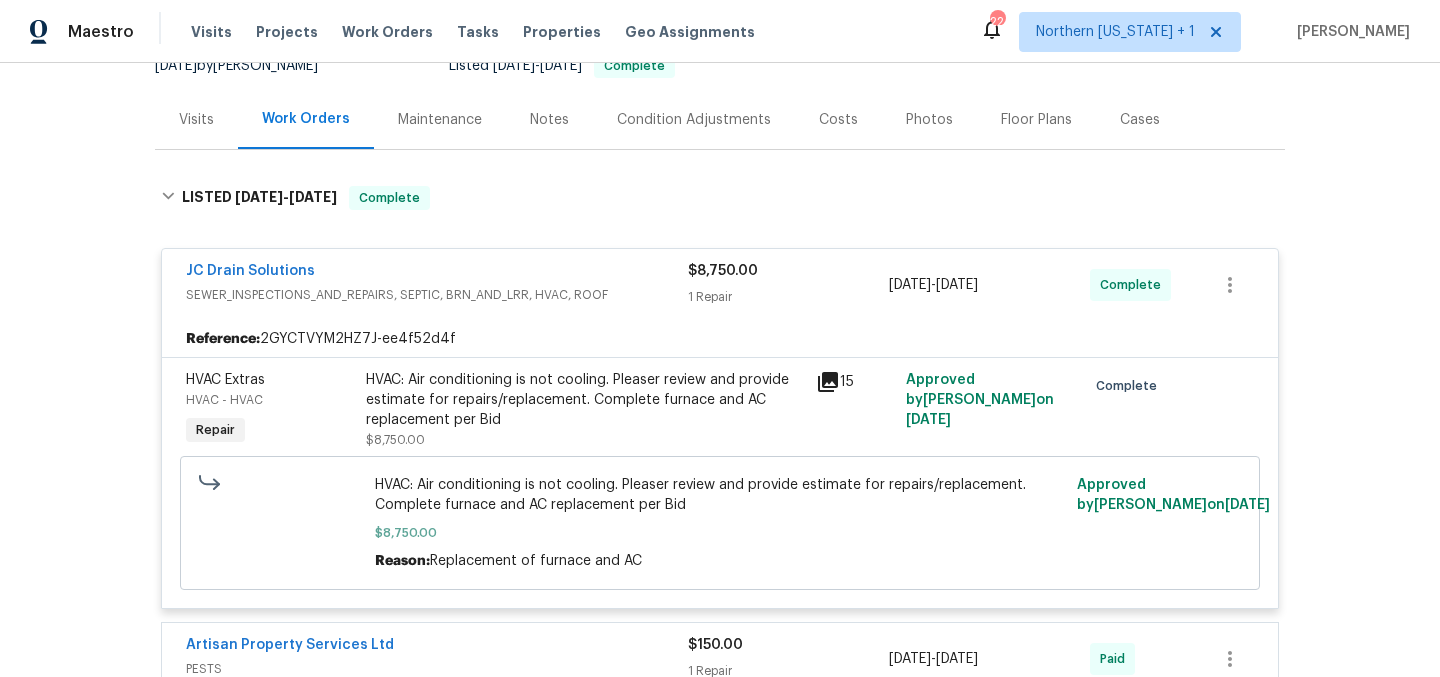 scroll, scrollTop: 216, scrollLeft: 0, axis: vertical 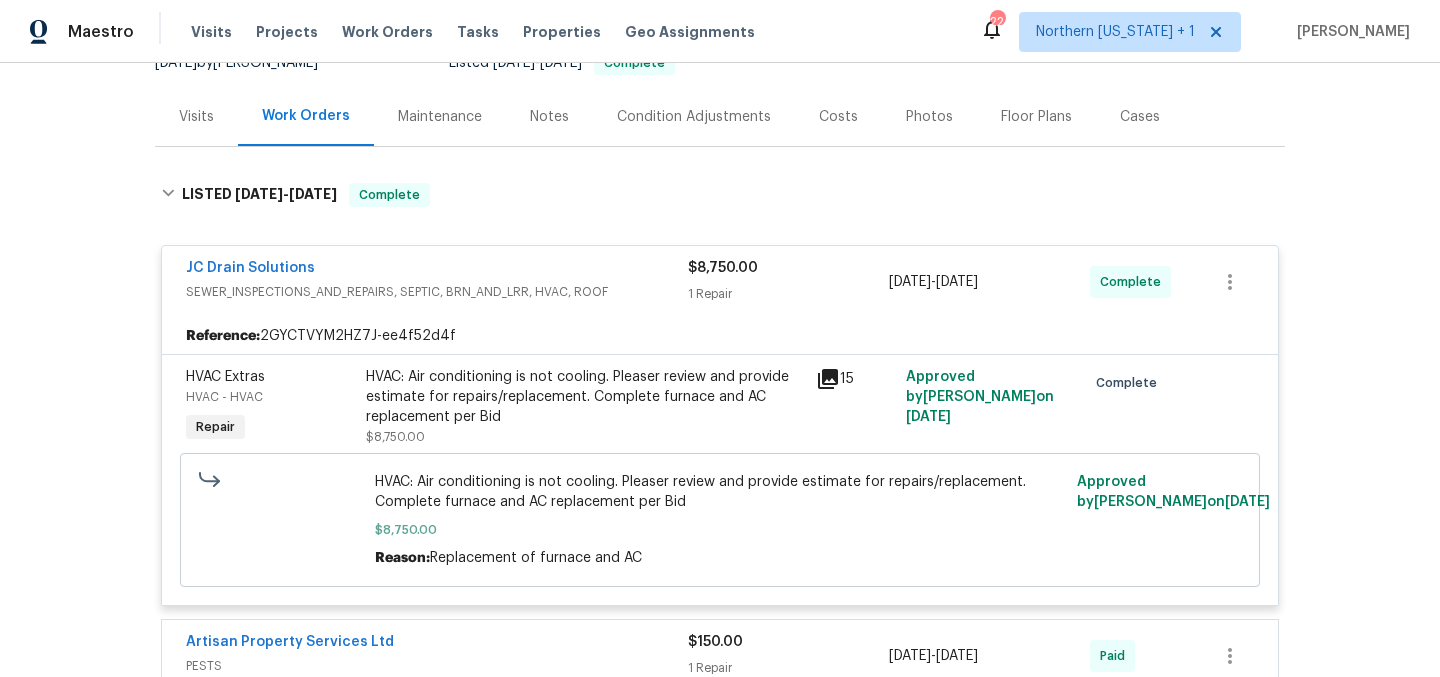 click on "JC Drain Solutions" at bounding box center [437, 270] 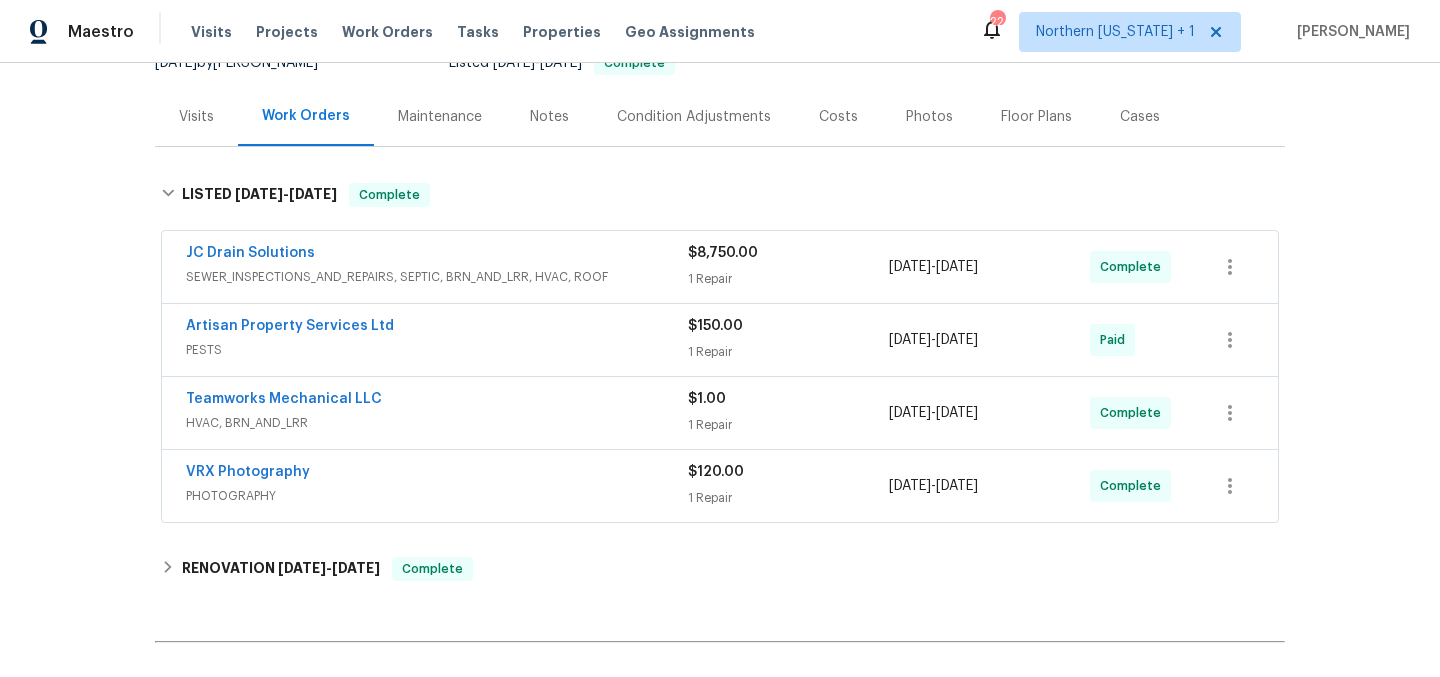 click on "JC Drain Solutions" at bounding box center (437, 255) 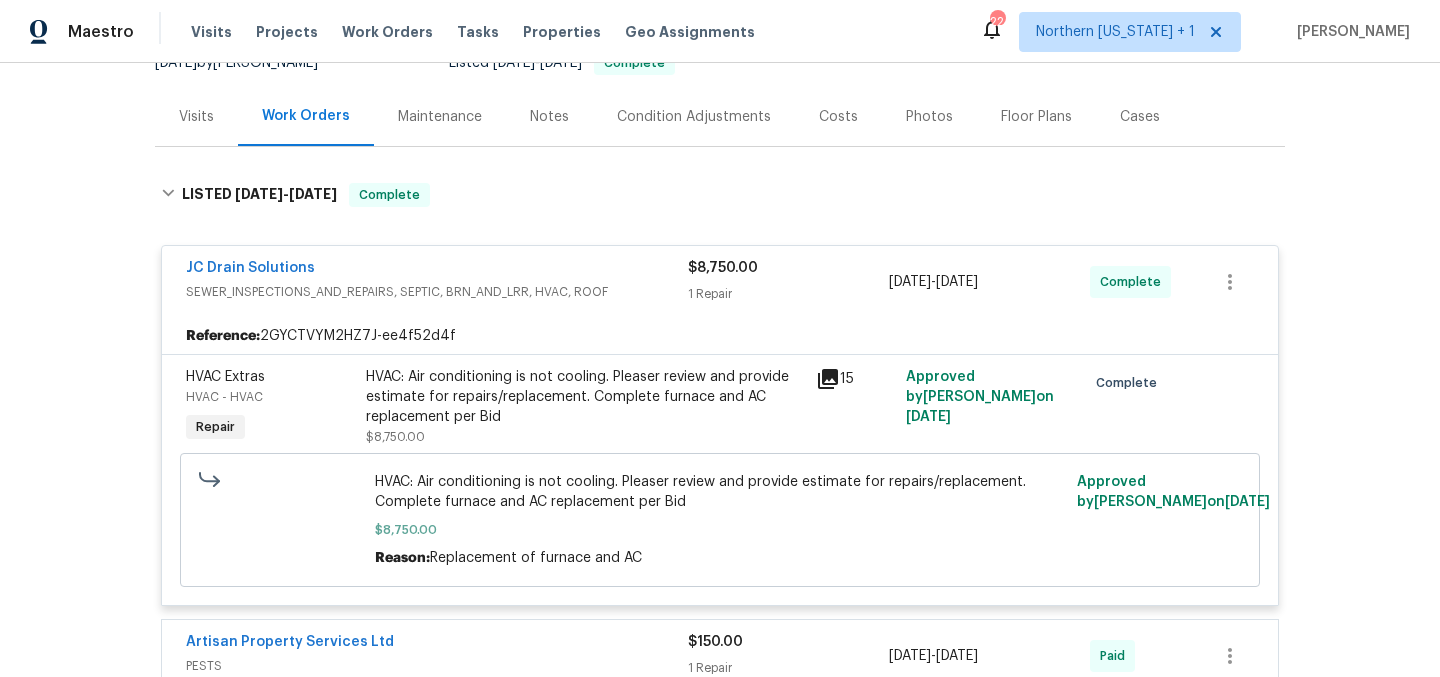 click on "JC Drain Solutions" at bounding box center [437, 270] 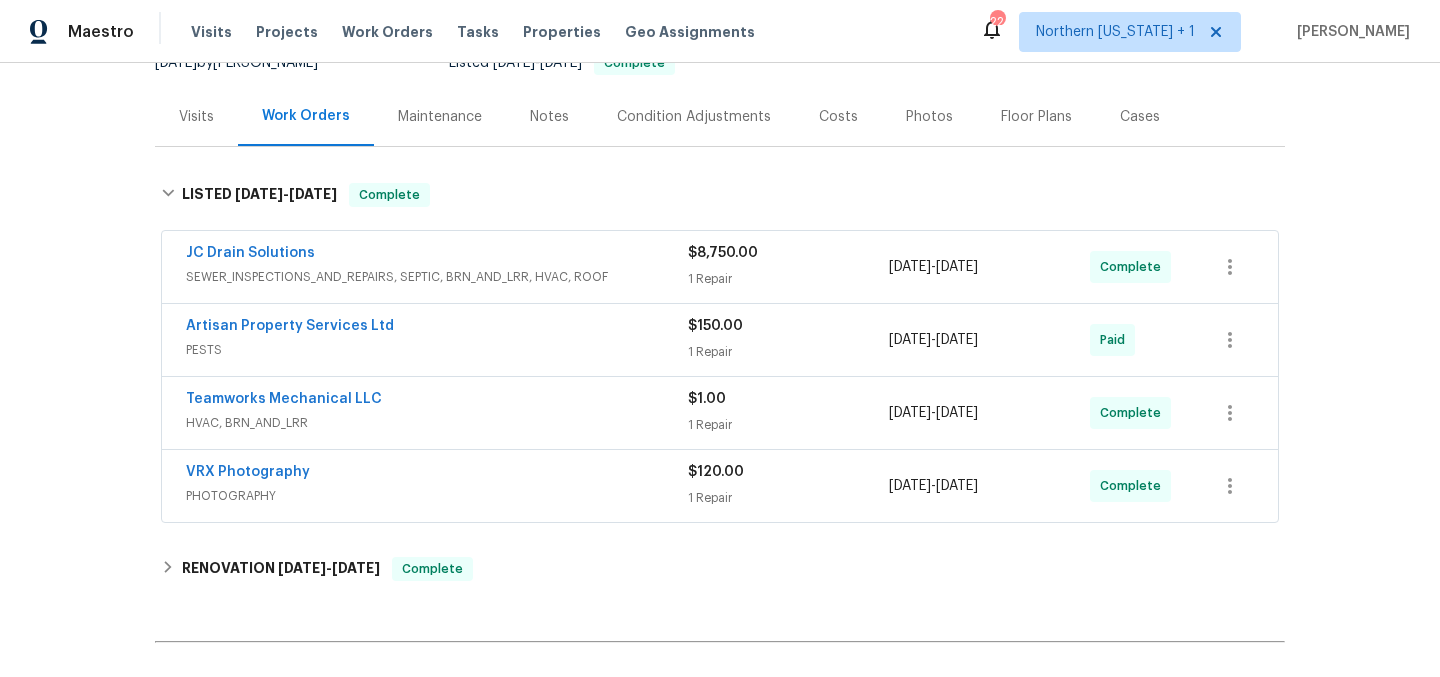 scroll, scrollTop: 0, scrollLeft: 0, axis: both 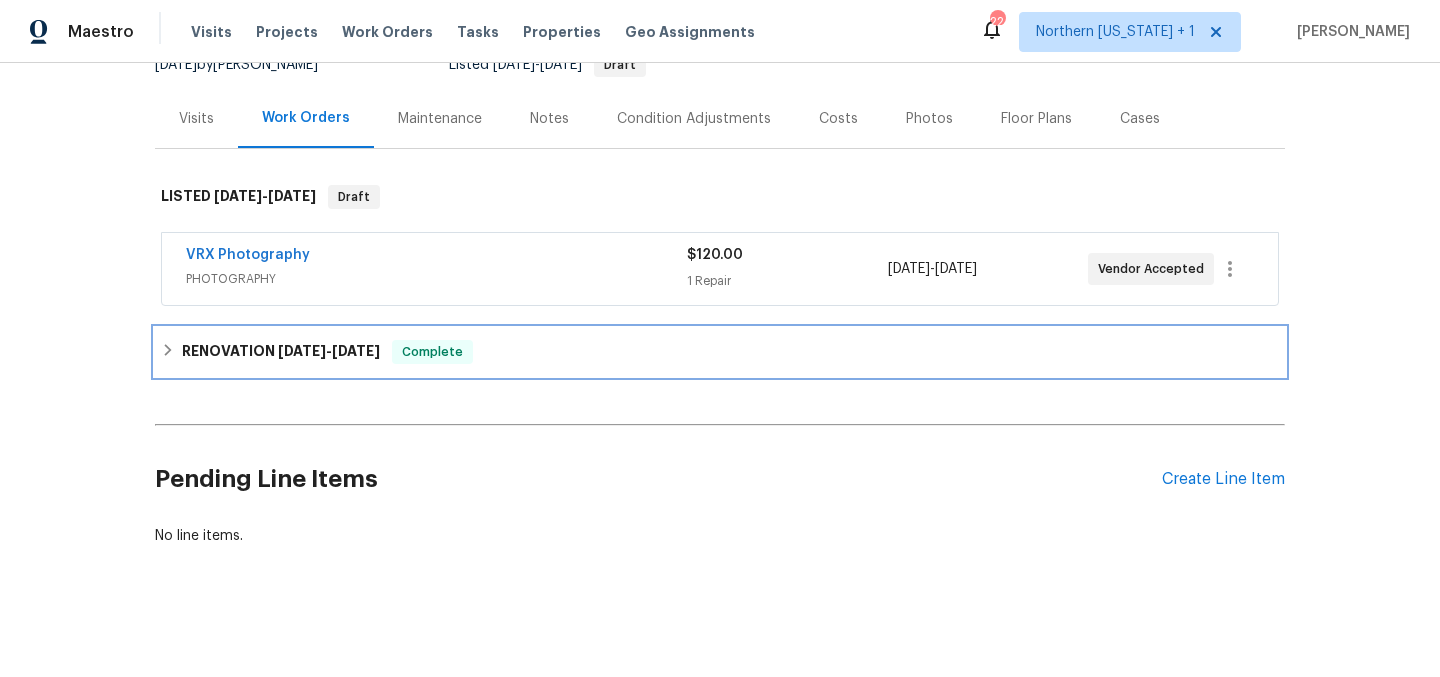 click on "[DATE]" at bounding box center (302, 351) 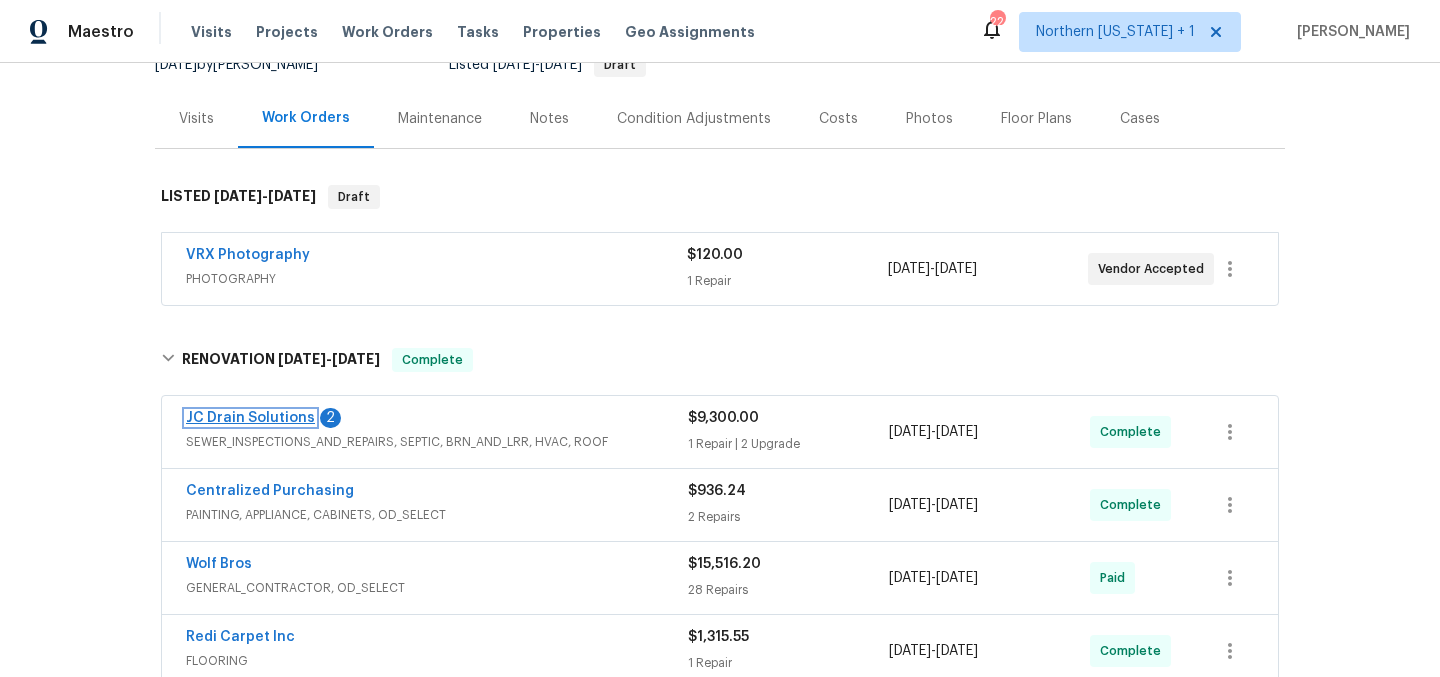 click on "JC Drain Solutions" at bounding box center (250, 418) 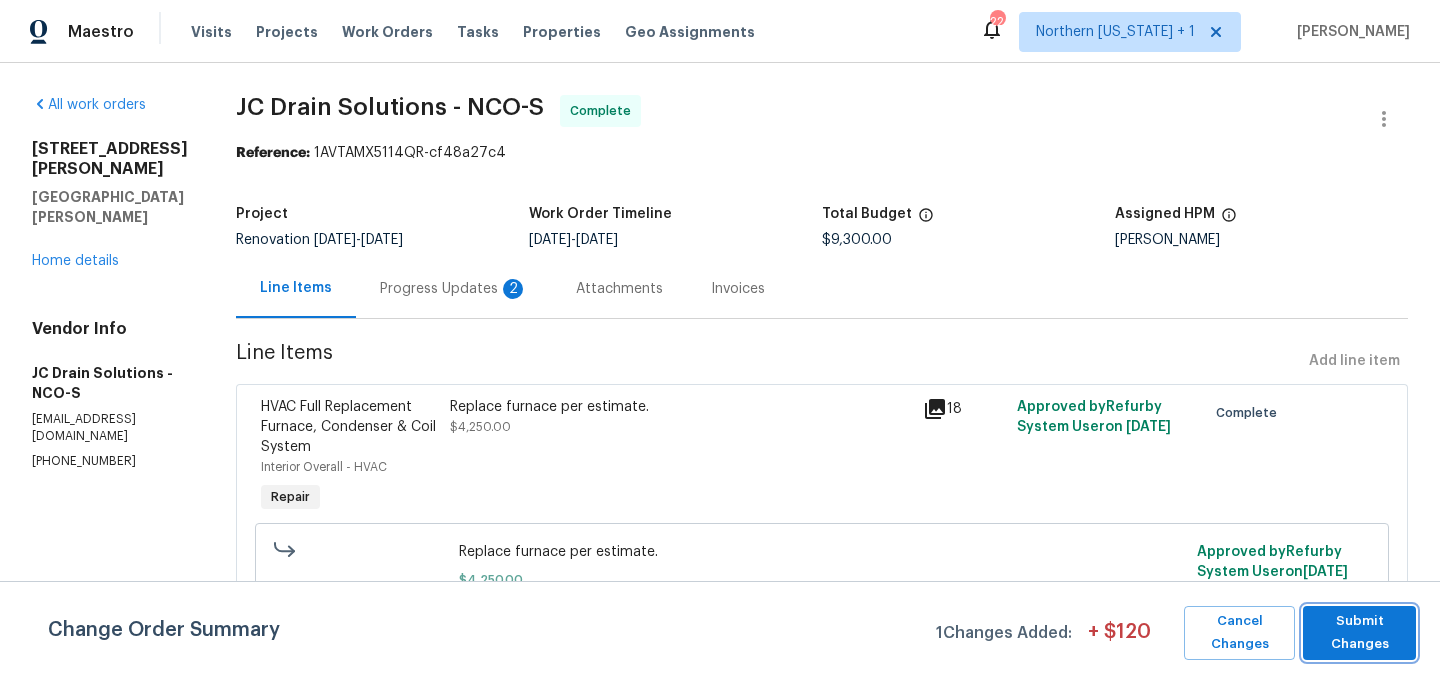 click on "Submit Changes" at bounding box center [1359, 633] 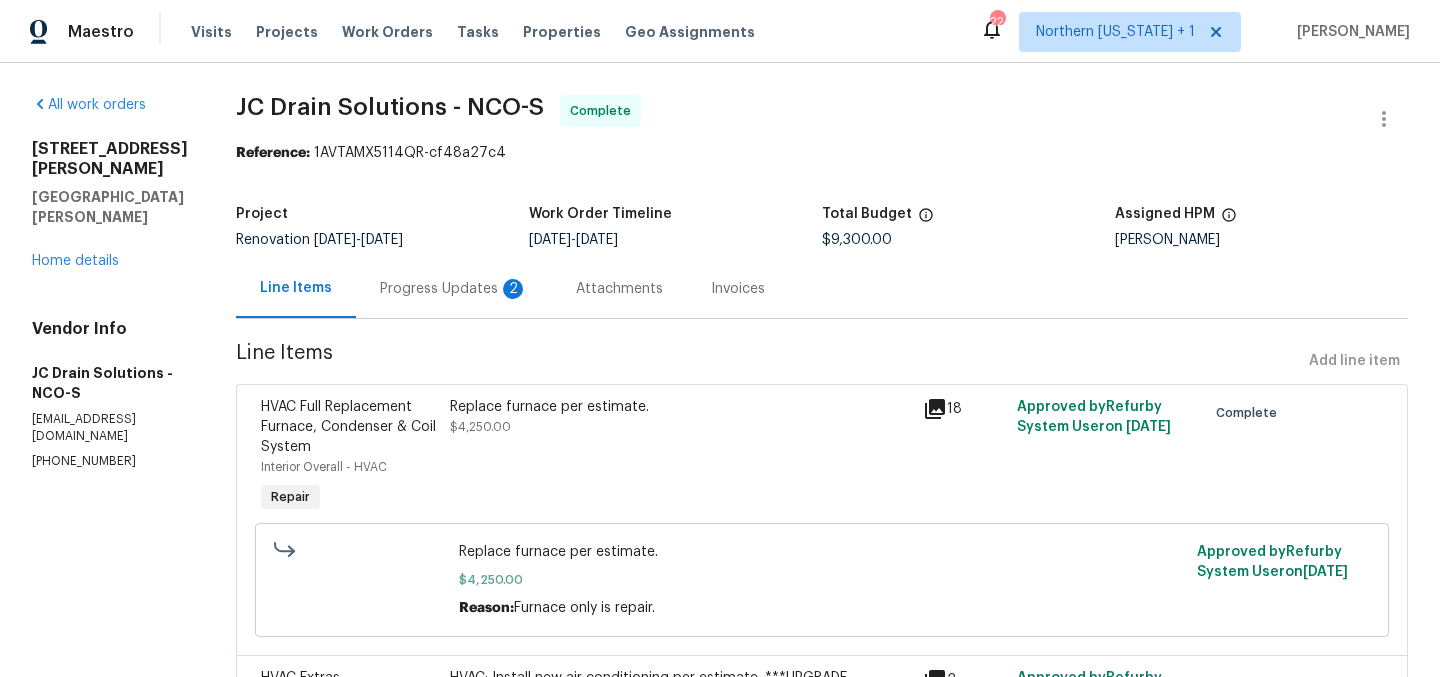 click on "Progress Updates 2" at bounding box center [454, 289] 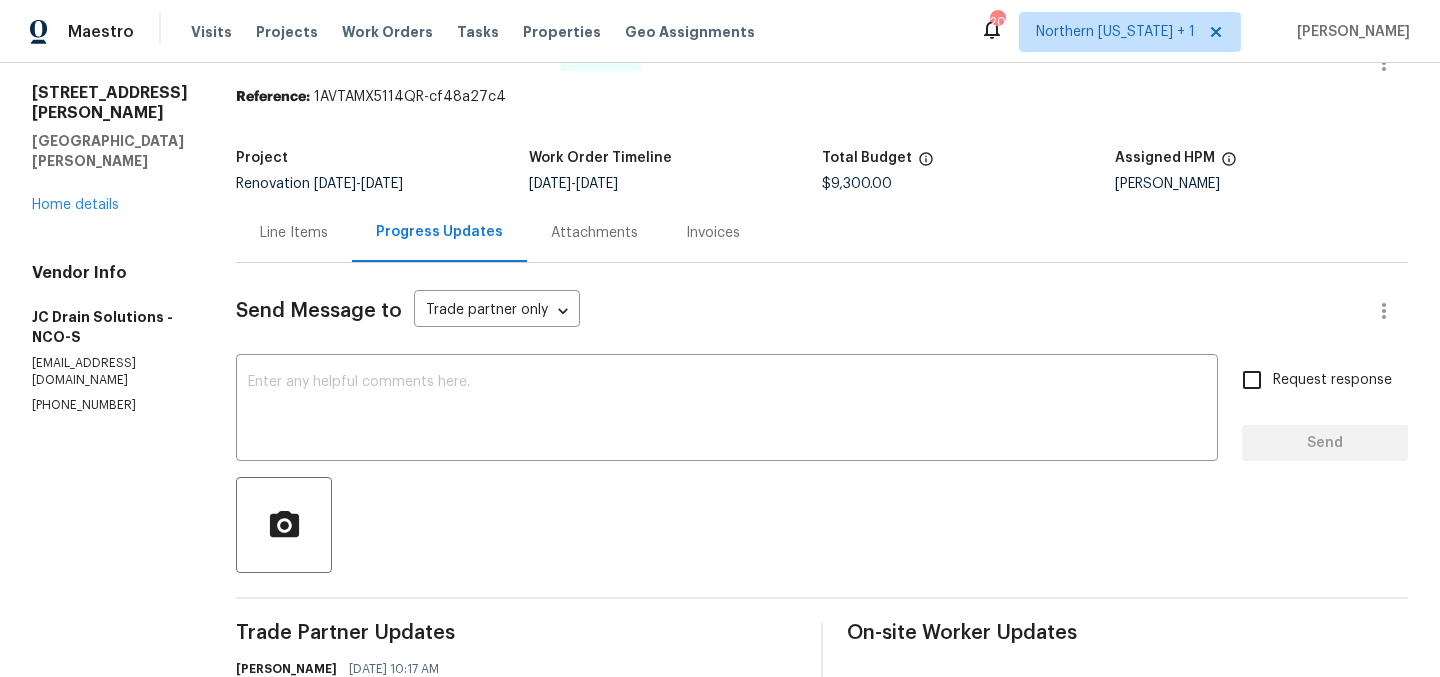 scroll, scrollTop: 54, scrollLeft: 0, axis: vertical 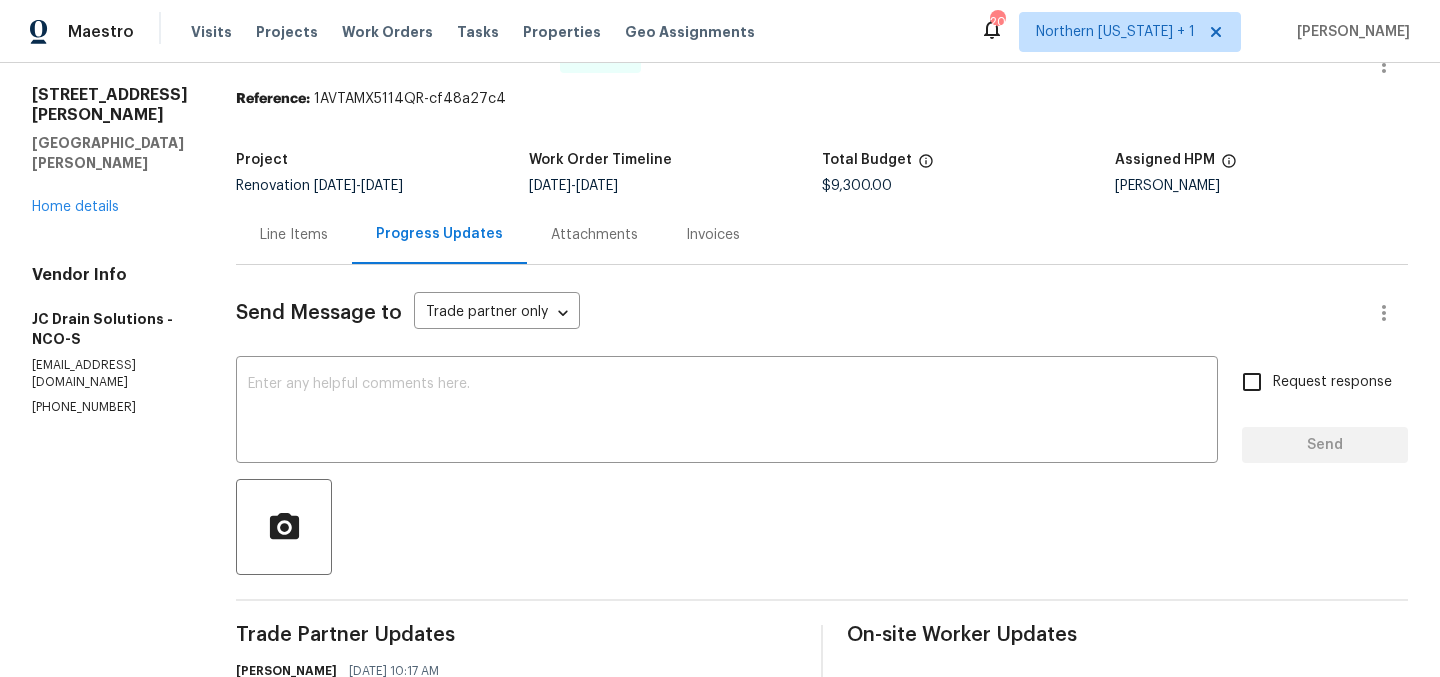 click on "Line Items" at bounding box center [294, 235] 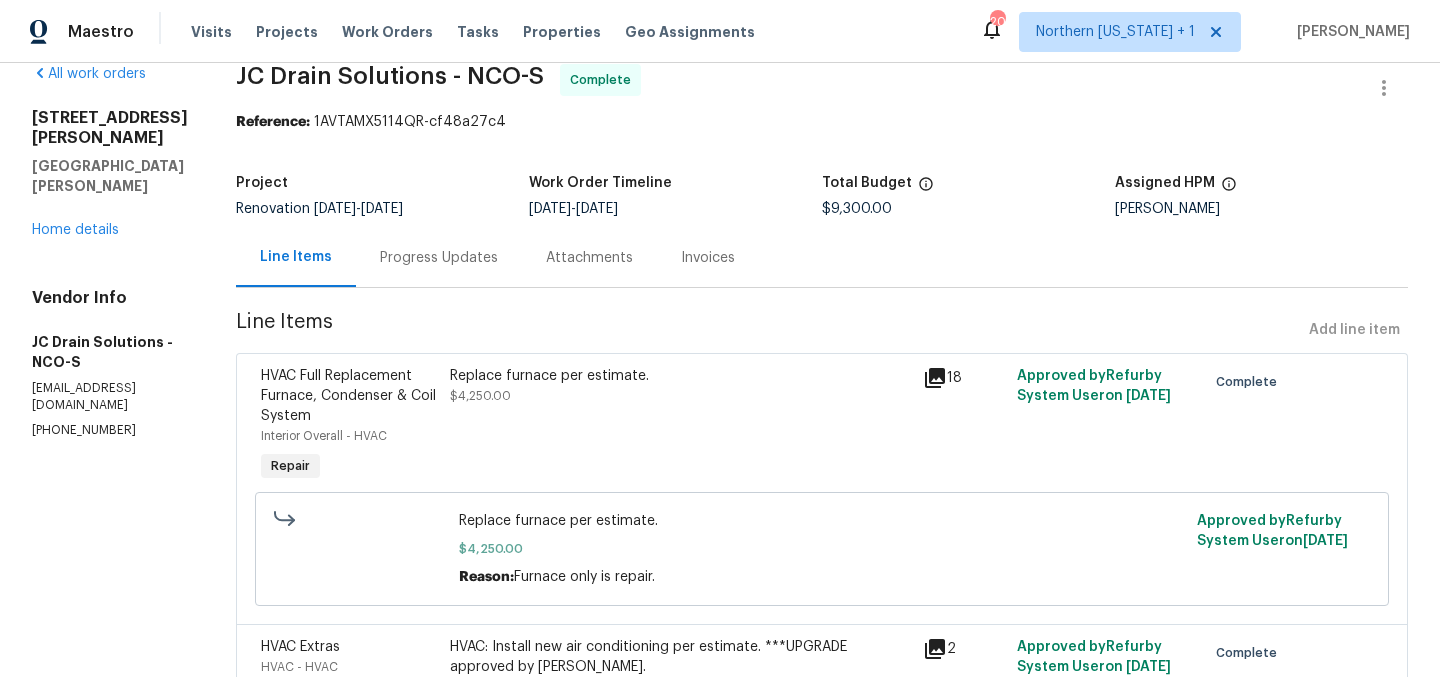 scroll, scrollTop: 0, scrollLeft: 0, axis: both 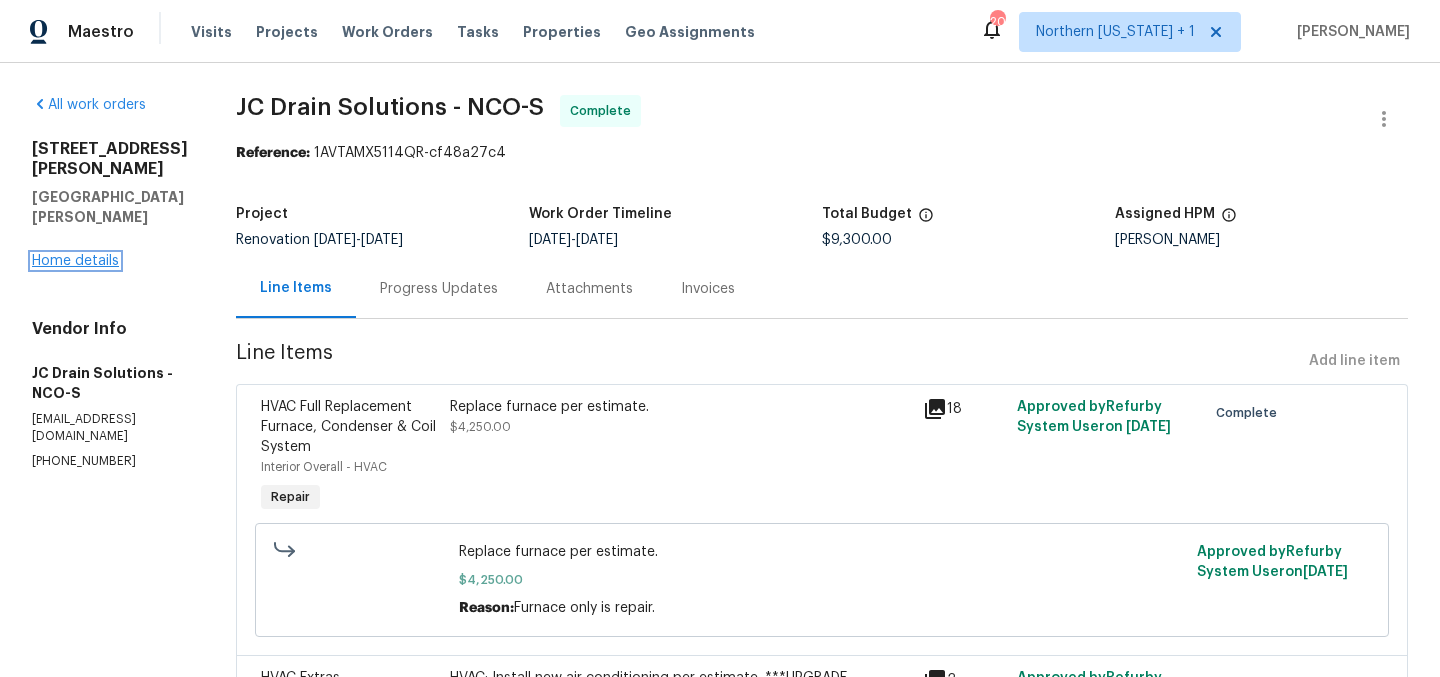 click on "Home details" at bounding box center (75, 261) 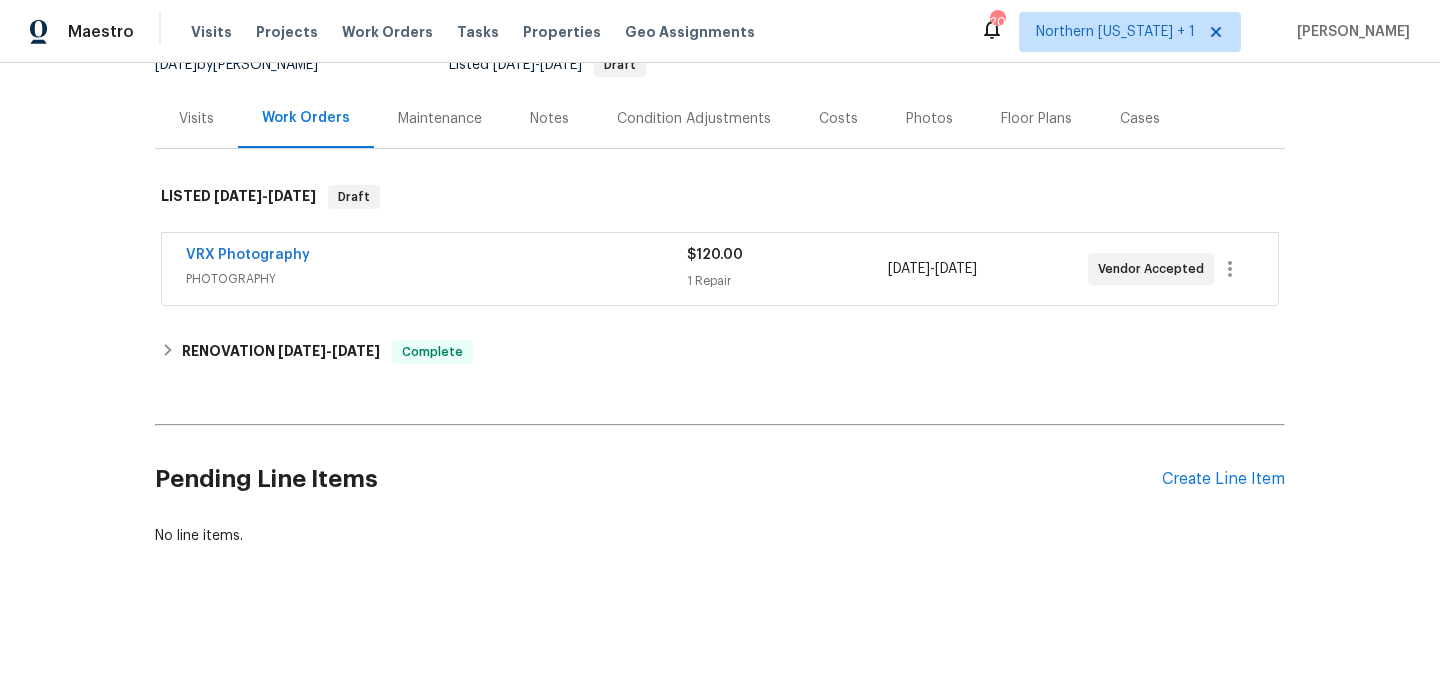 scroll, scrollTop: 0, scrollLeft: 0, axis: both 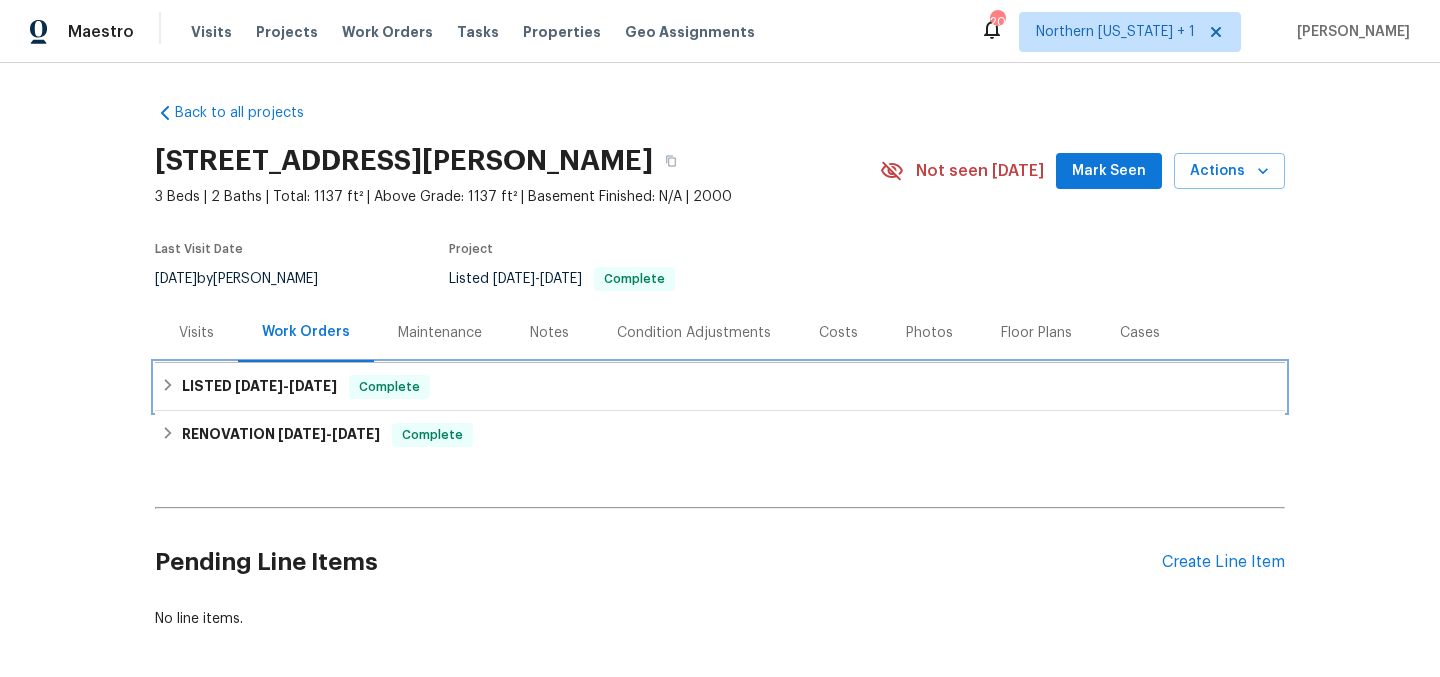 click on "7/12/25" at bounding box center (313, 386) 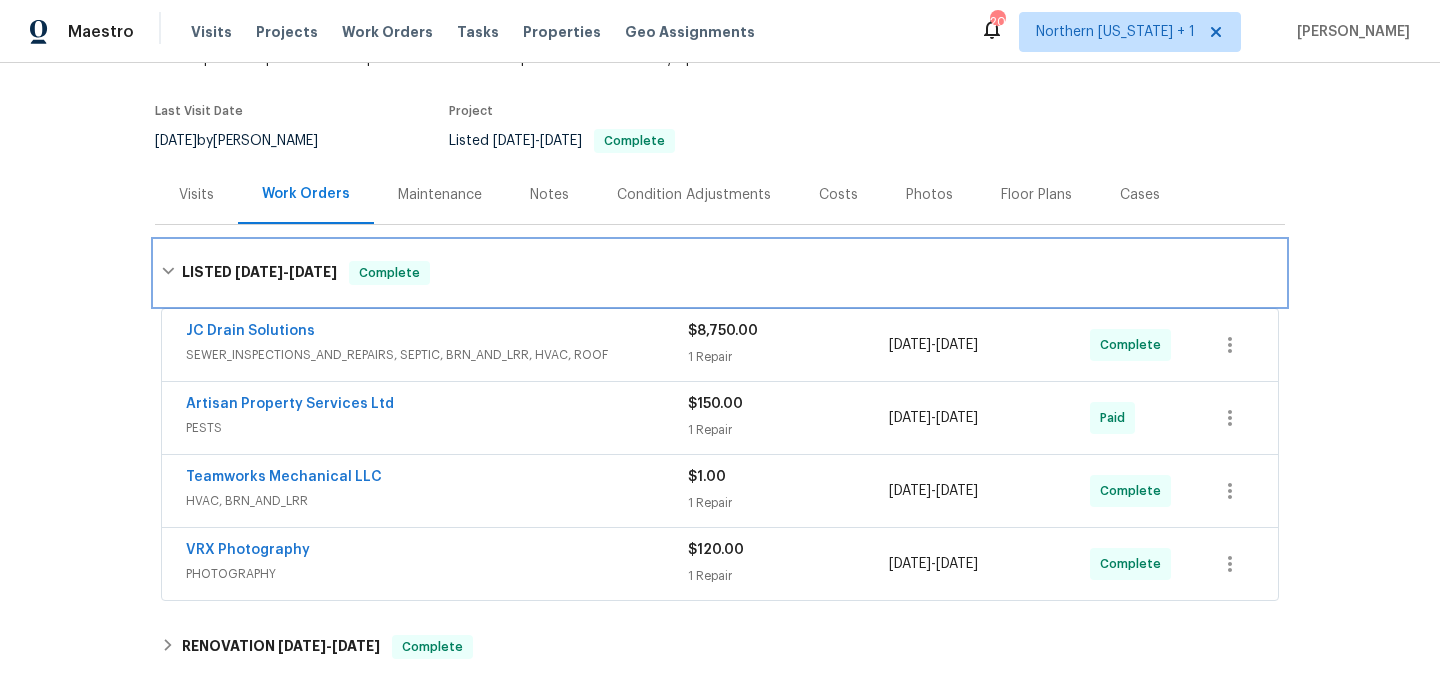 scroll, scrollTop: 140, scrollLeft: 0, axis: vertical 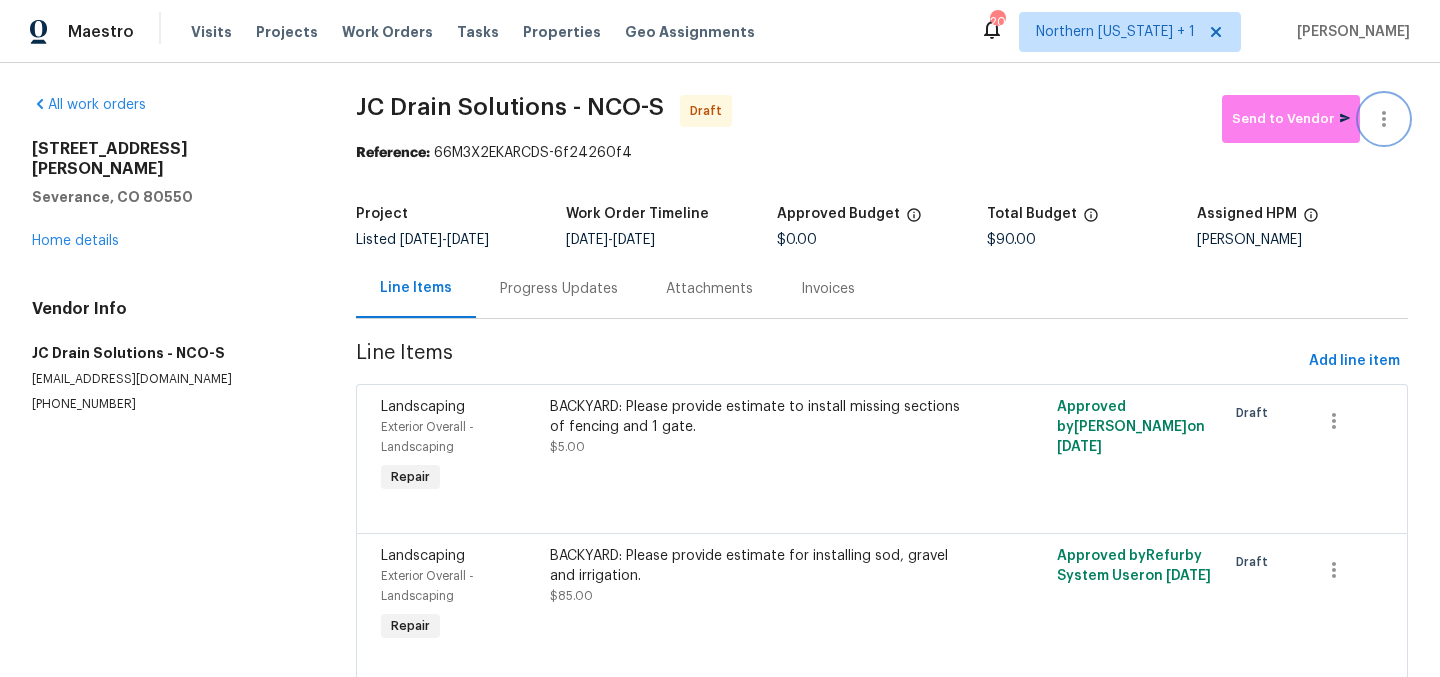click at bounding box center [1384, 119] 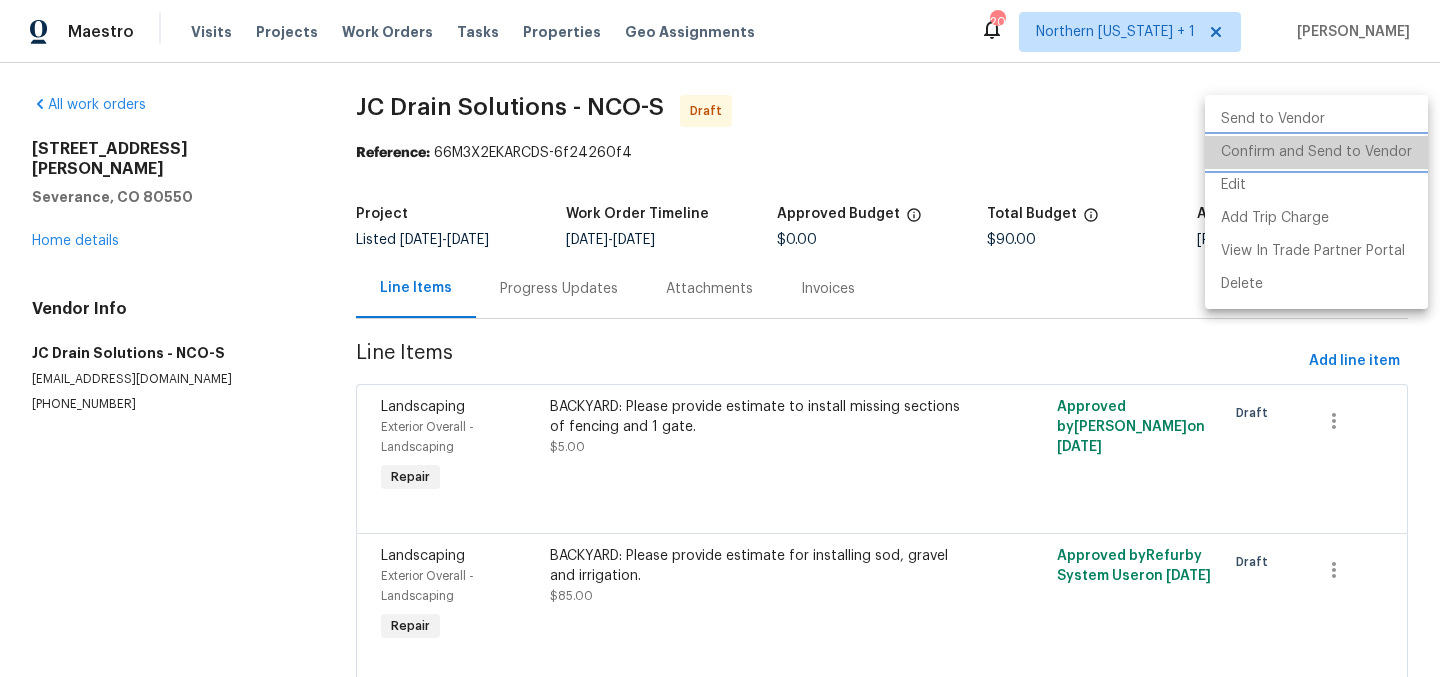 click on "Confirm and Send to Vendor" at bounding box center (1316, 152) 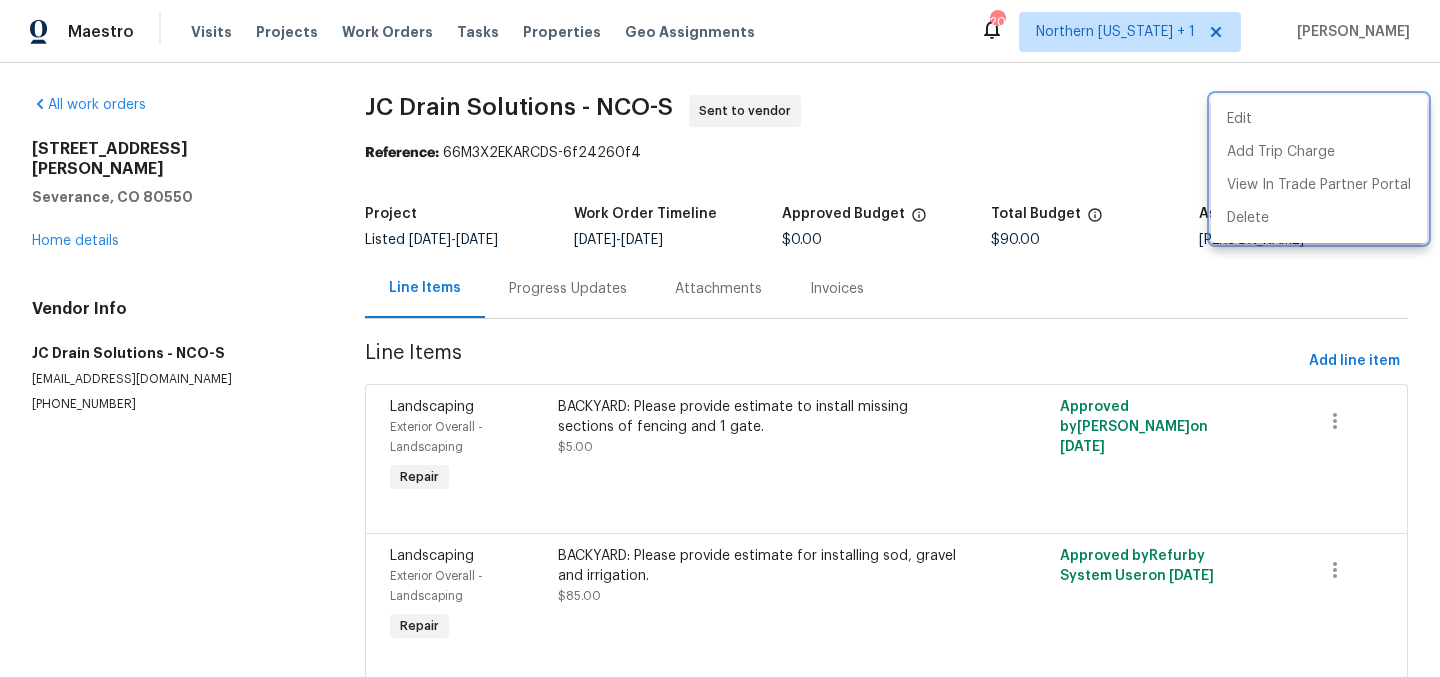click at bounding box center (720, 338) 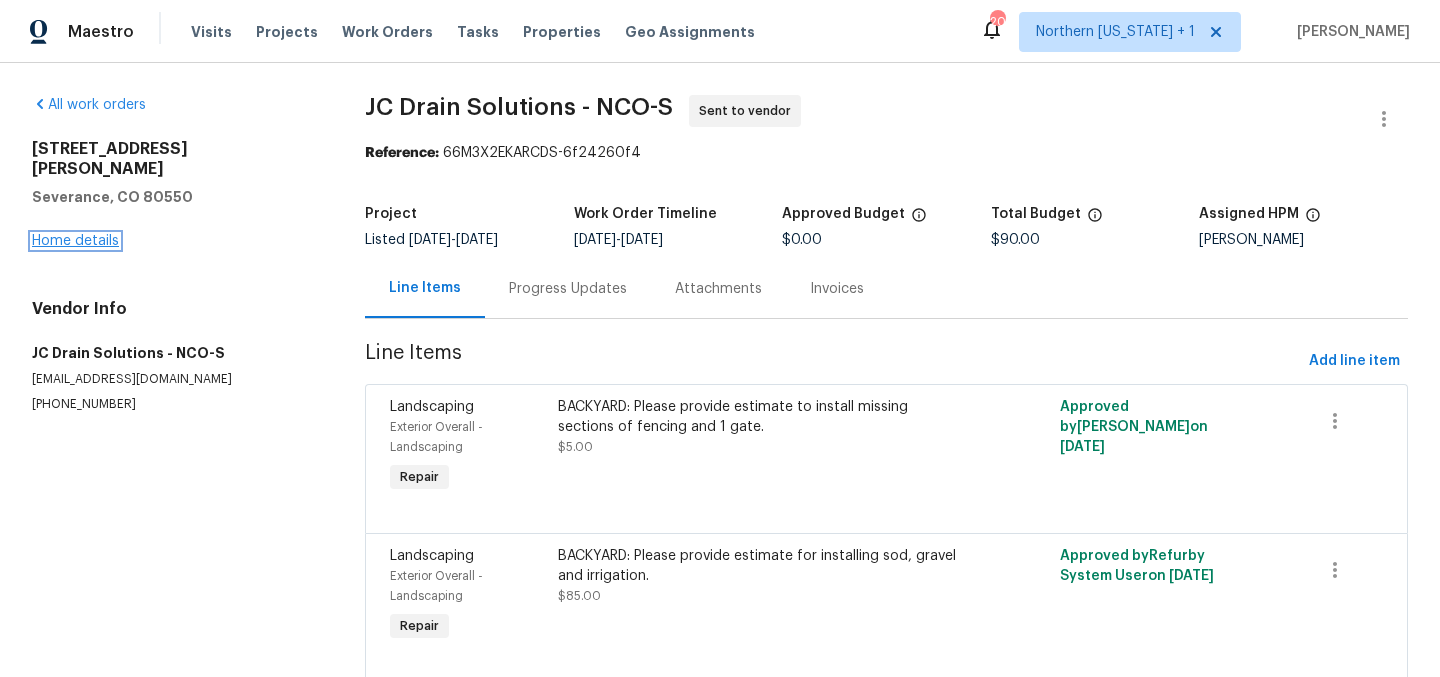 click on "Home details" at bounding box center [75, 241] 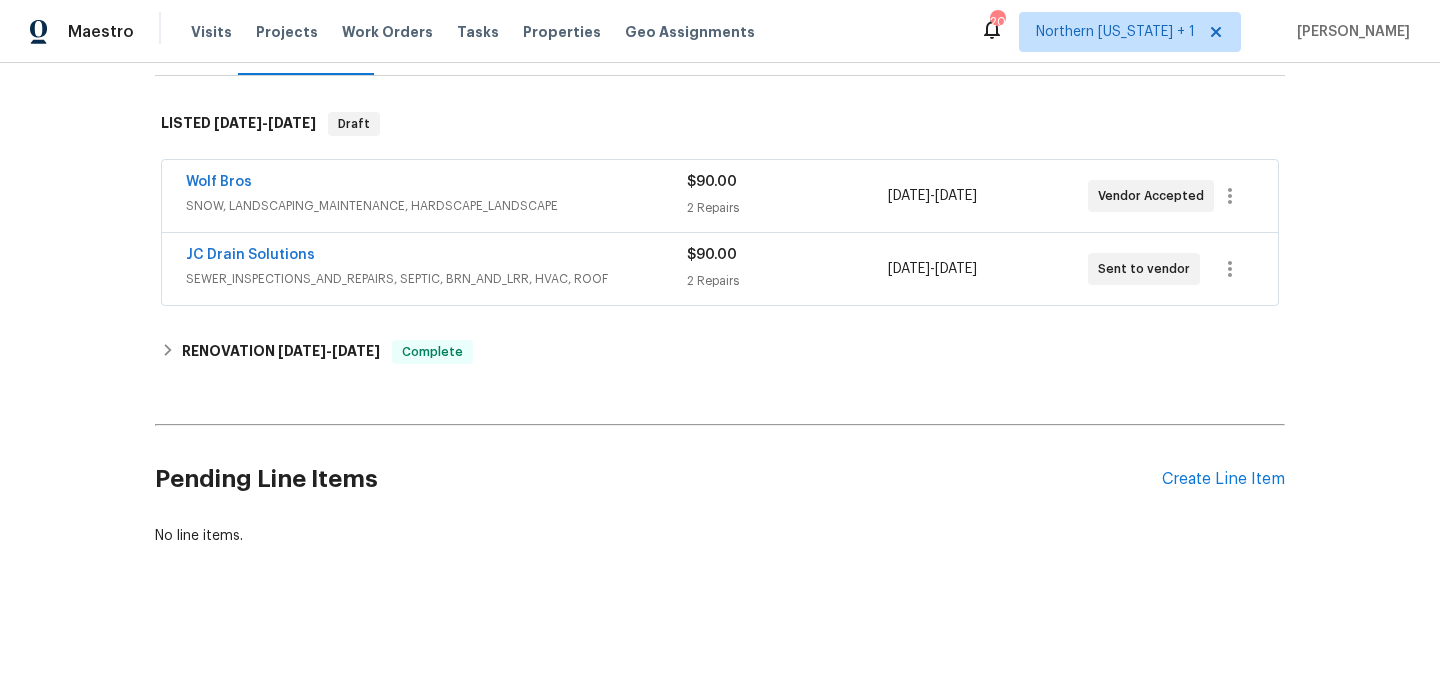 scroll, scrollTop: 307, scrollLeft: 0, axis: vertical 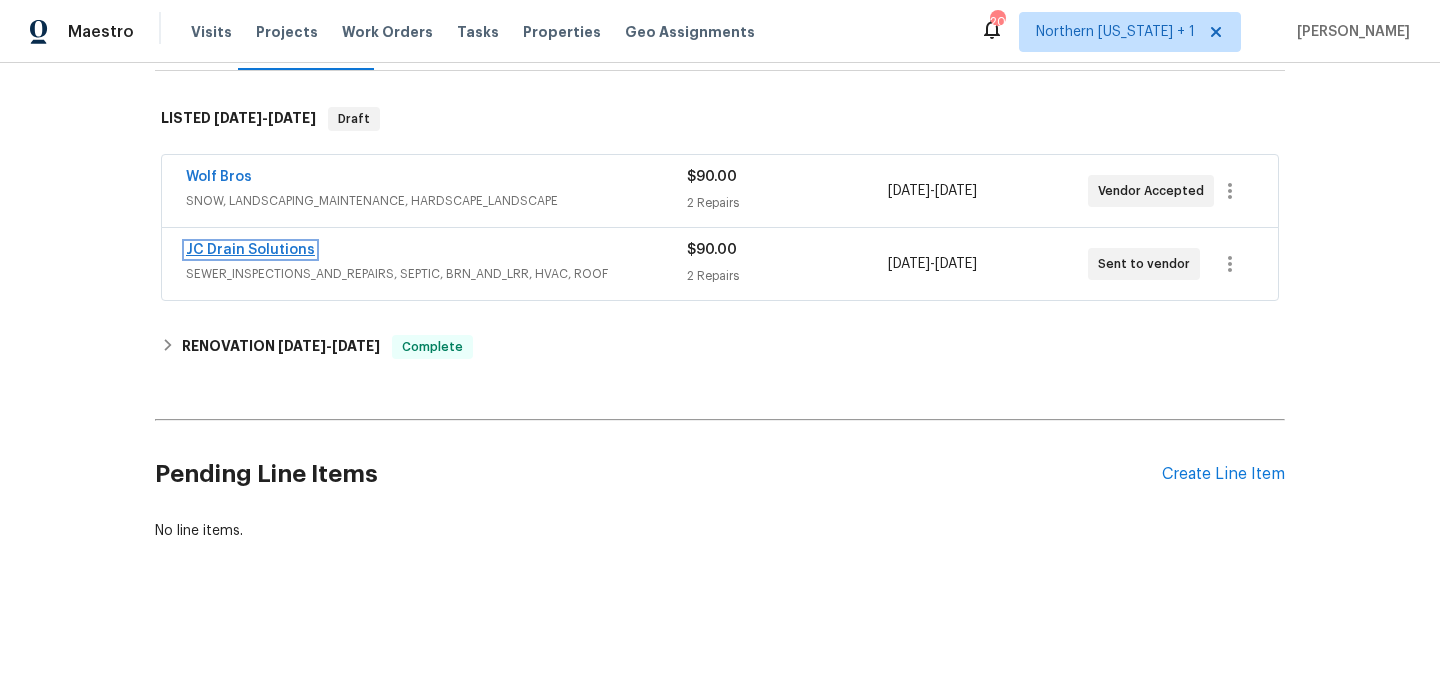 click on "JC Drain Solutions" at bounding box center (250, 250) 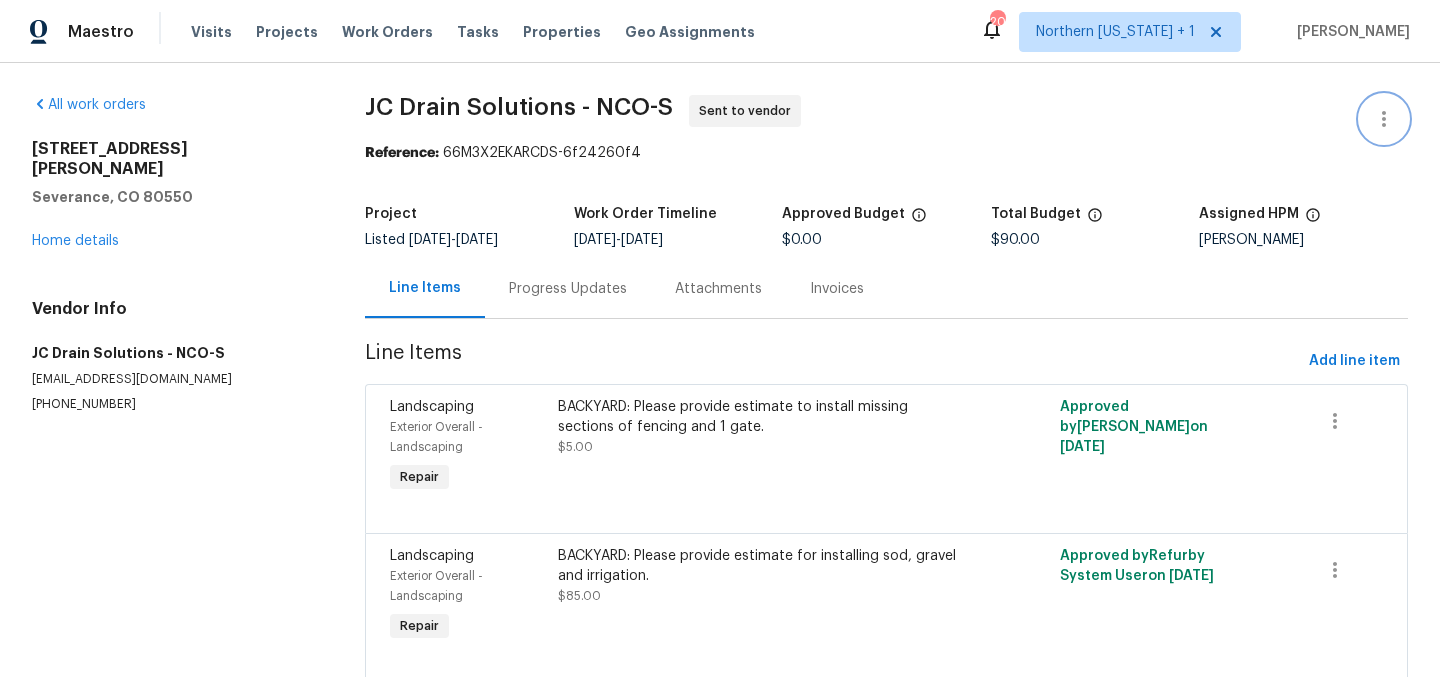 click 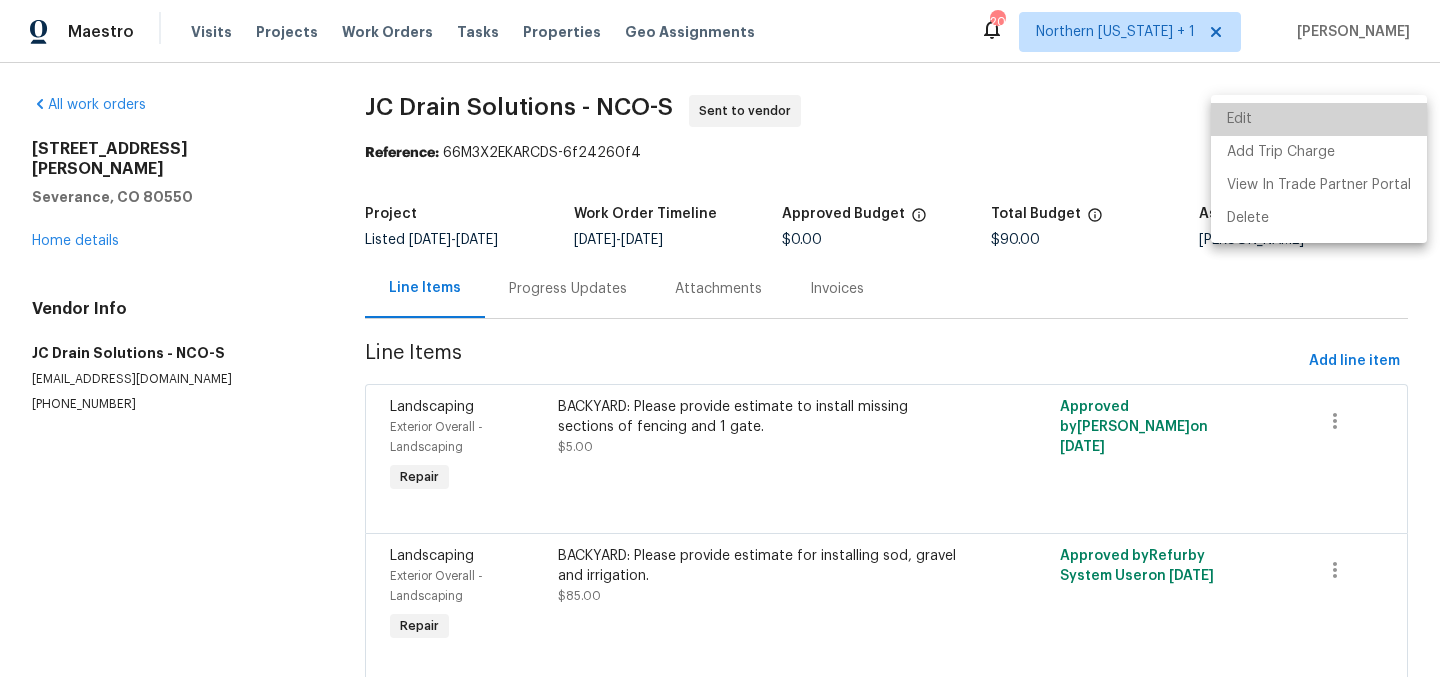 click on "Edit" at bounding box center [1319, 119] 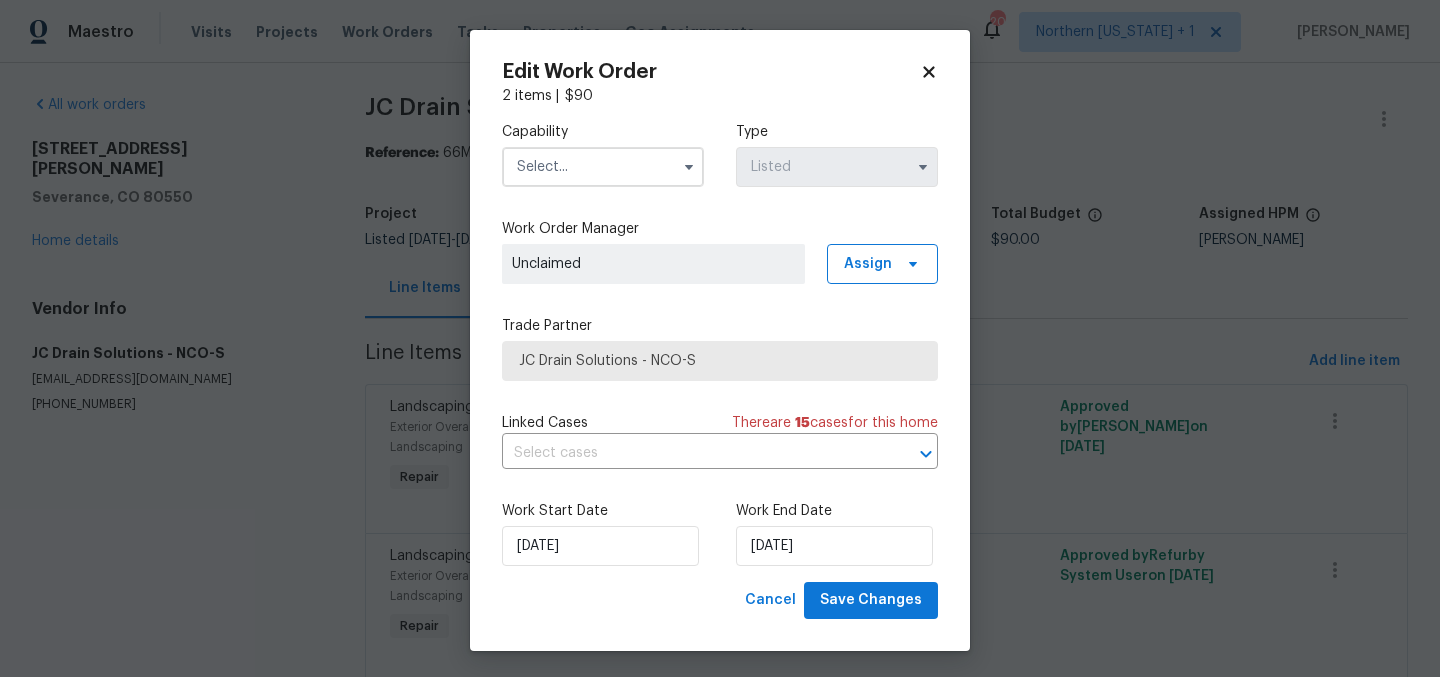 click 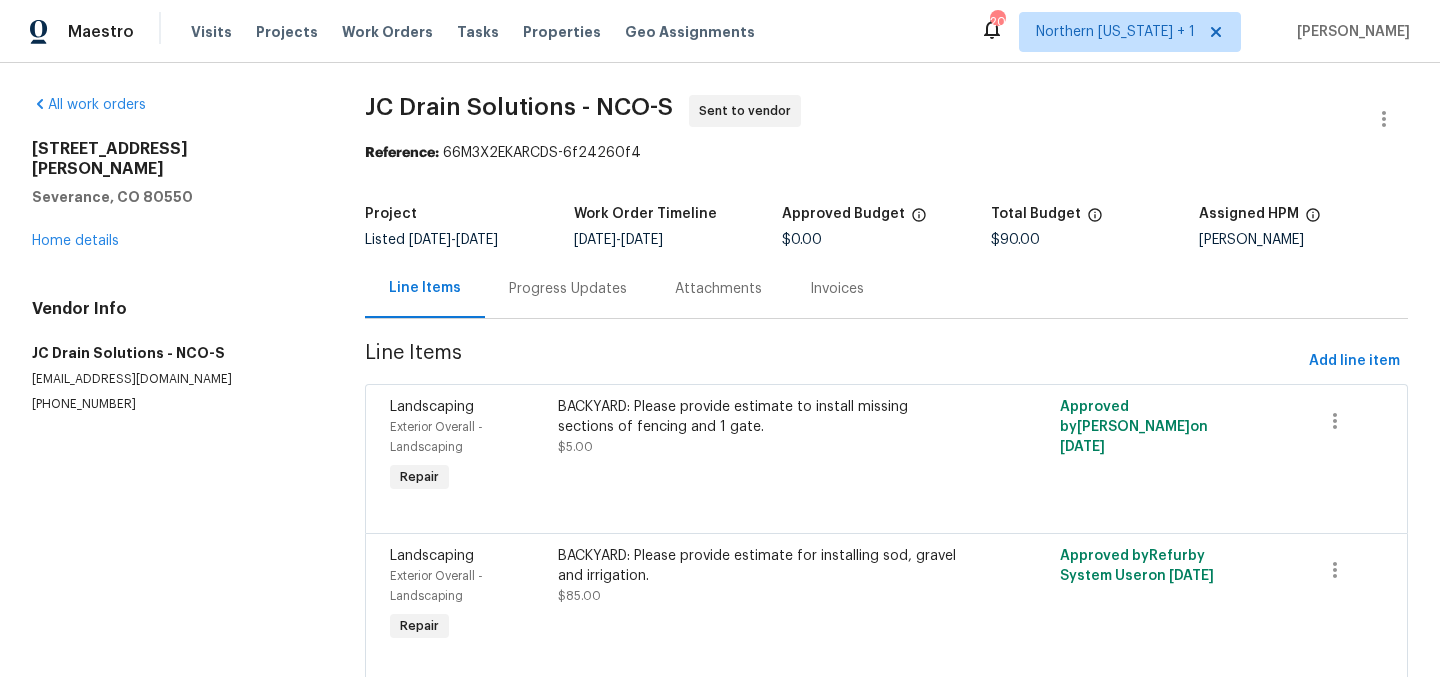 click on "JC Drain Solutions - NCO-S Sent to vendor" at bounding box center (862, 119) 